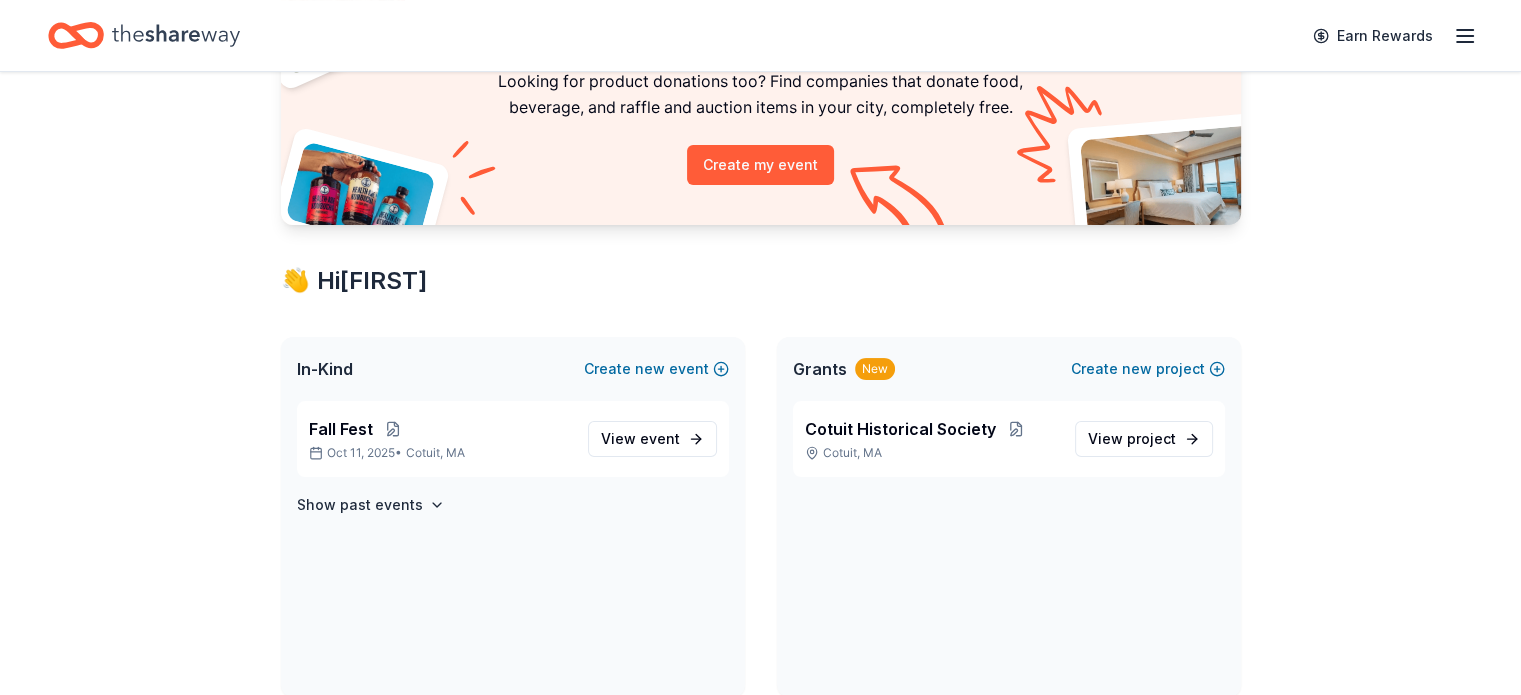 scroll, scrollTop: 200, scrollLeft: 0, axis: vertical 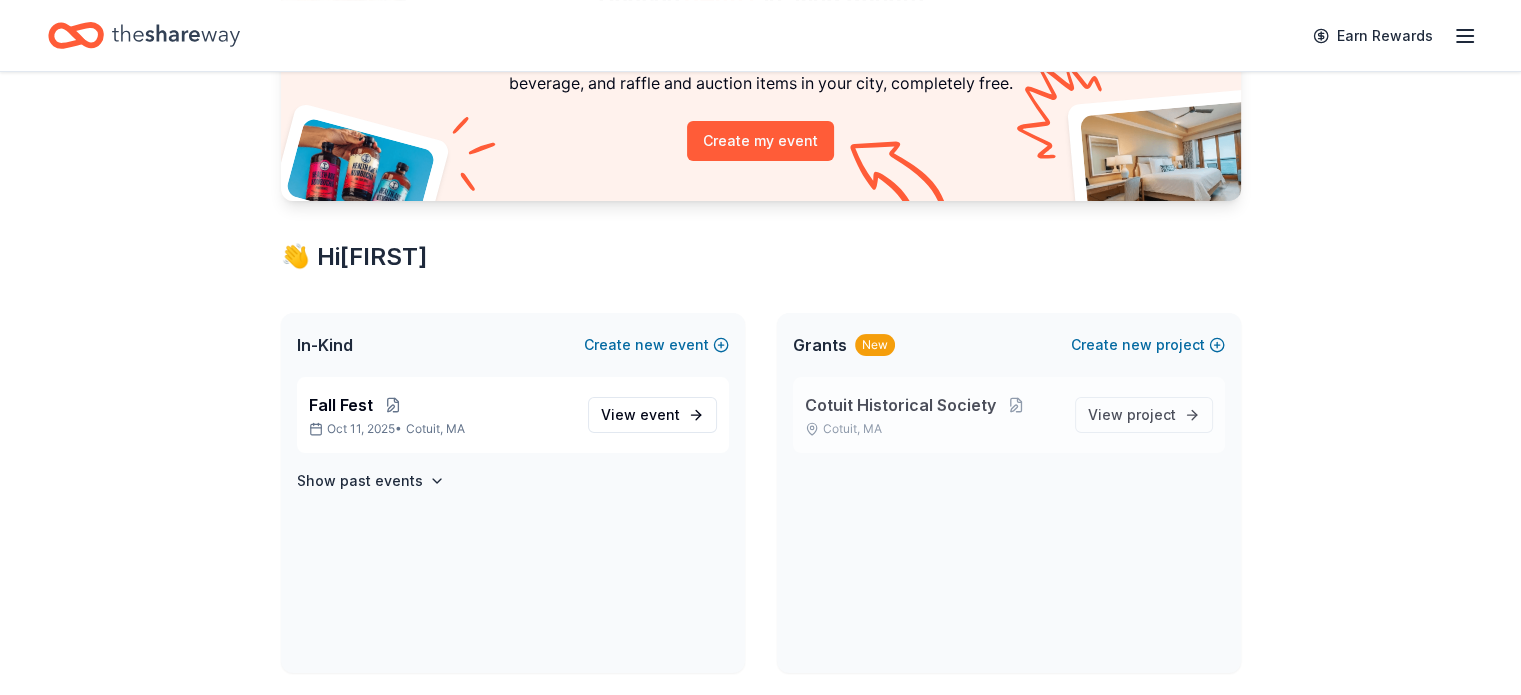 click on "Cotuit Historical Society" at bounding box center (900, 405) 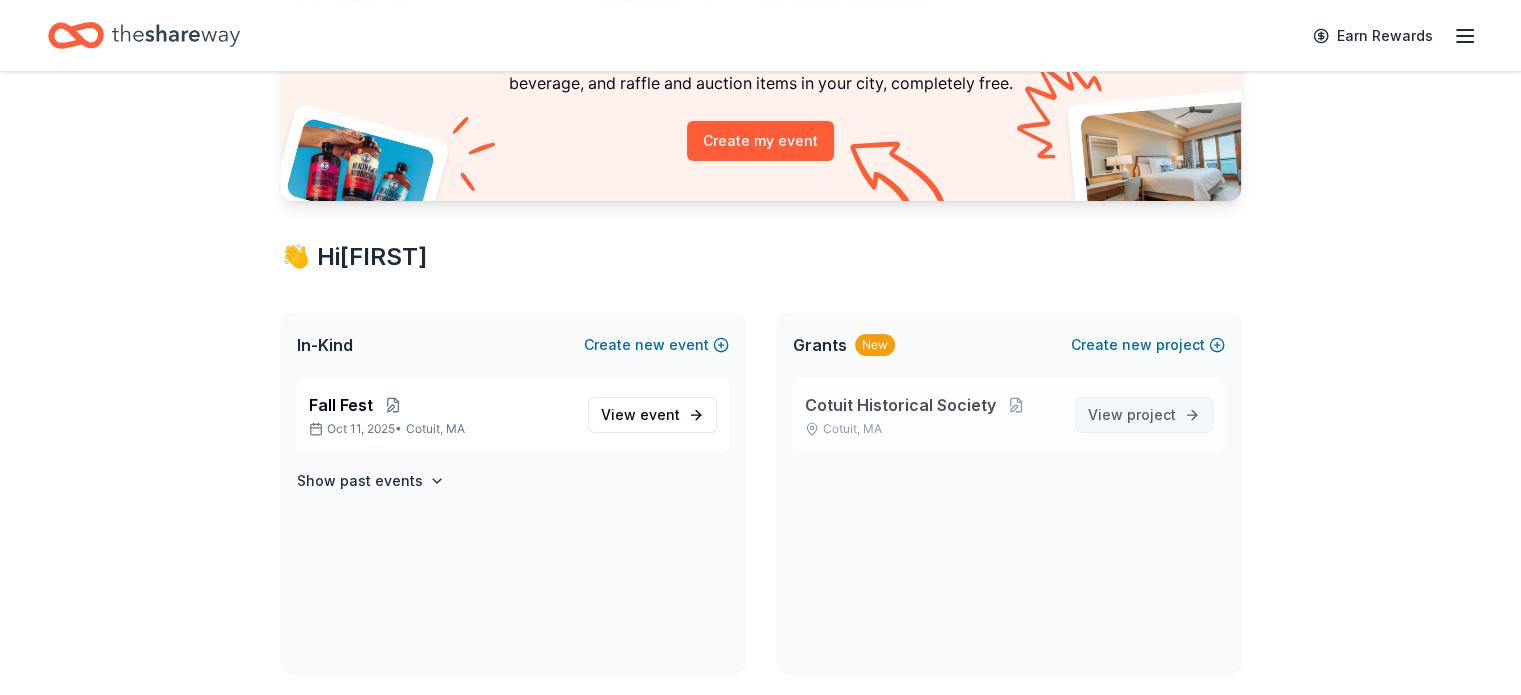 scroll, scrollTop: 0, scrollLeft: 0, axis: both 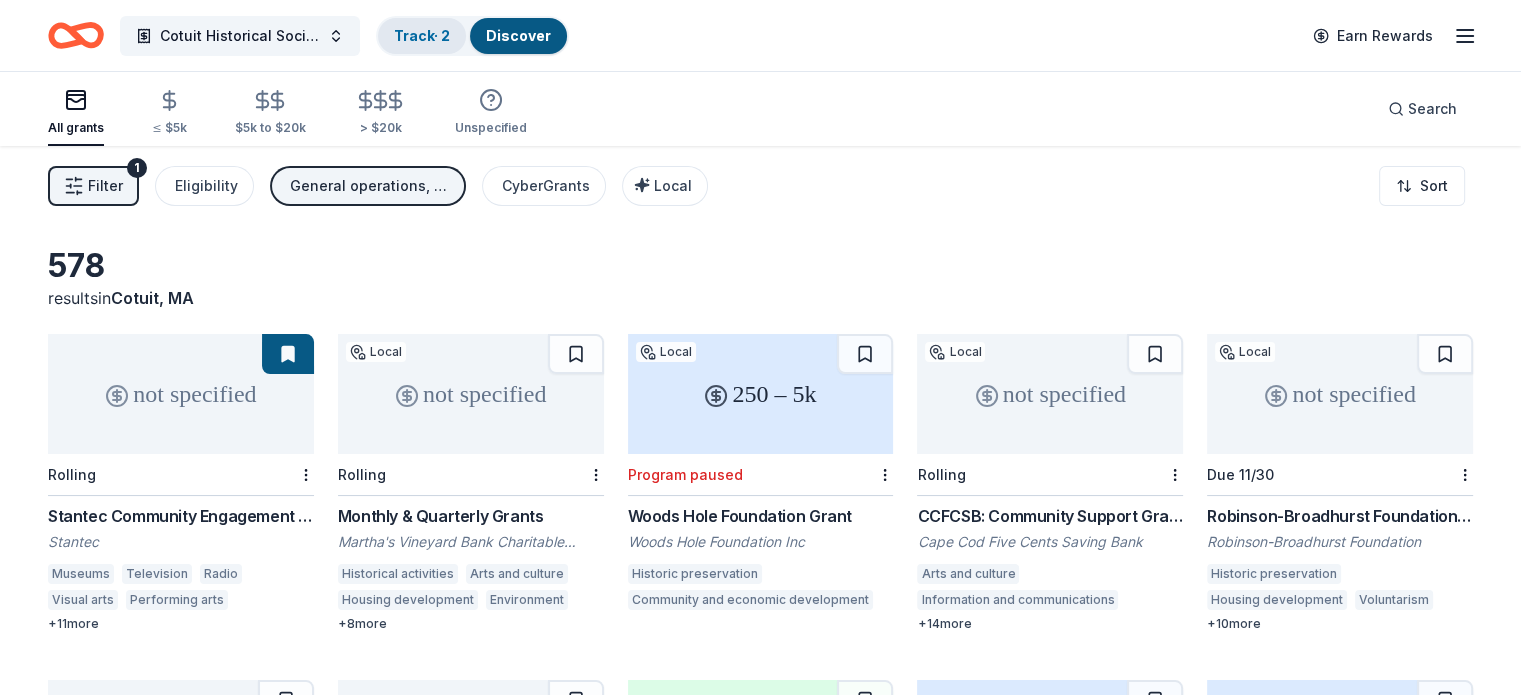 click on "Track  · 2" at bounding box center (422, 35) 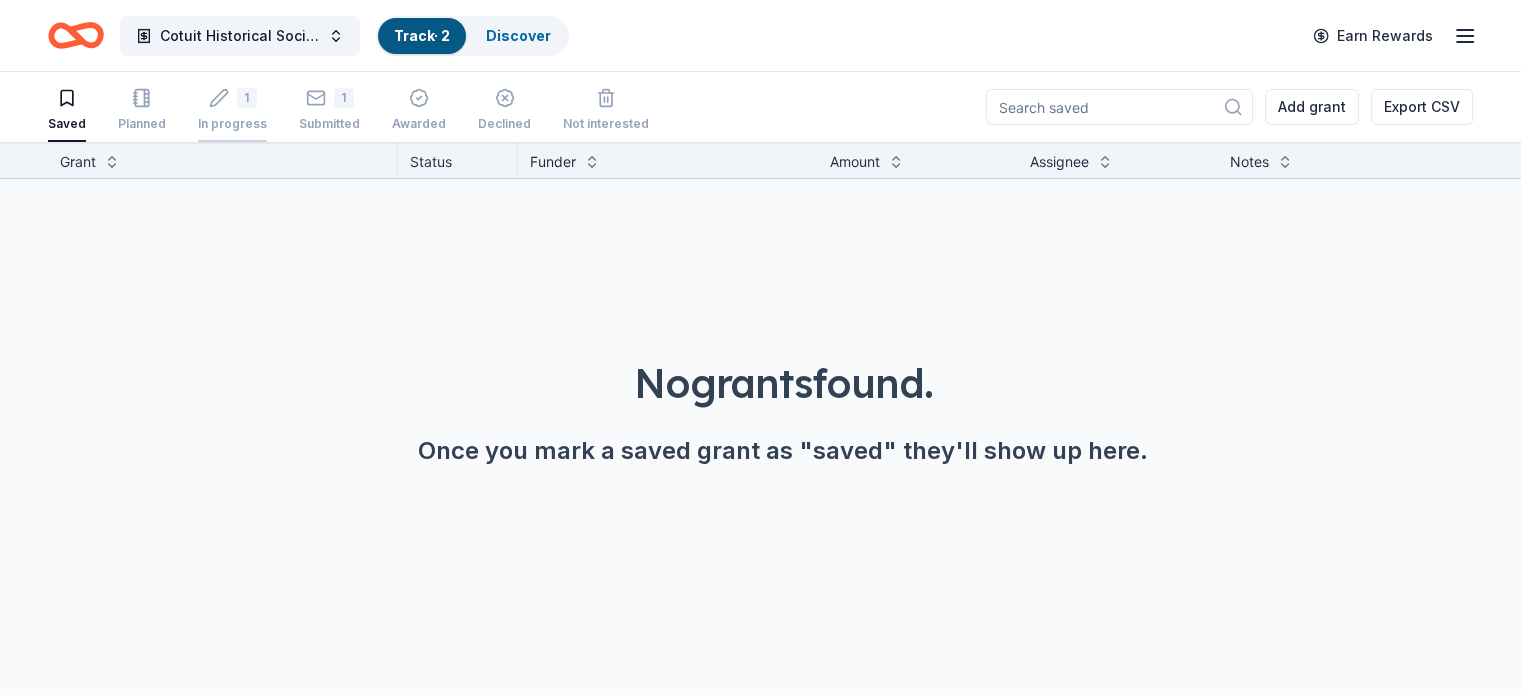 click on "1" at bounding box center (247, 98) 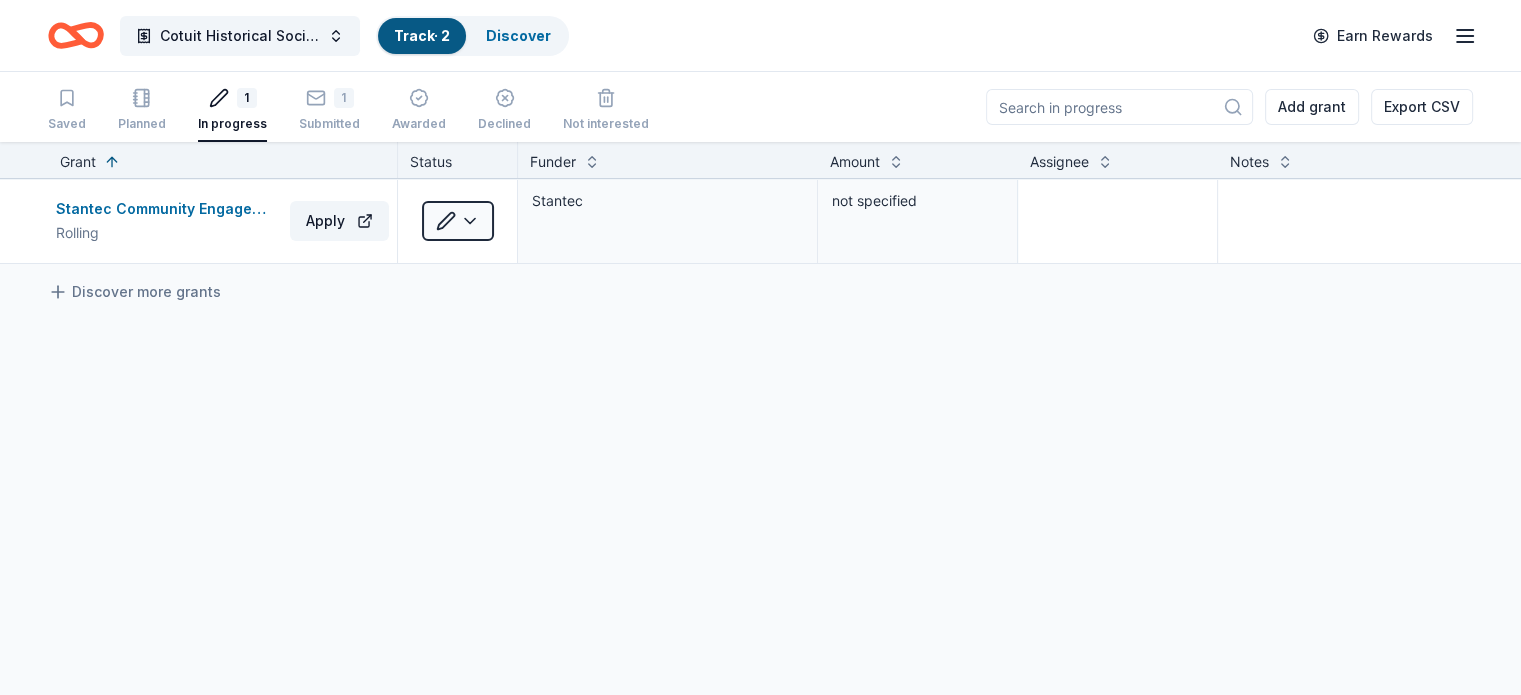 scroll, scrollTop: 0, scrollLeft: 0, axis: both 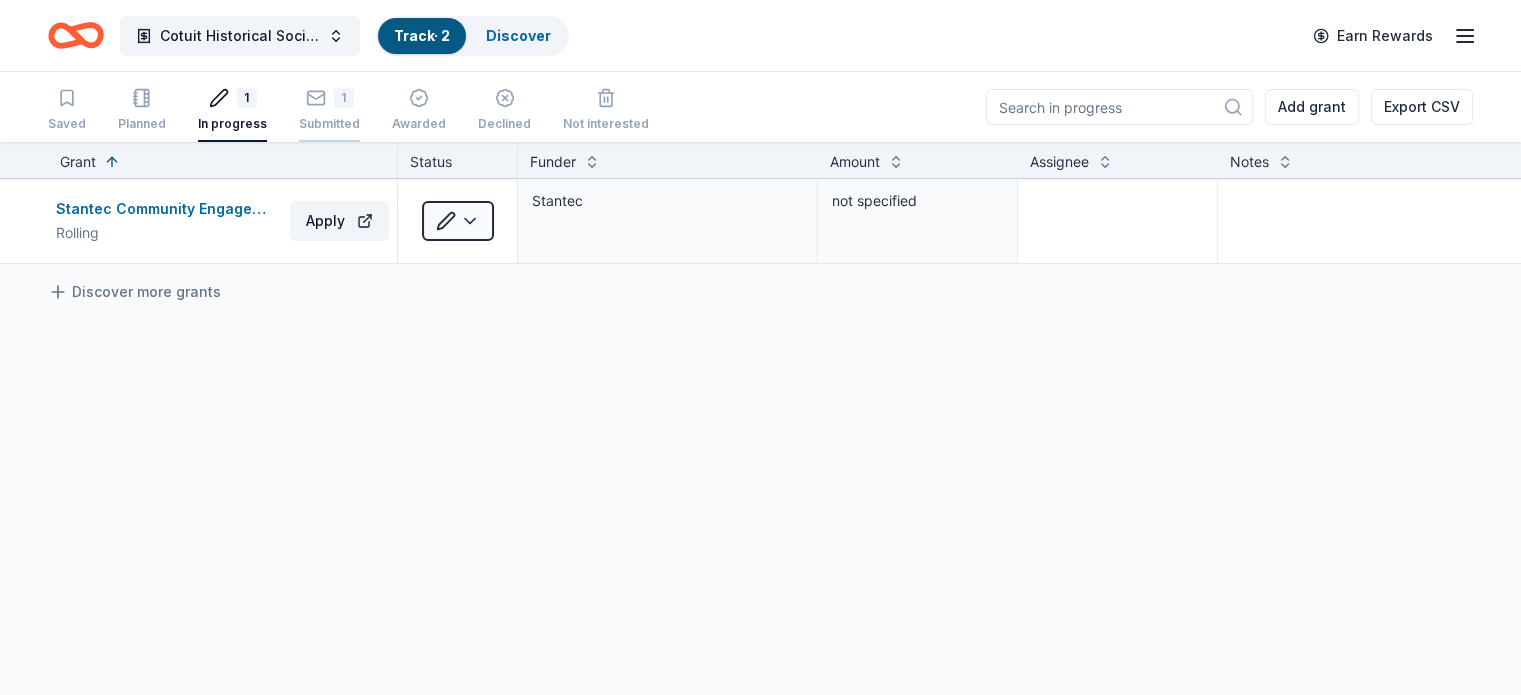 click on "1 Submitted" at bounding box center (329, 110) 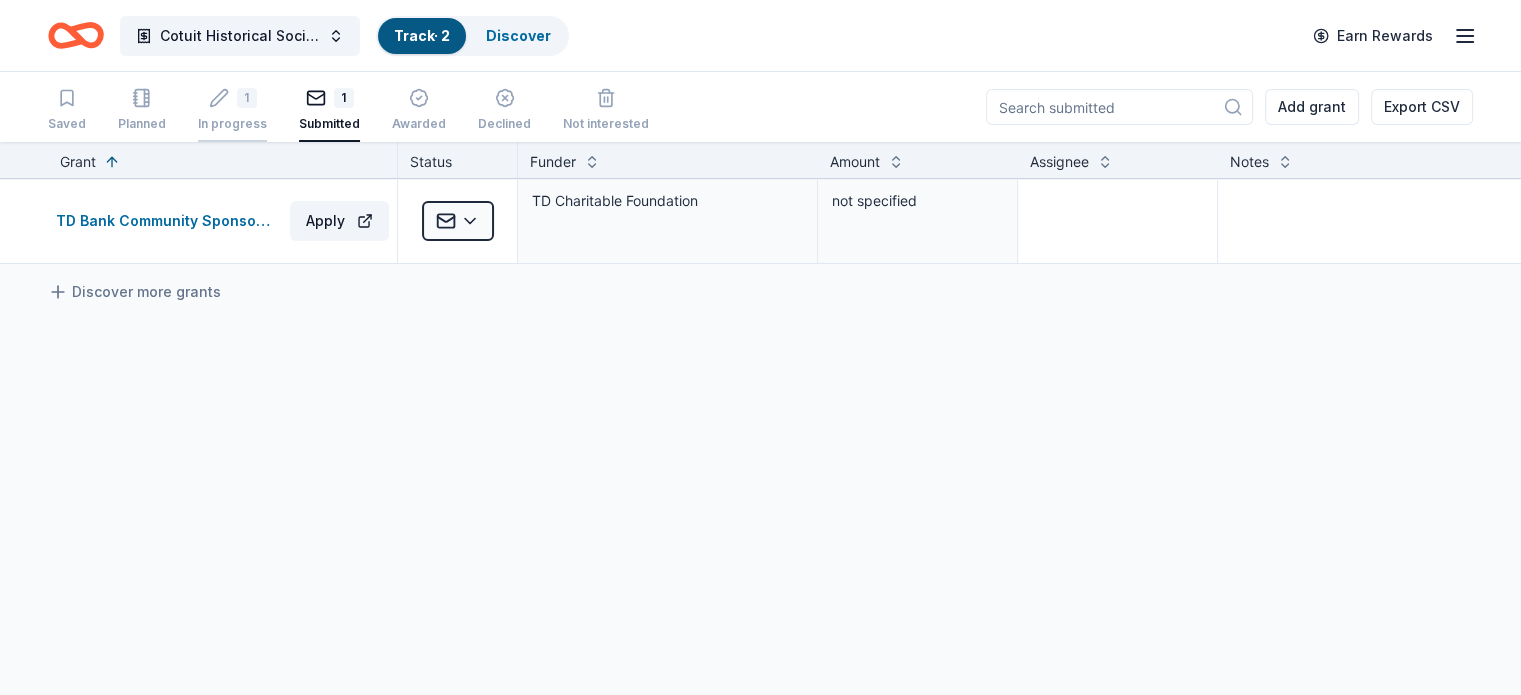 click on "1" at bounding box center (232, 98) 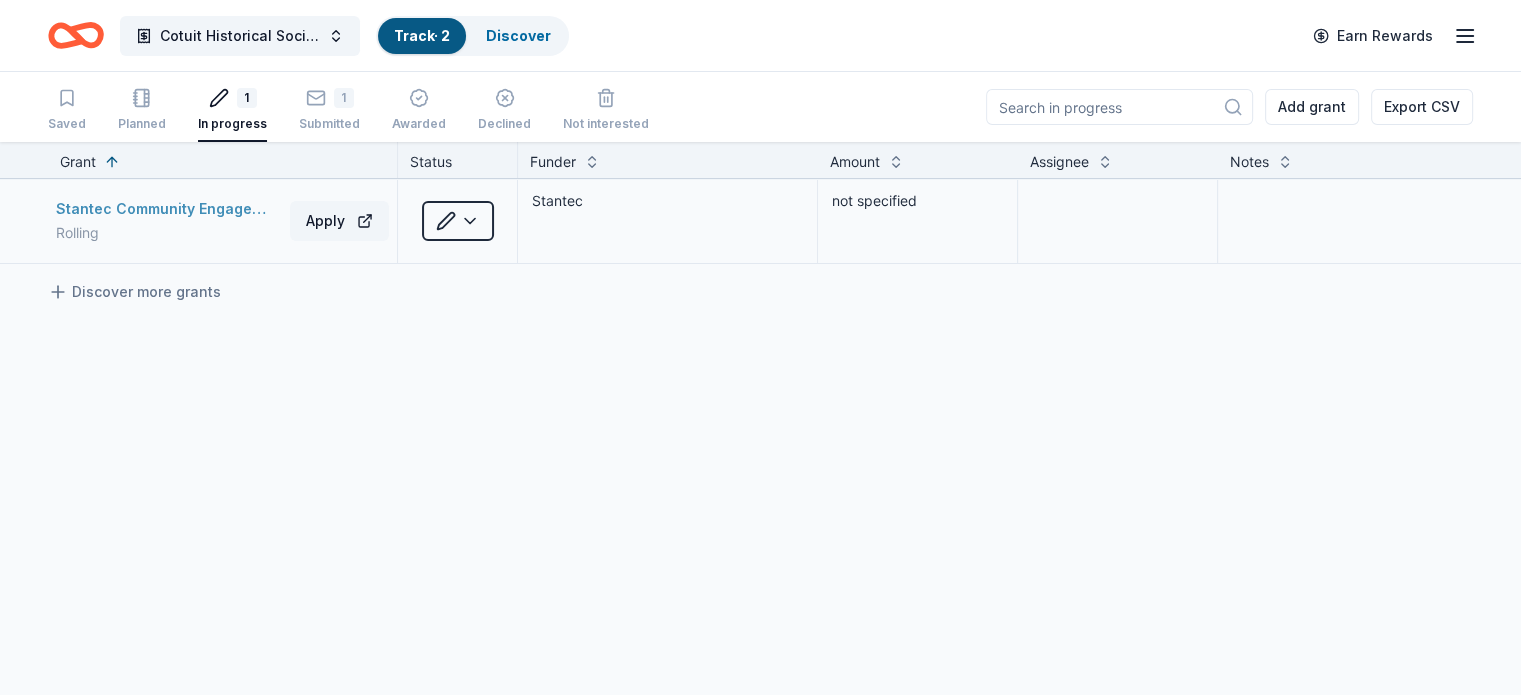 click on "Stantec Community Engagement Grant" at bounding box center [169, 209] 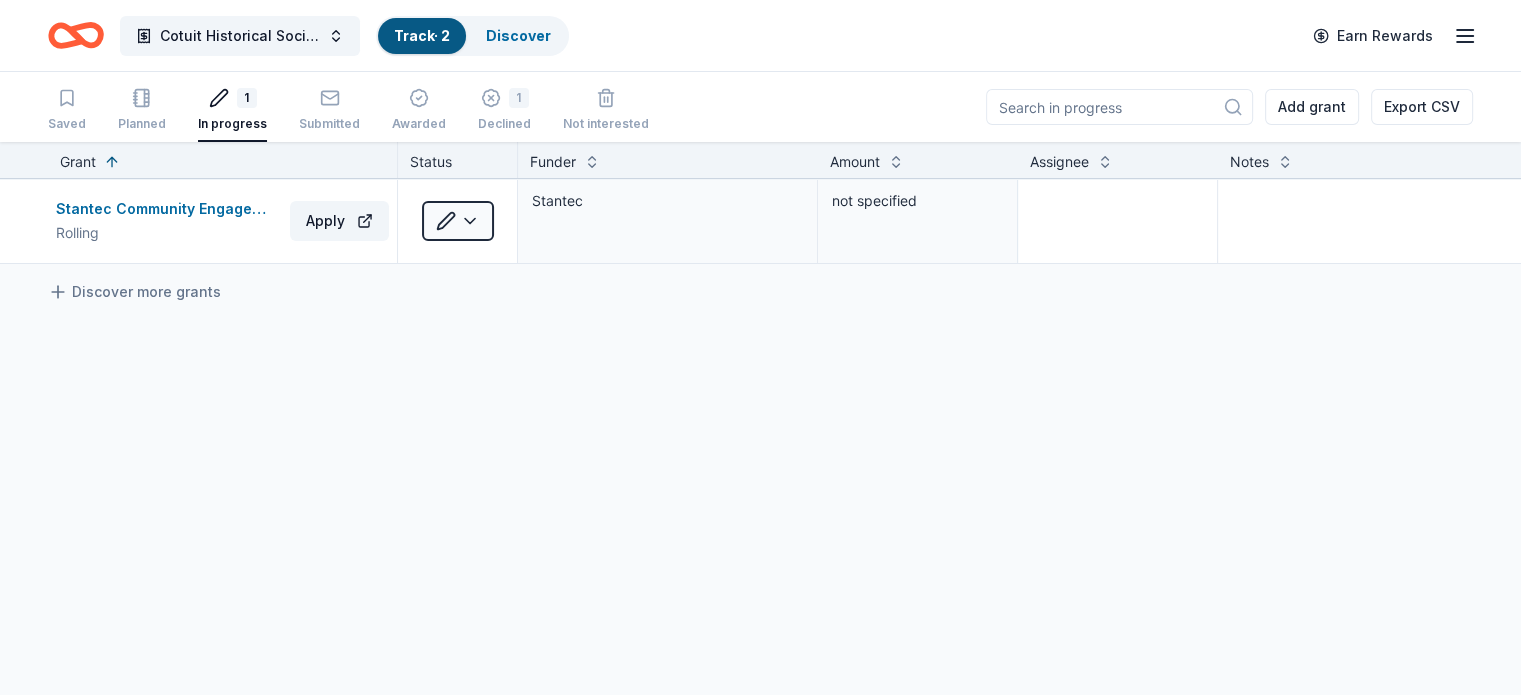 click 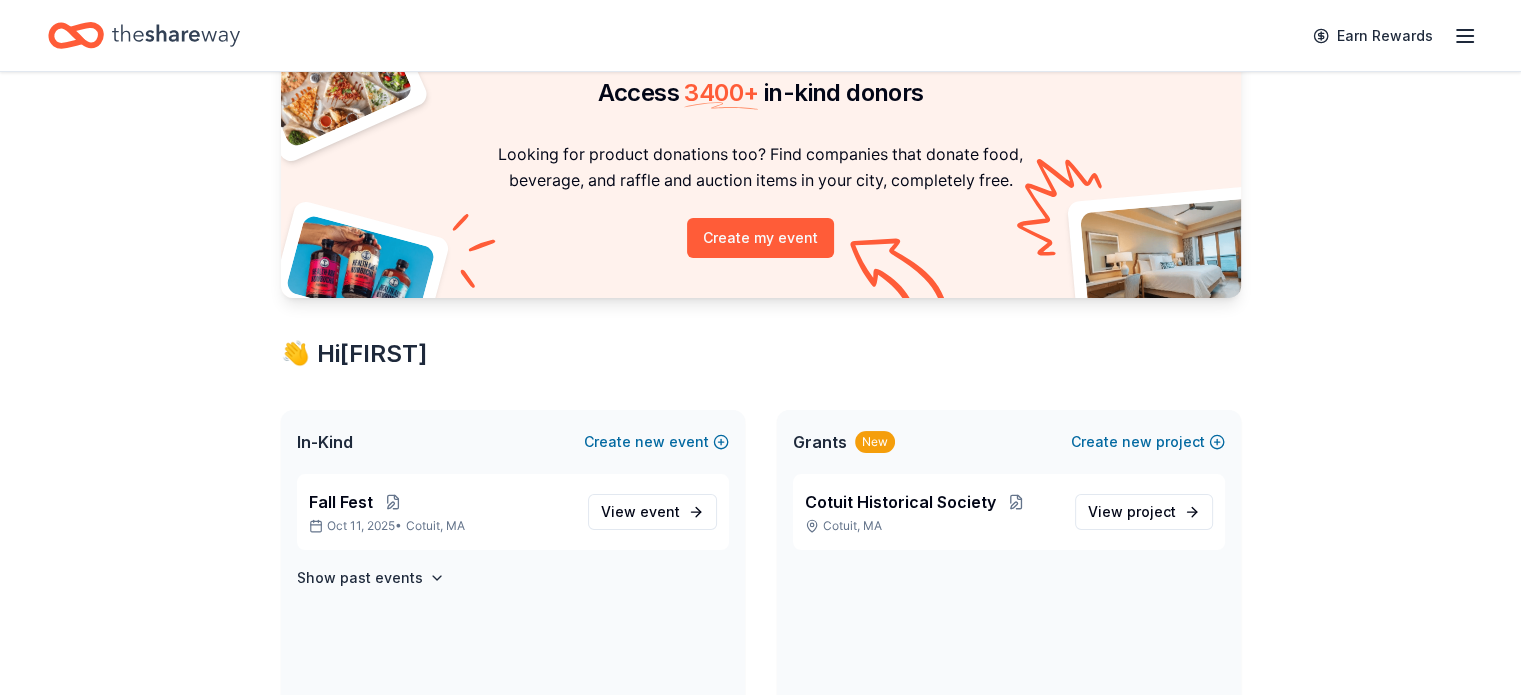 scroll, scrollTop: 200, scrollLeft: 0, axis: vertical 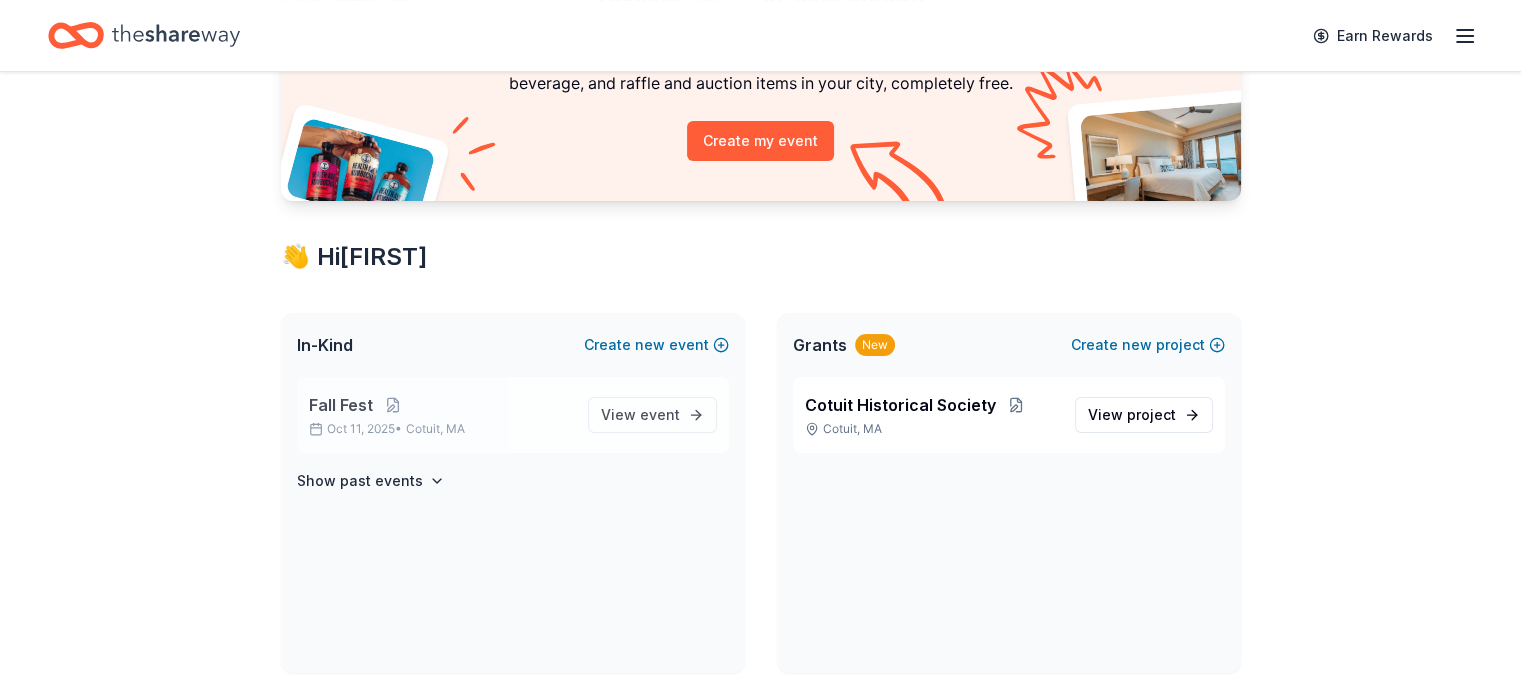 click on "Fall Fest" at bounding box center (341, 405) 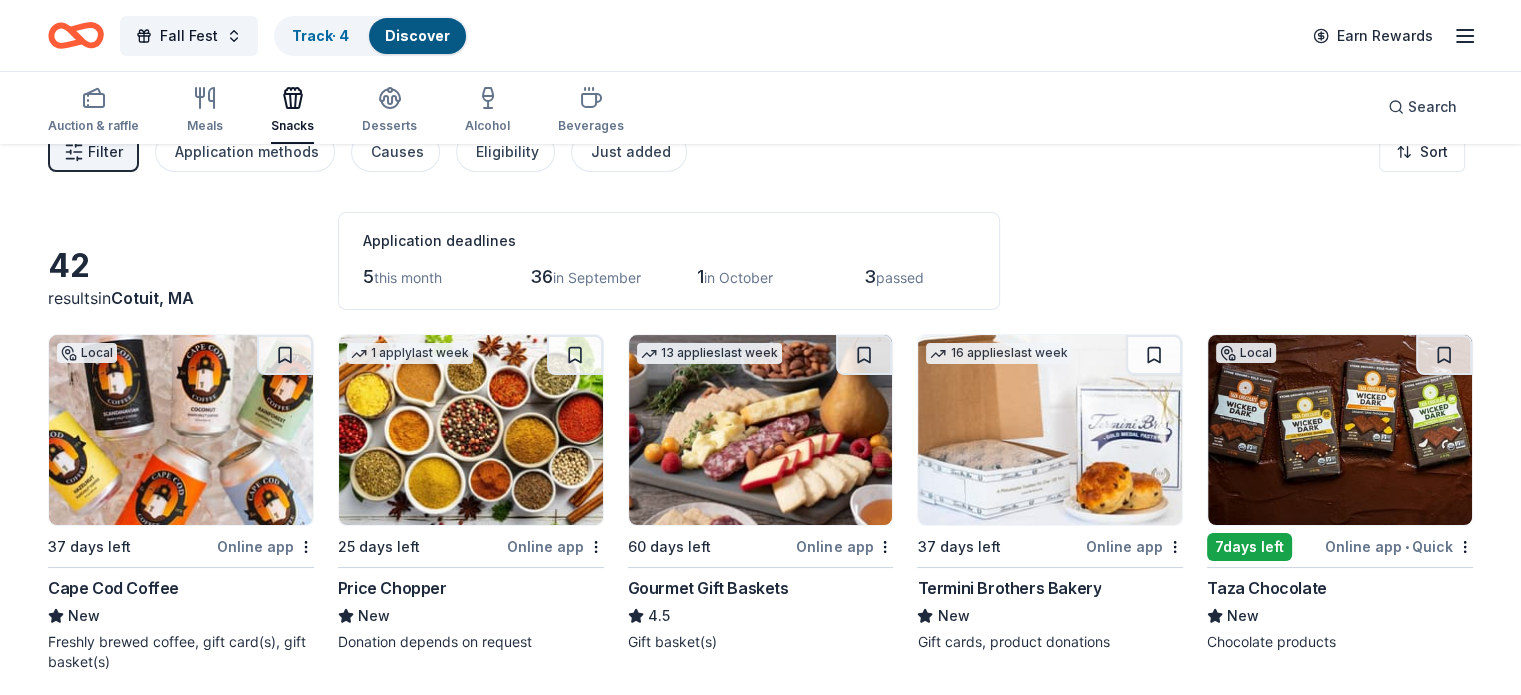 scroll, scrollTop: 0, scrollLeft: 0, axis: both 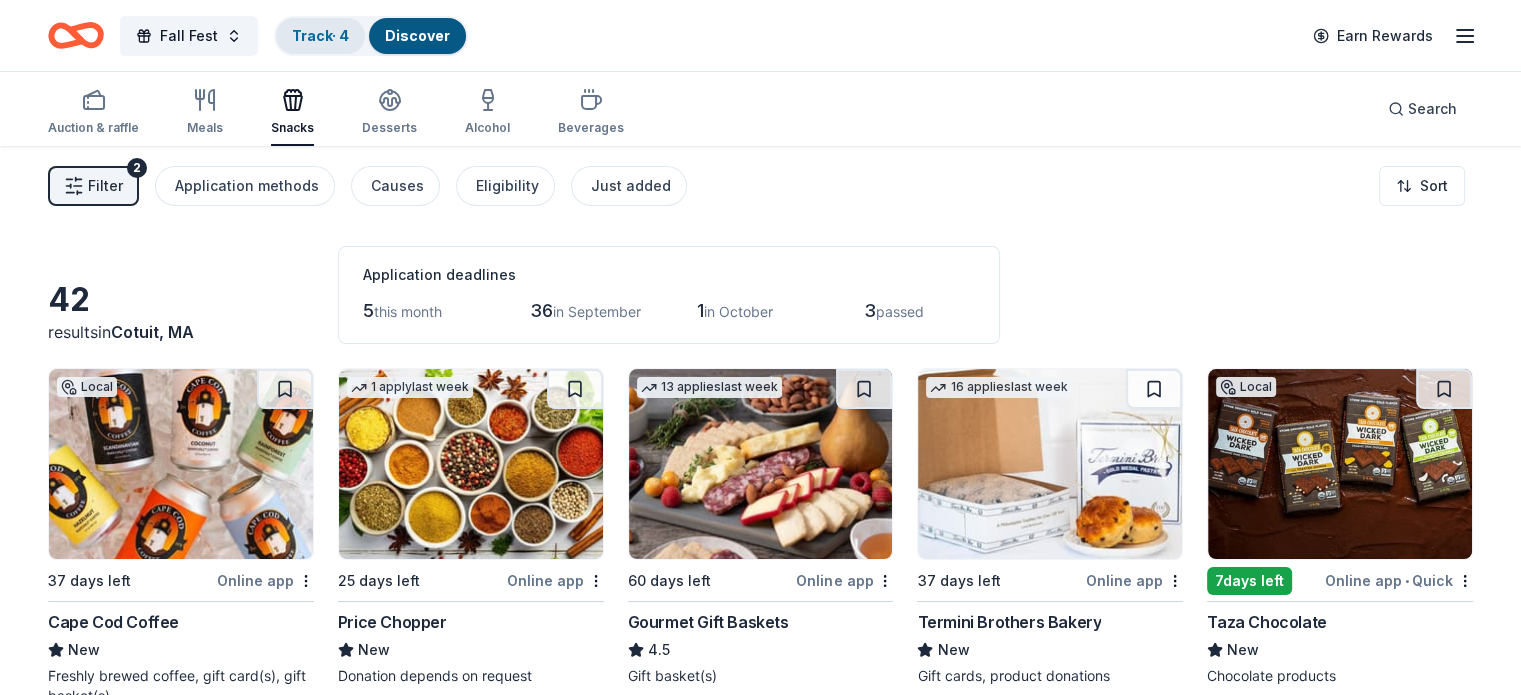 click on "Track  · 4" at bounding box center [320, 35] 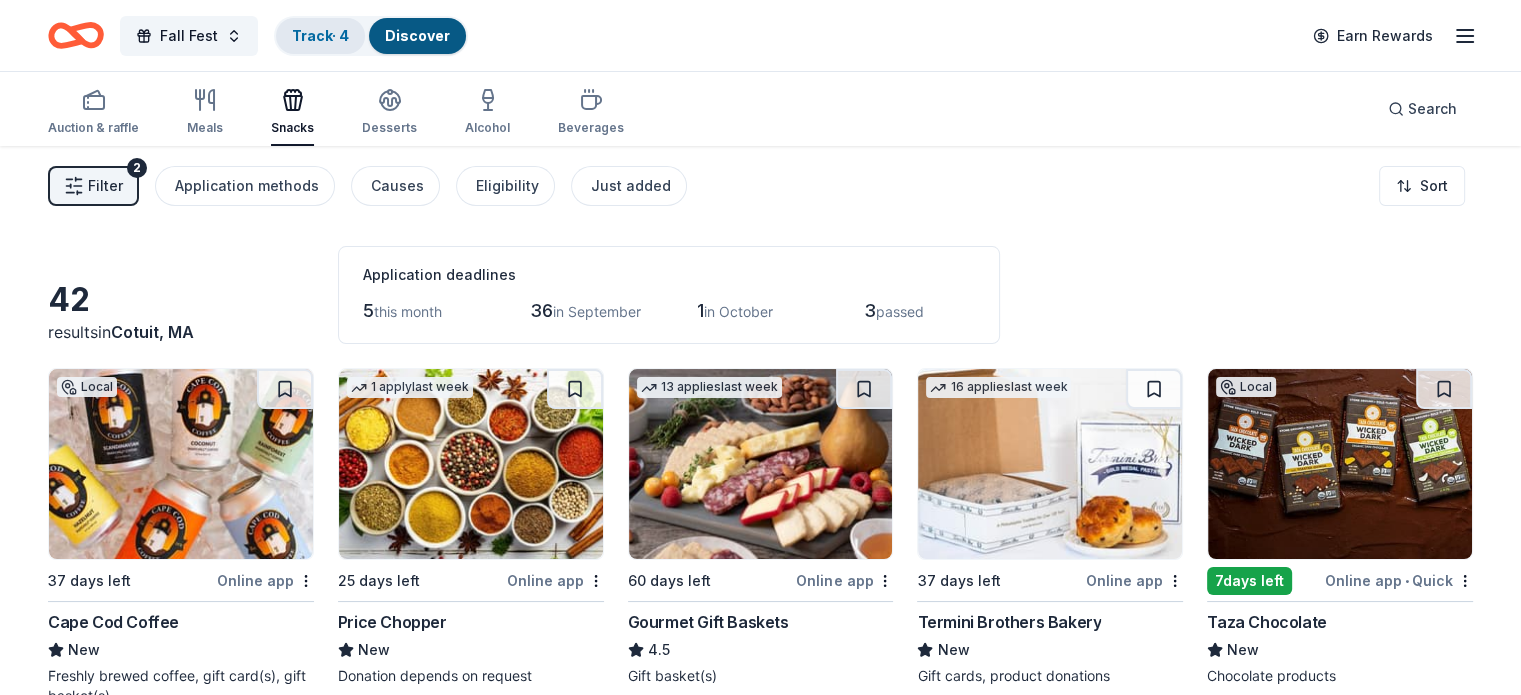scroll, scrollTop: 0, scrollLeft: 0, axis: both 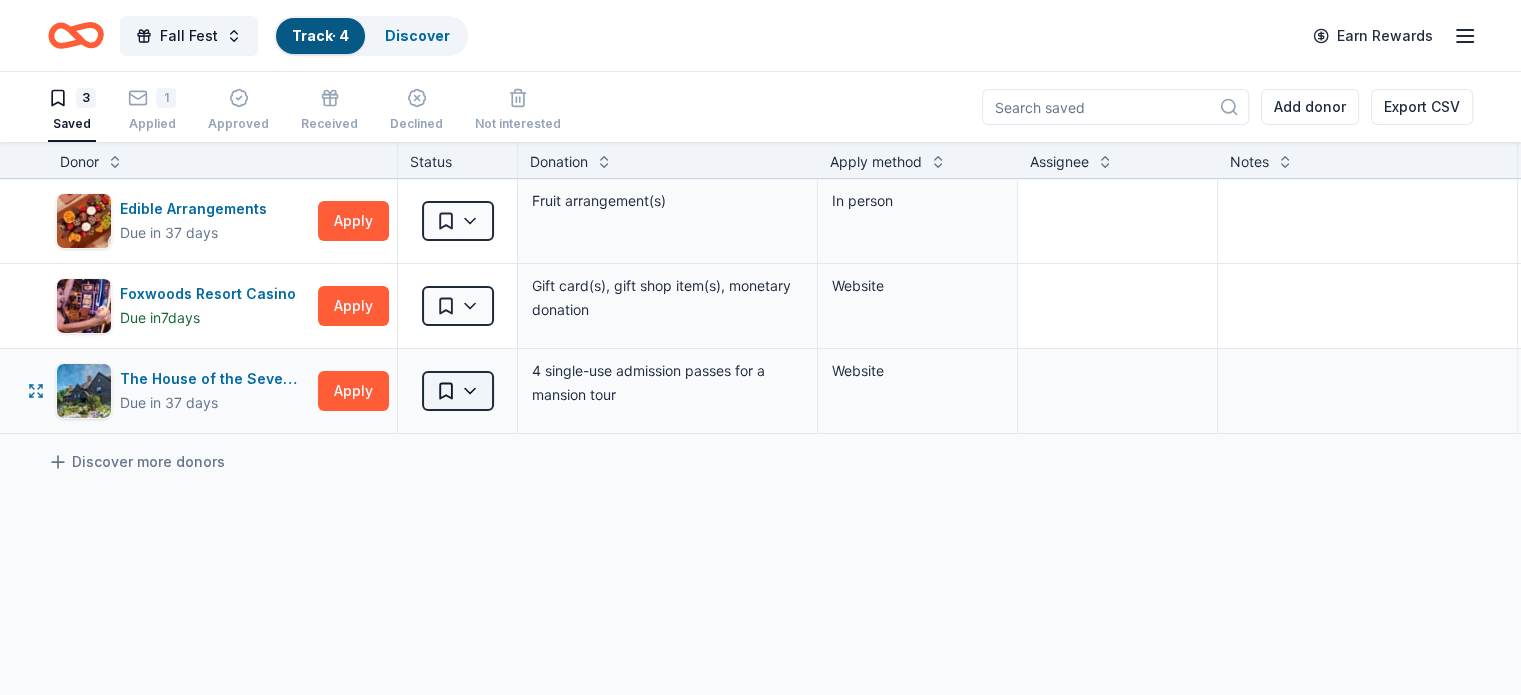 click on "Fall Fest Track  · 4 Discover Earn Rewards 3 Saved 1 Applied Approved Received Declined Not interested Add donor Export CSV Donor Status Donation Apply method Assignee Notes Edible Arrangements Due in 37 days Apply Saved Fruit arrangement(s) In person Foxwoods Resort Casino Due in  7  days Apply Saved Gift card(s), gift shop item(s), monetary donation Website The House of the Seven Gables Due in 37 days Apply Saved 4 single-use admission passes for a mansion tour Website   Discover more donors Saved" at bounding box center (760, 347) 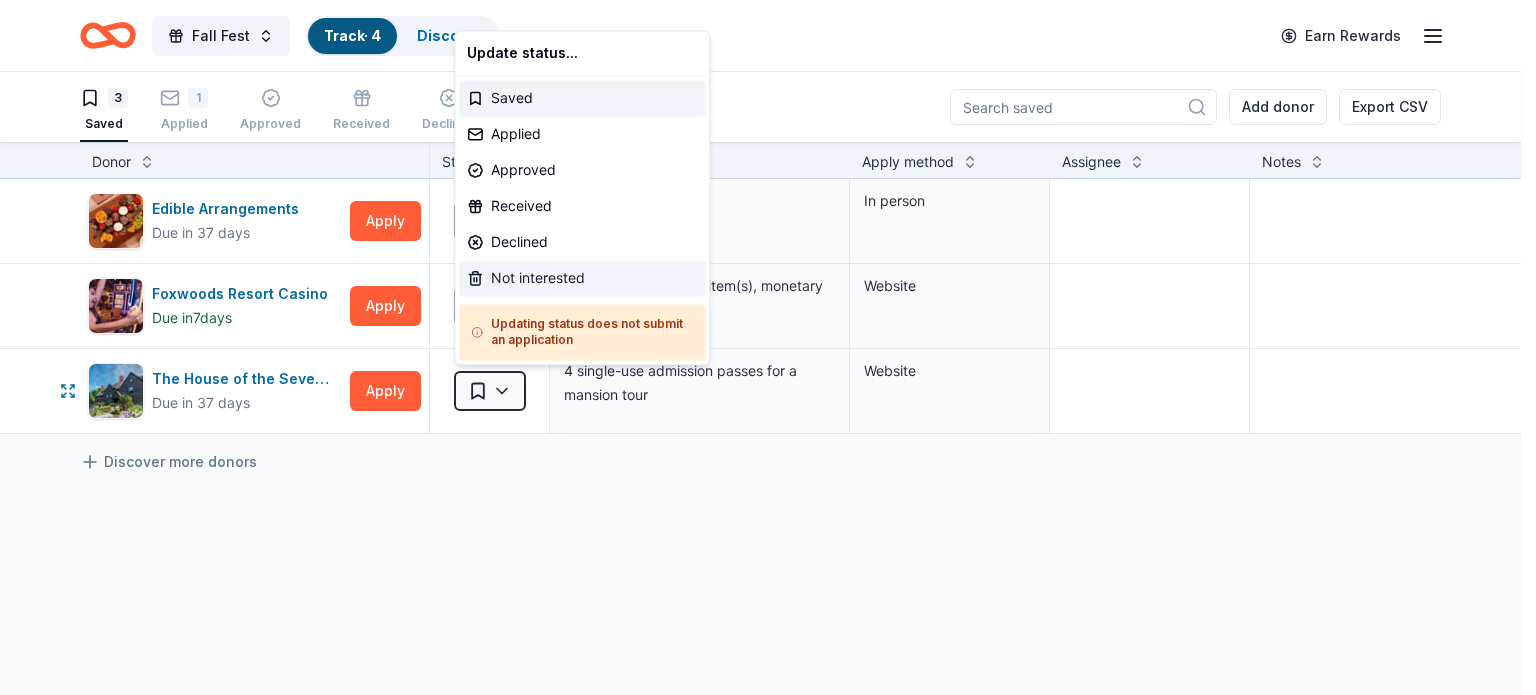 click on "Not interested" at bounding box center [582, 278] 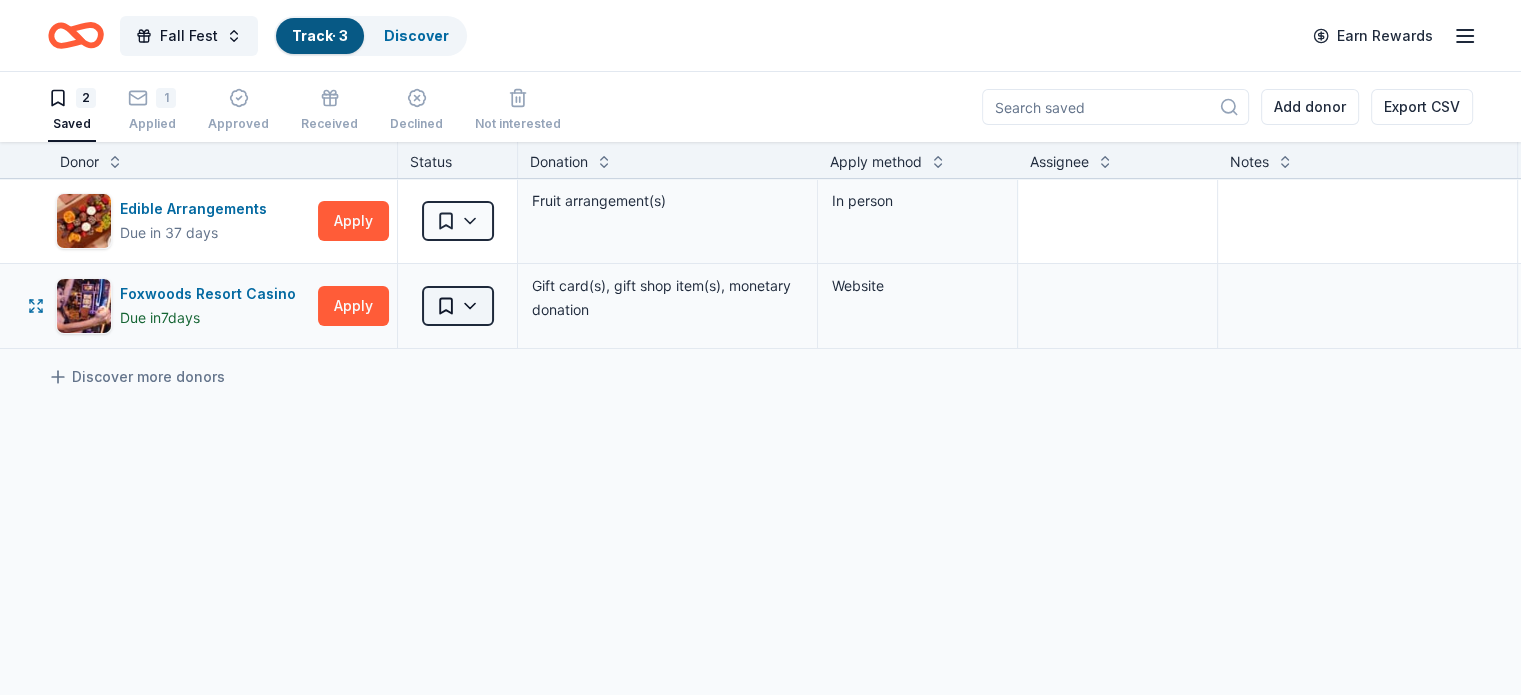 click on "Fall Fest Track  · 3 Discover Earn Rewards 2 Saved 1 Applied Approved Received Declined Not interested Add donor Export CSV Donor Status Donation Apply method Assignee Notes Edible Arrangements Due in 37 days Apply Saved Fruit arrangement(s) In person Foxwoods Resort Casino Due in  7  days Apply Saved Gift card(s), gift shop item(s), monetary donation Website   Discover more donors Saved" at bounding box center [760, 347] 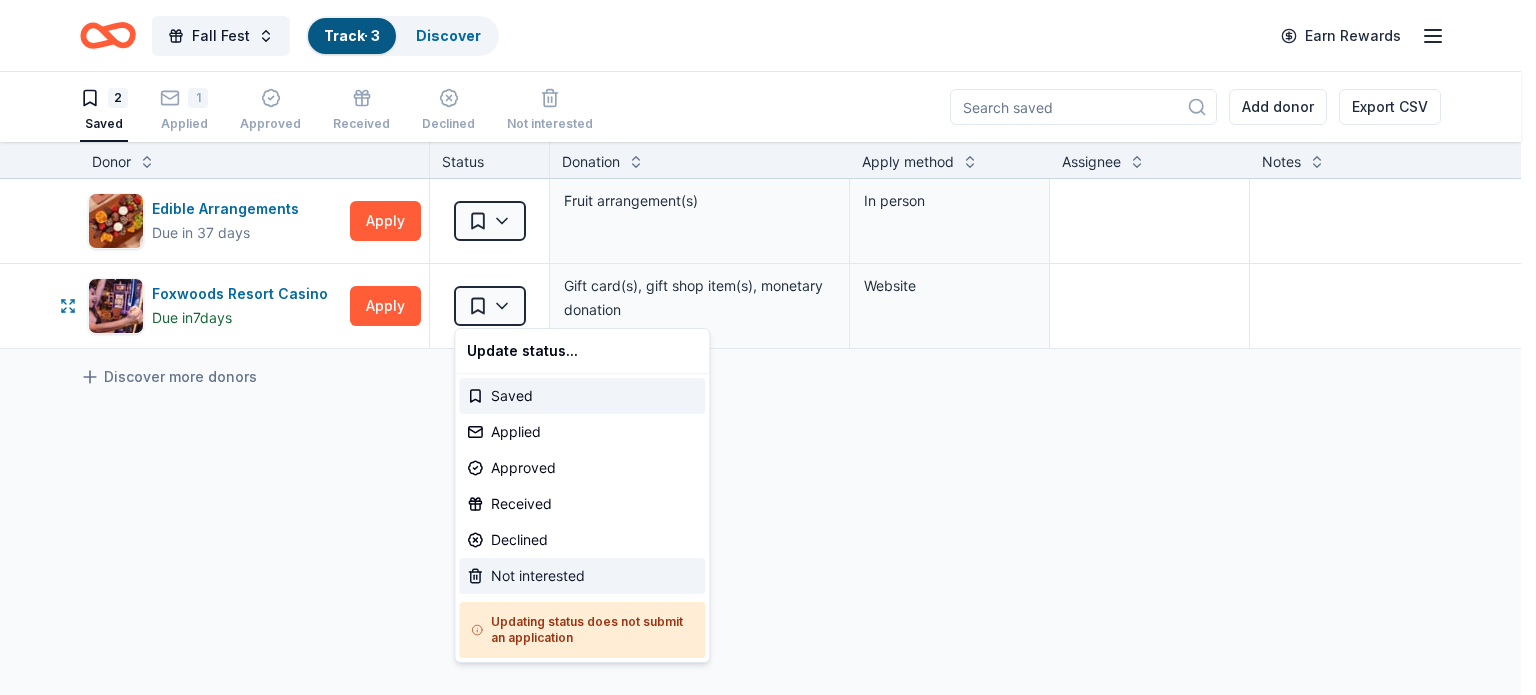 click on "Not interested" at bounding box center (582, 576) 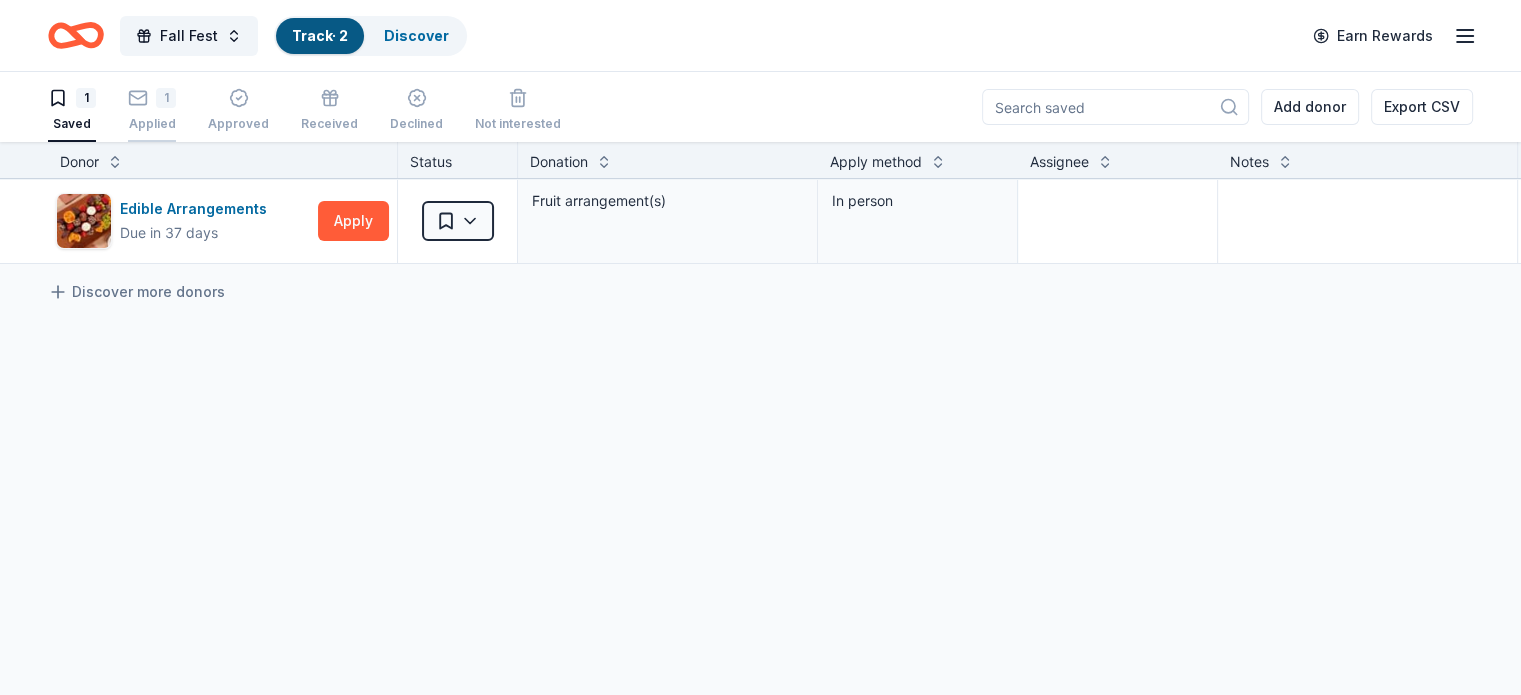 click 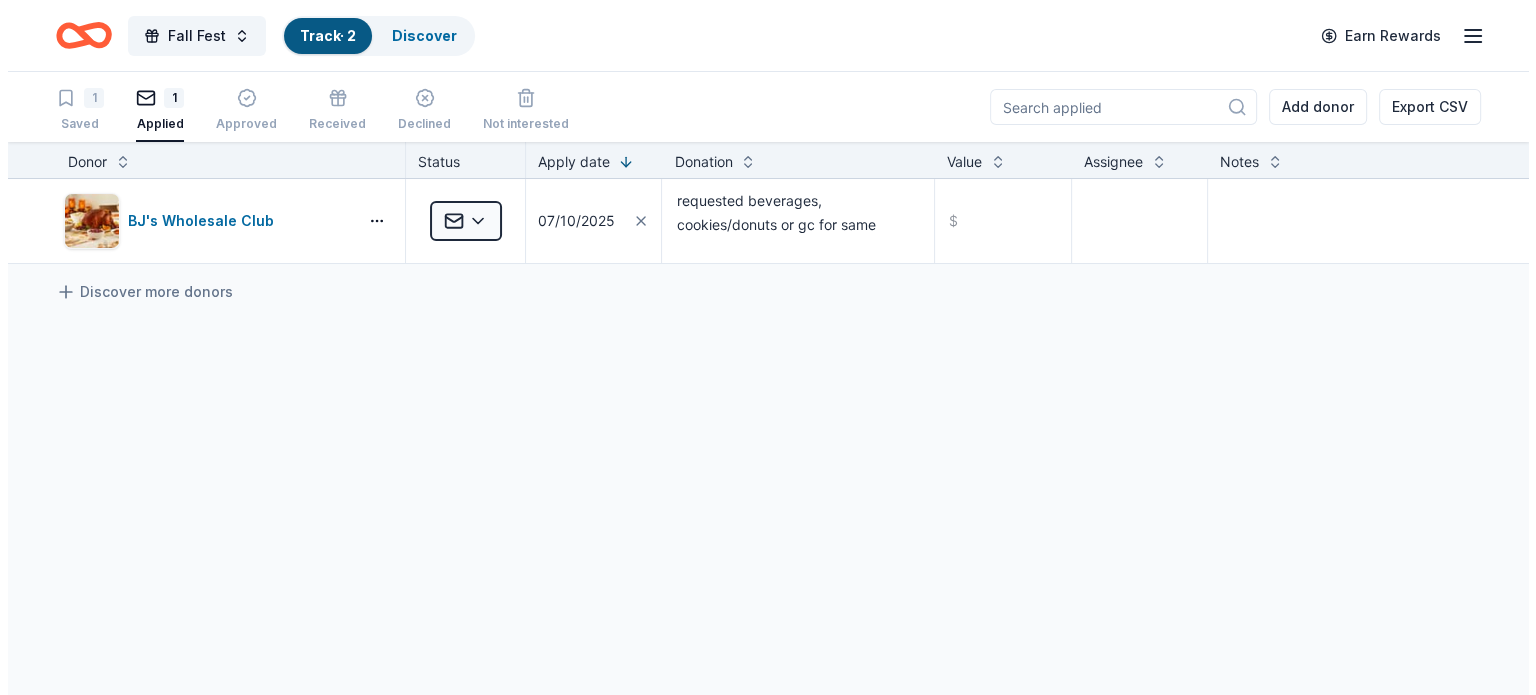 scroll, scrollTop: 0, scrollLeft: 0, axis: both 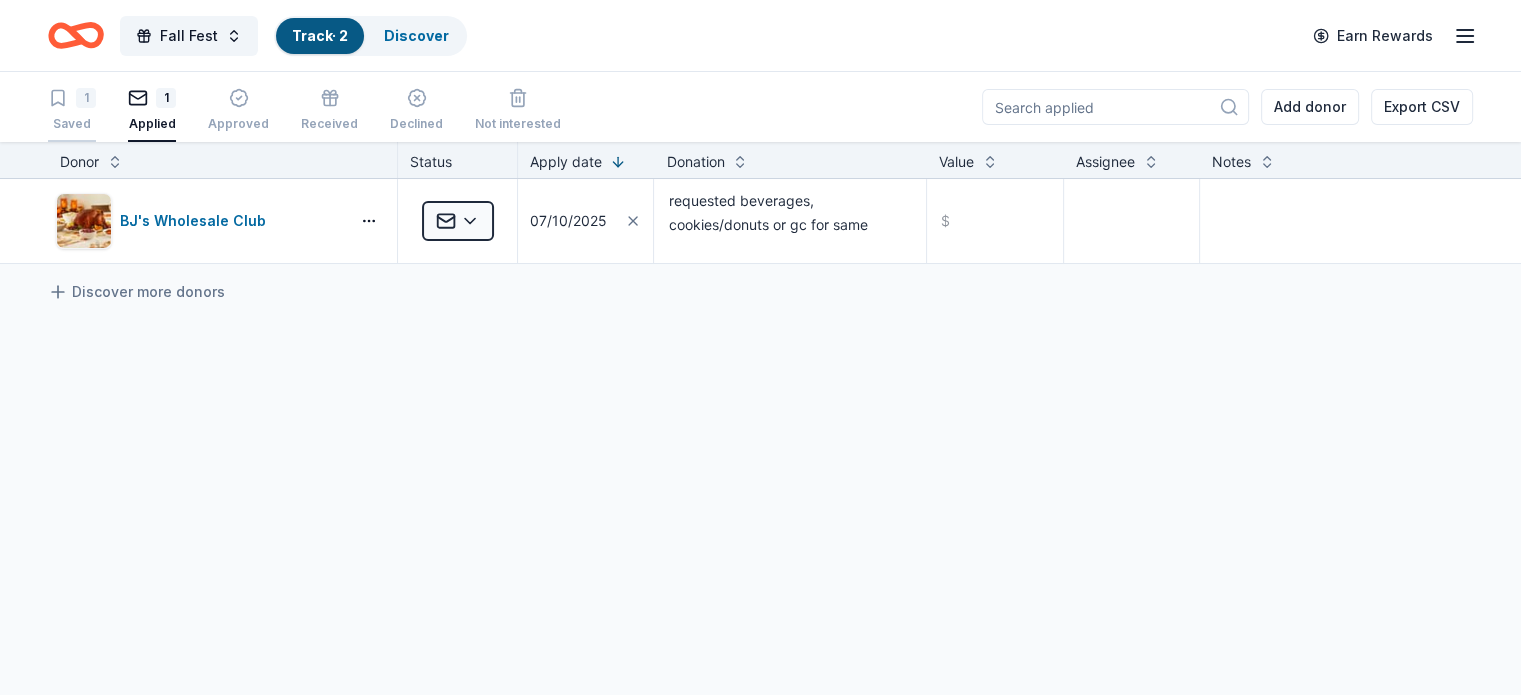 click on "1 Saved" at bounding box center [72, 110] 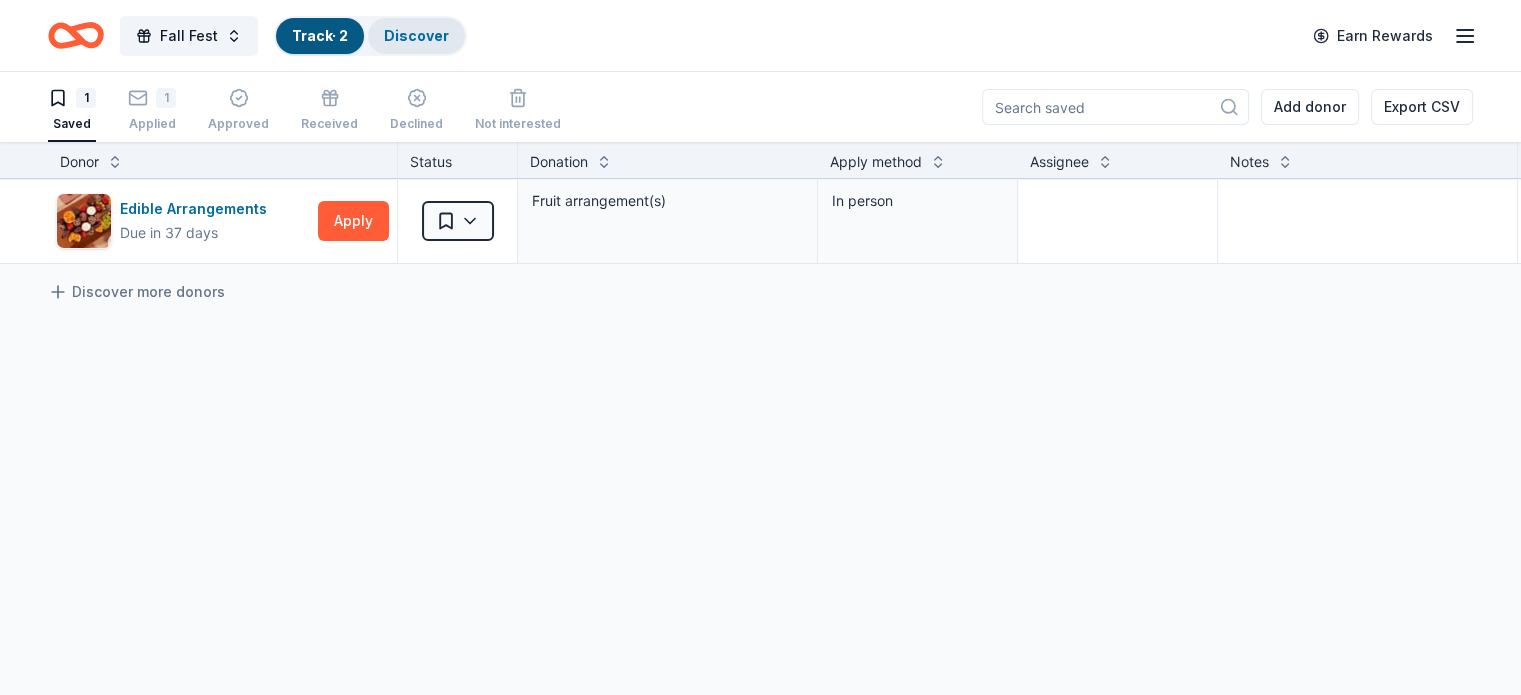 click on "Discover" at bounding box center [416, 36] 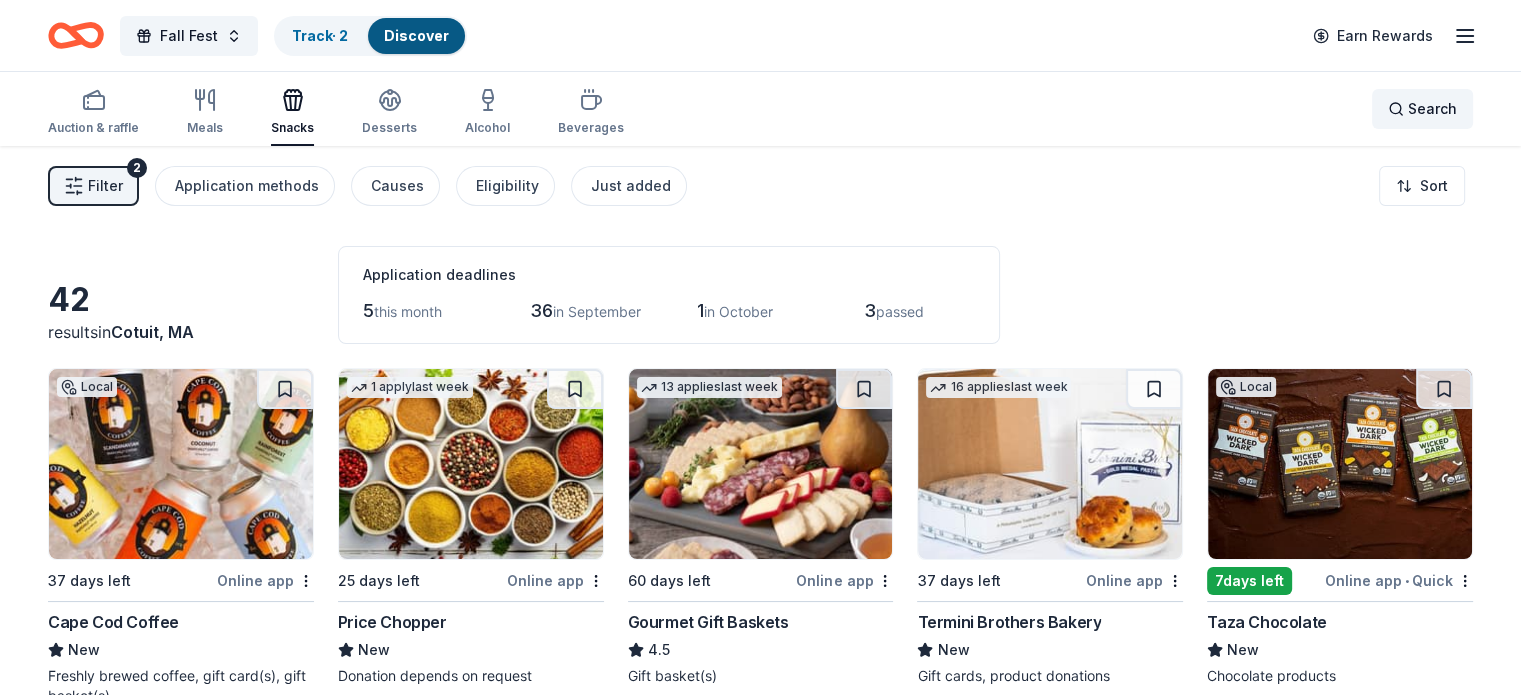 click on "Search" at bounding box center [1432, 109] 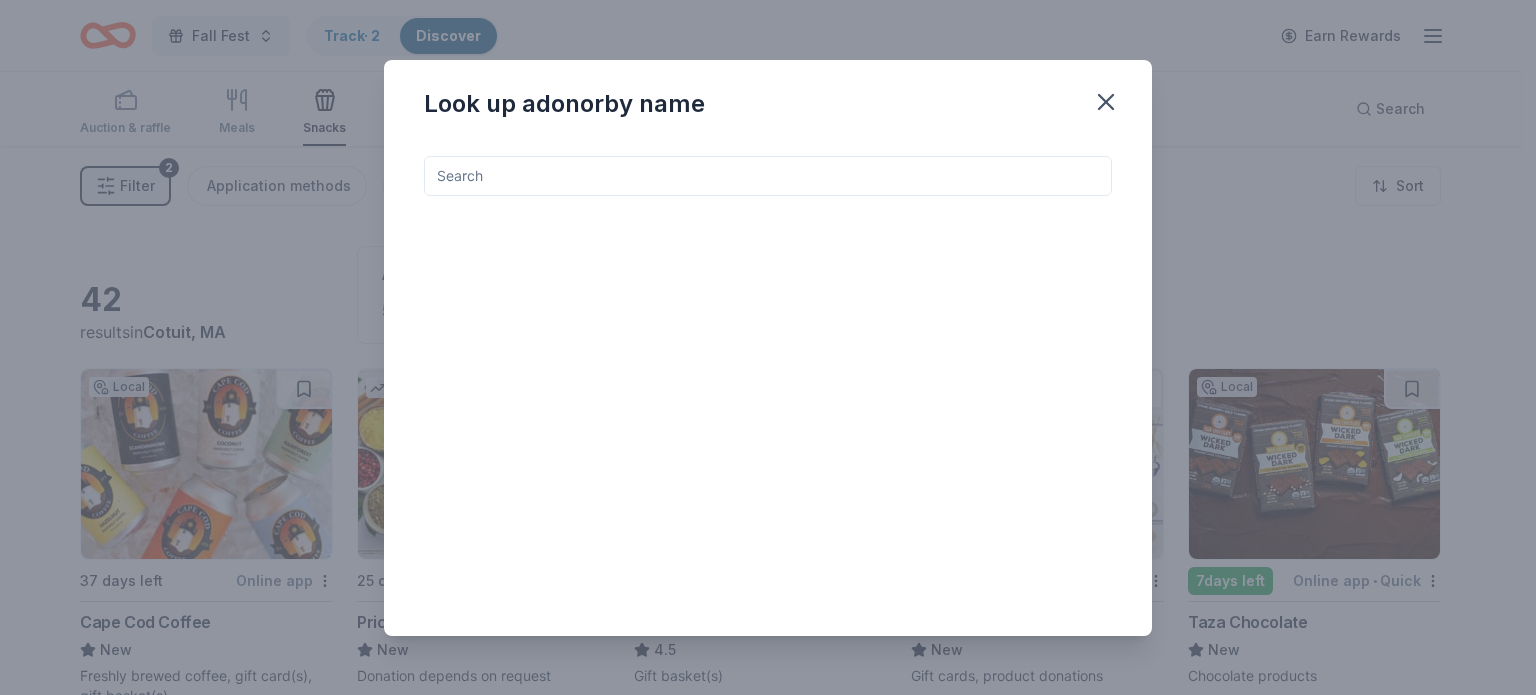 click at bounding box center [768, 176] 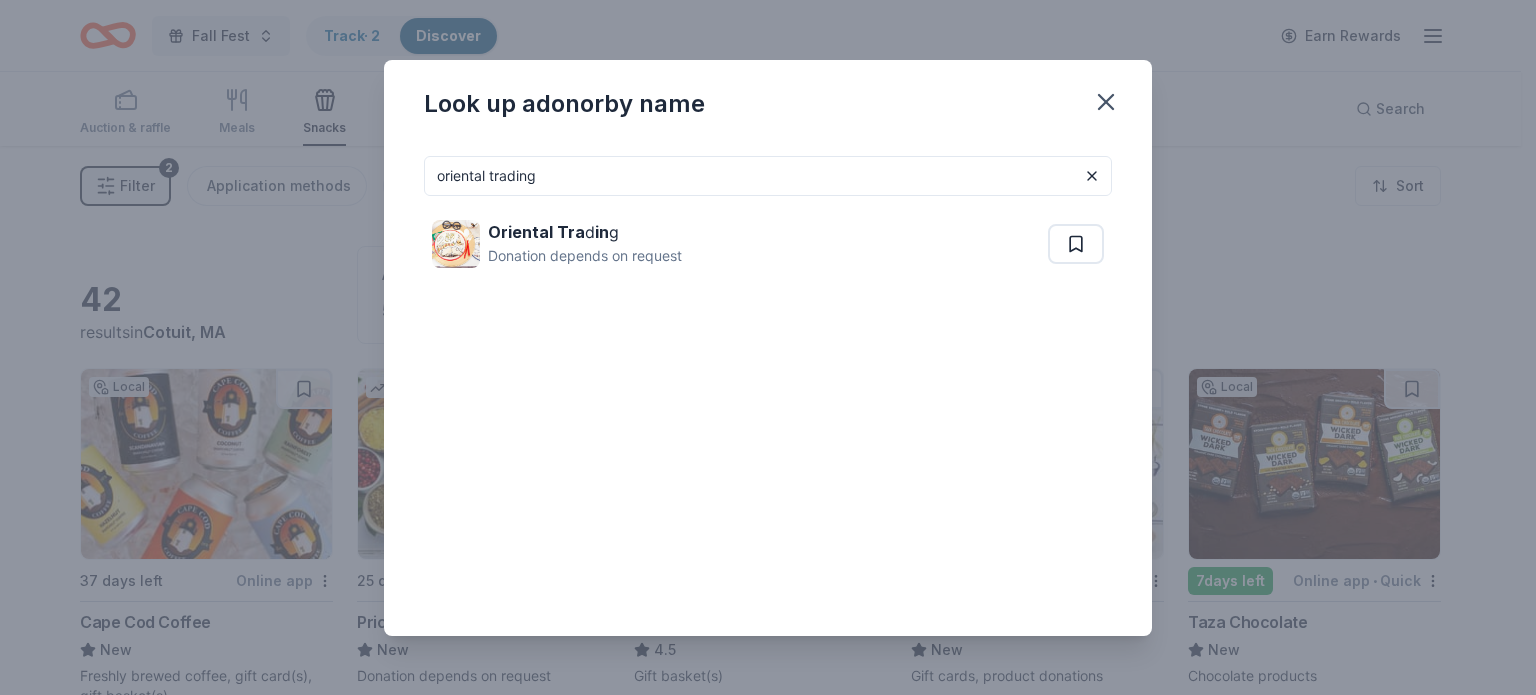type on "oriental trading" 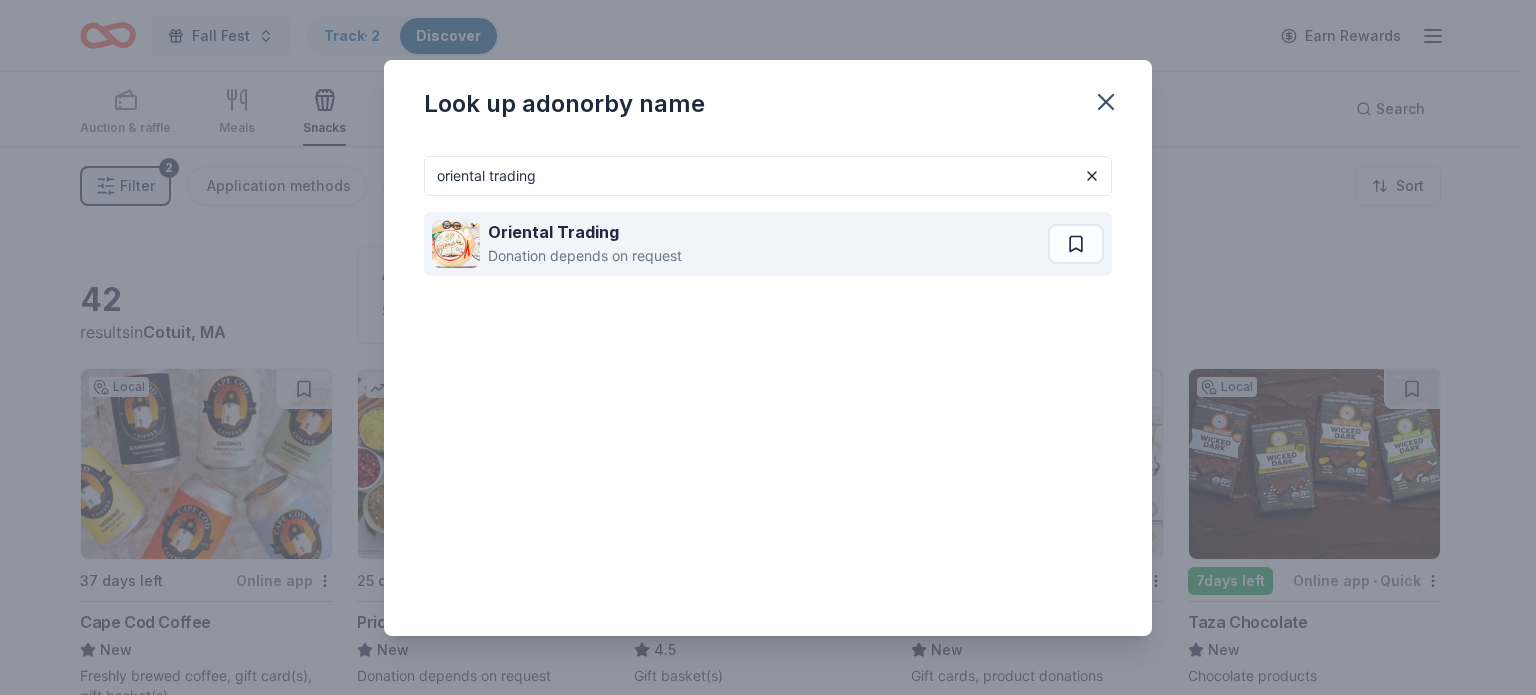 click on "Donation depends on request" at bounding box center (585, 256) 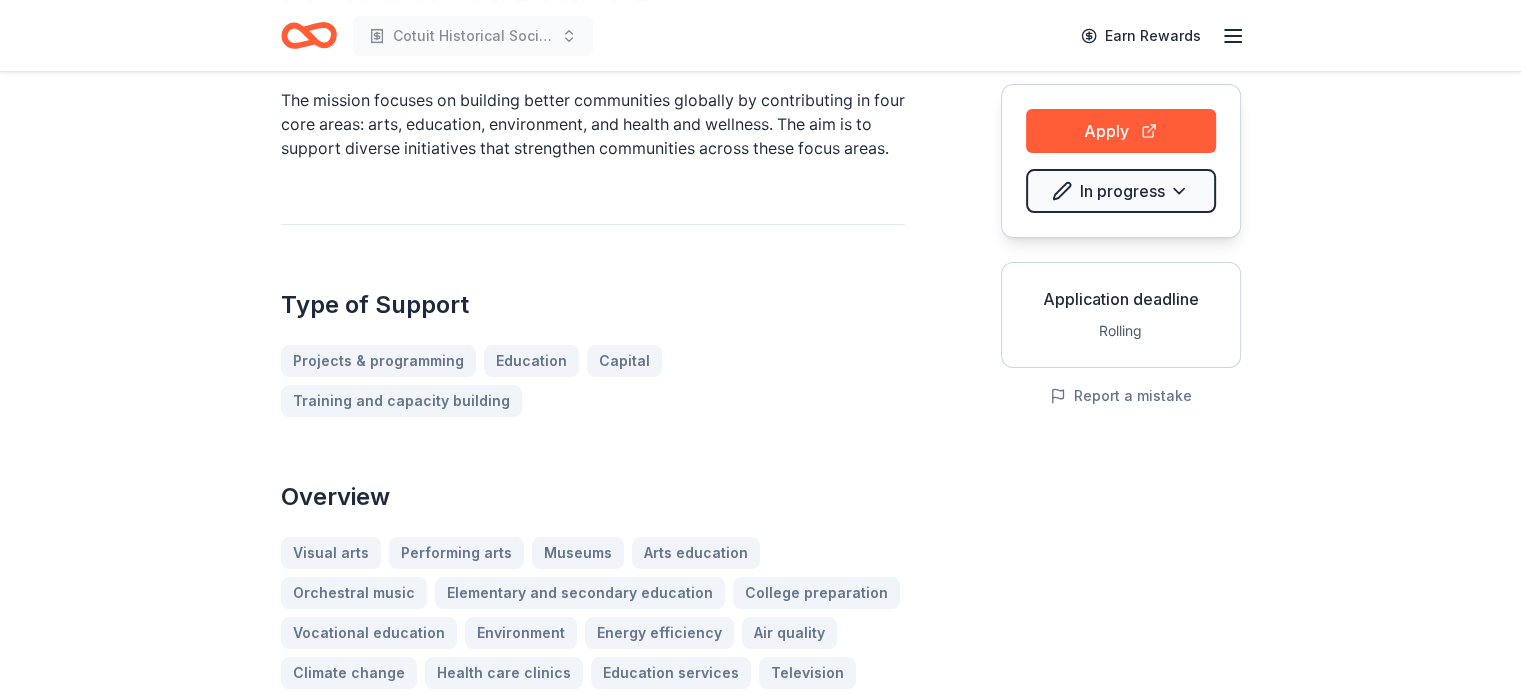 scroll, scrollTop: 200, scrollLeft: 0, axis: vertical 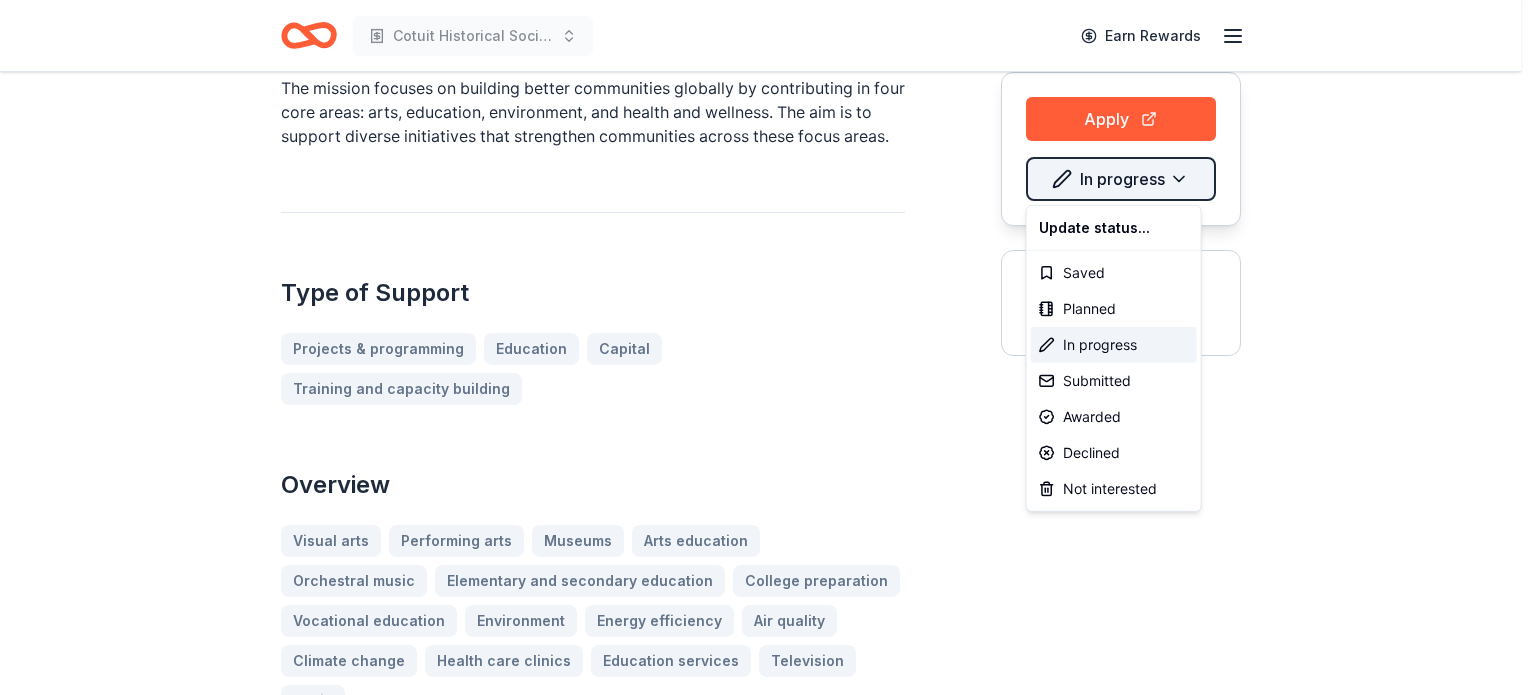click on "Cotuit Historical Society Earn Rewards Stantec Community Engagement Grant From   Stantec The mission focuses on building better communities globally by contributing in four core areas: arts, education, environment, and health and wellness. The aim is to support diverse initiatives that strengthen communities across these focus areas. Type of Support Projects & programming Education Capital Training and capacity building Overview Visual arts Performing arts Museums Arts education Orchestral music Elementary and secondary education College preparation Vocational education Environment Energy efficiency Air quality Climate change Health care clinics Education services Television Radio Eligibility Organization's Location Barbados, Canada, Qatar, Saudi Arabia, United Arab Emirates, United Kingdom, USA Program Location See more Organization Type 501(c)(3) Nonprofit Public or government entity Other
Initiatives must take place near a Stantec location
Ineligibility Organizations whose values conflict with ours 1" at bounding box center [768, 147] 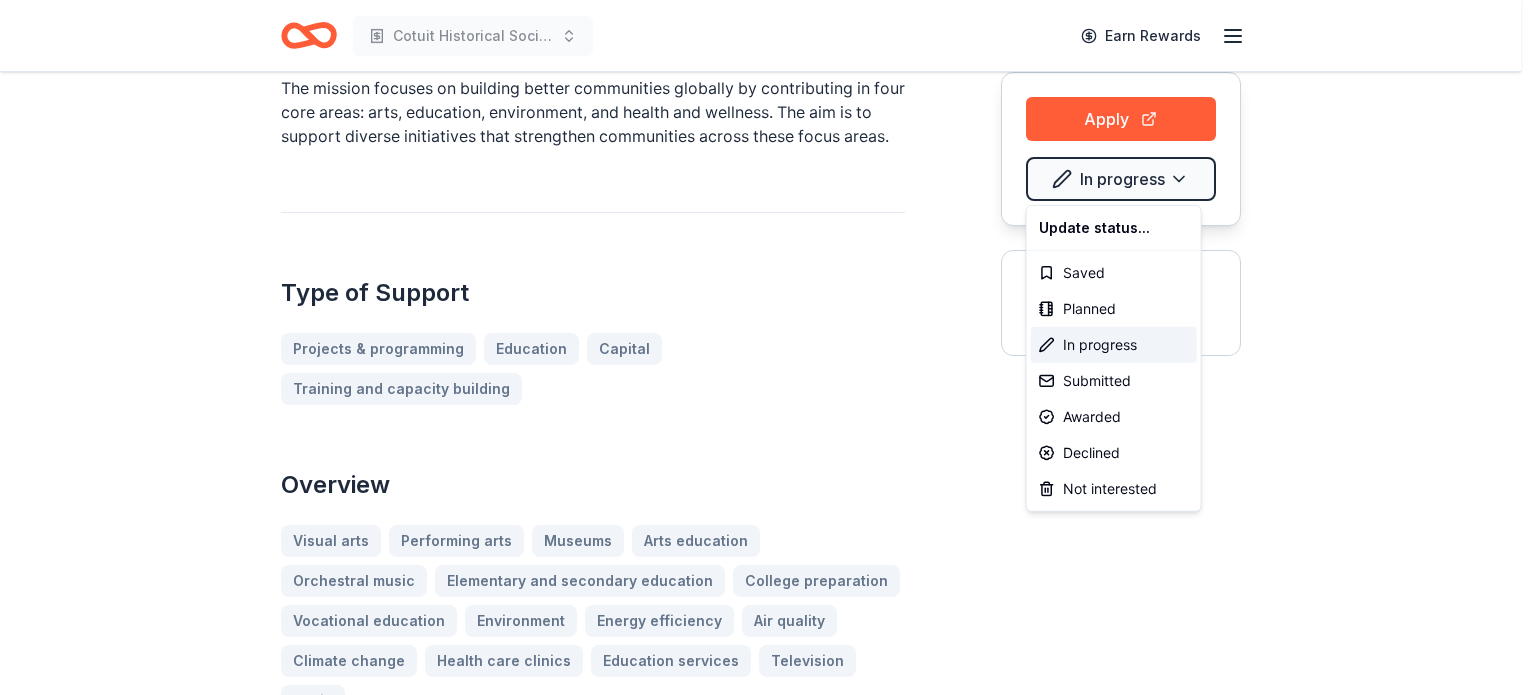 click on "Cotuit Historical Society Earn Rewards Stantec Community Engagement Grant From   Stantec The mission focuses on building better communities globally by contributing in four core areas: arts, education, environment, and health and wellness. The aim is to support diverse initiatives that strengthen communities across these focus areas. Type of Support Projects & programming Education Capital Training and capacity building Overview Visual arts Performing arts Museums Arts education Orchestral music Elementary and secondary education College preparation Vocational education Environment Energy efficiency Air quality Climate change Health care clinics Education services Television Radio Eligibility Organization's Location Barbados, Canada, Qatar, Saudi Arabia, United Arab Emirates, United Kingdom, USA Program Location See more Organization Type 501(c)(3) Nonprofit Public or government entity Other
Initiatives must take place near a Stantec location
Ineligibility Organizations whose values conflict with ours 1" at bounding box center [768, 147] 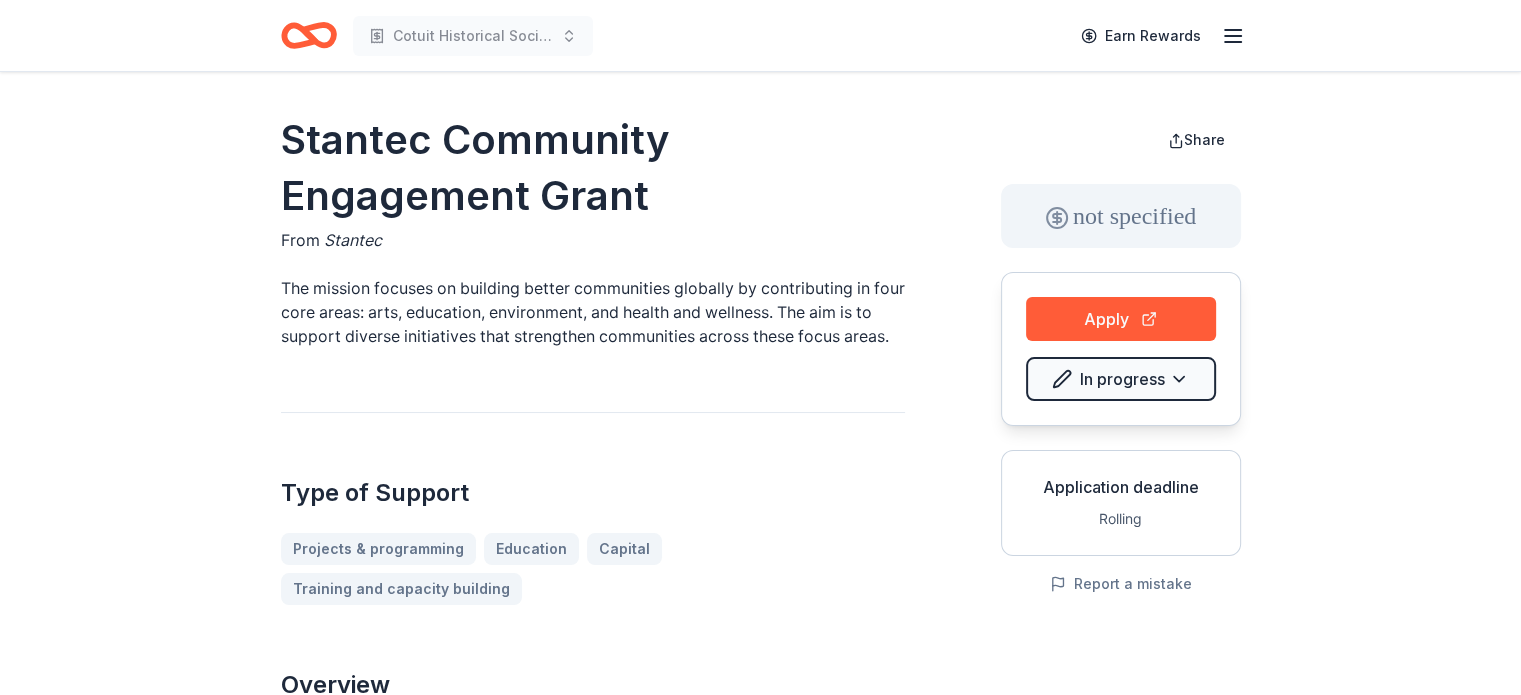 scroll, scrollTop: 100, scrollLeft: 0, axis: vertical 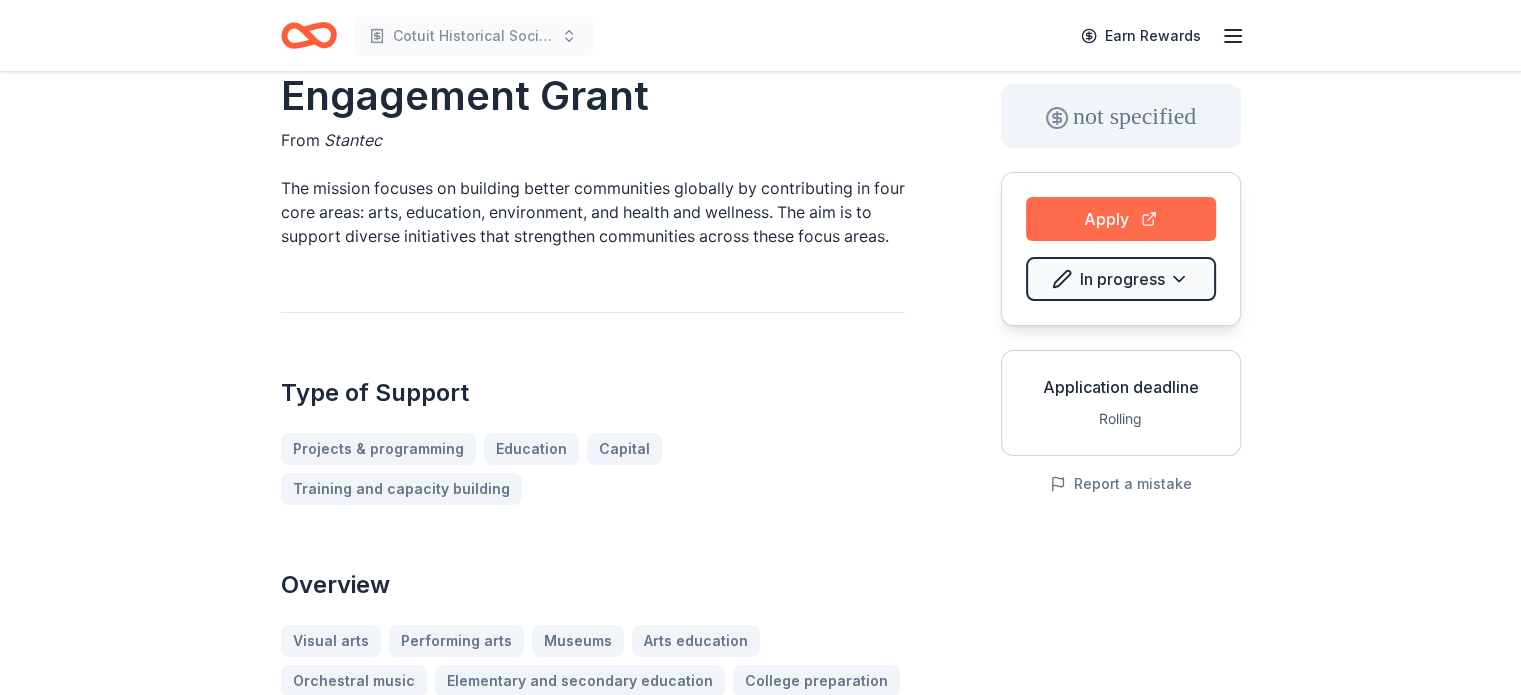 click on "Apply" at bounding box center (1121, 219) 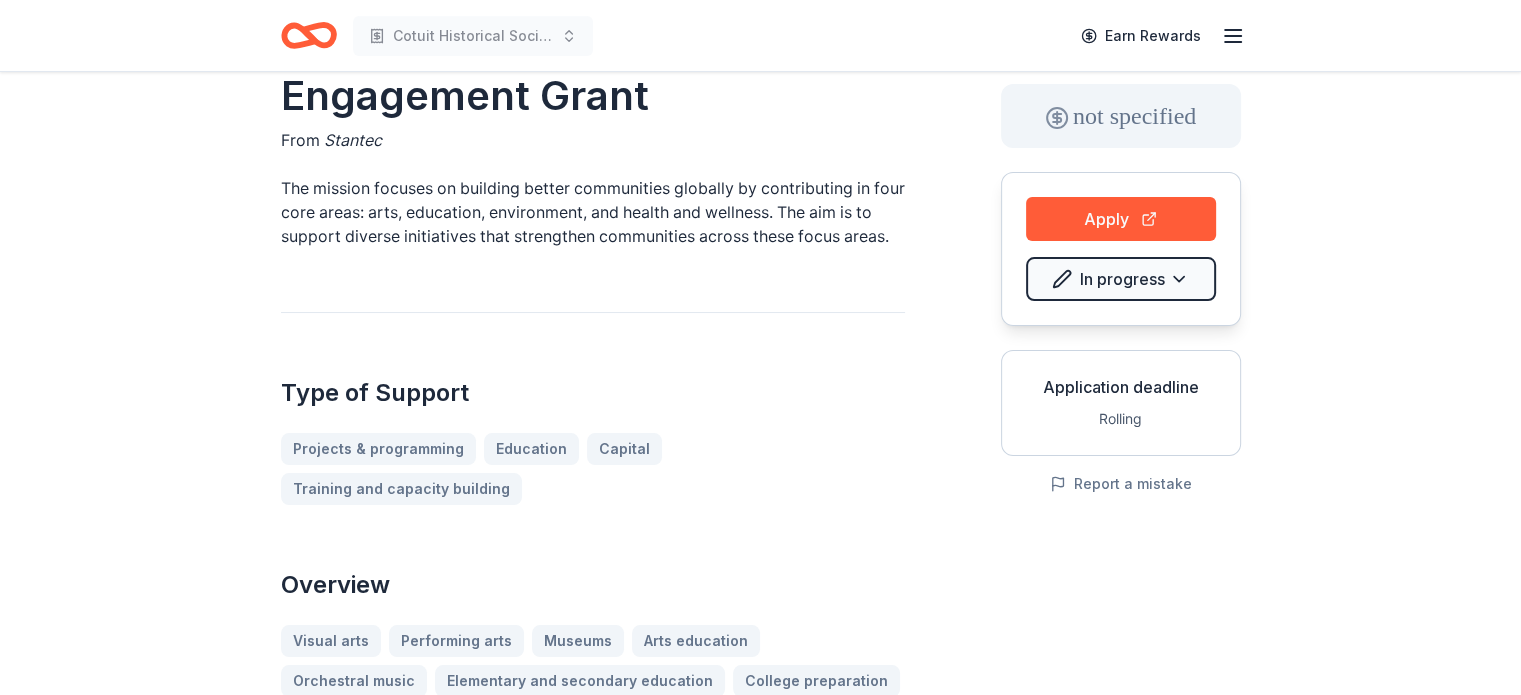 click on "Application deadline" at bounding box center [1121, 387] 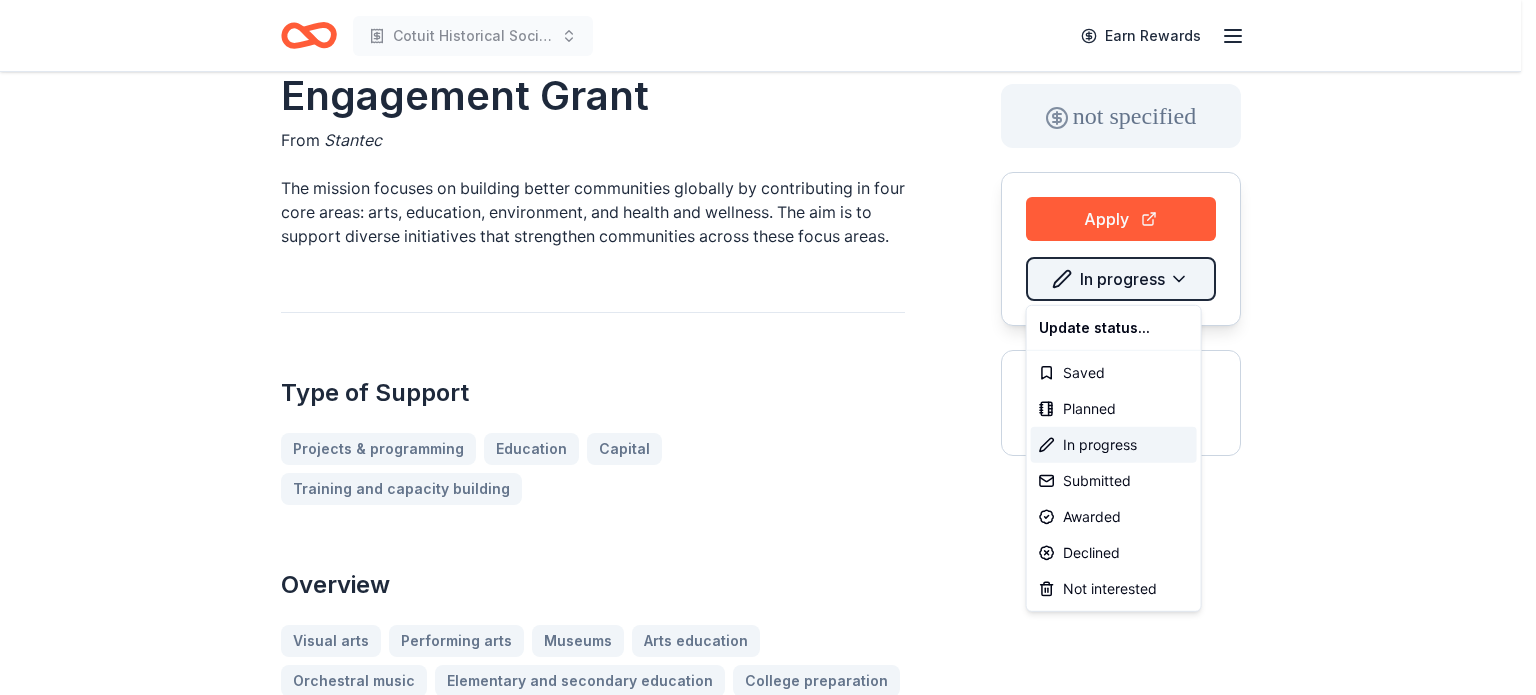 click on "Cotuit Historical Society Earn Rewards Stantec Community Engagement Grant From   Stantec The mission focuses on building better communities globally by contributing in four core areas: arts, education, environment, and health and wellness. The aim is to support diverse initiatives that strengthen communities across these focus areas. Type of Support Projects & programming Education Capital Training and capacity building Overview Visual arts Performing arts Museums Arts education Orchestral music Elementary and secondary education College preparation Vocational education Environment Energy efficiency Air quality Climate change Health care clinics Education services Television Radio Eligibility Organization's Location Barbados, Canada, Qatar, Saudi Arabia, United Arab Emirates, United Kingdom, USA Program Location See more Organization Type 501(c)(3) Nonprofit Public or government entity Other
Initiatives must take place near a Stantec location
Ineligibility Organizations whose values conflict with ours 1" at bounding box center [768, 247] 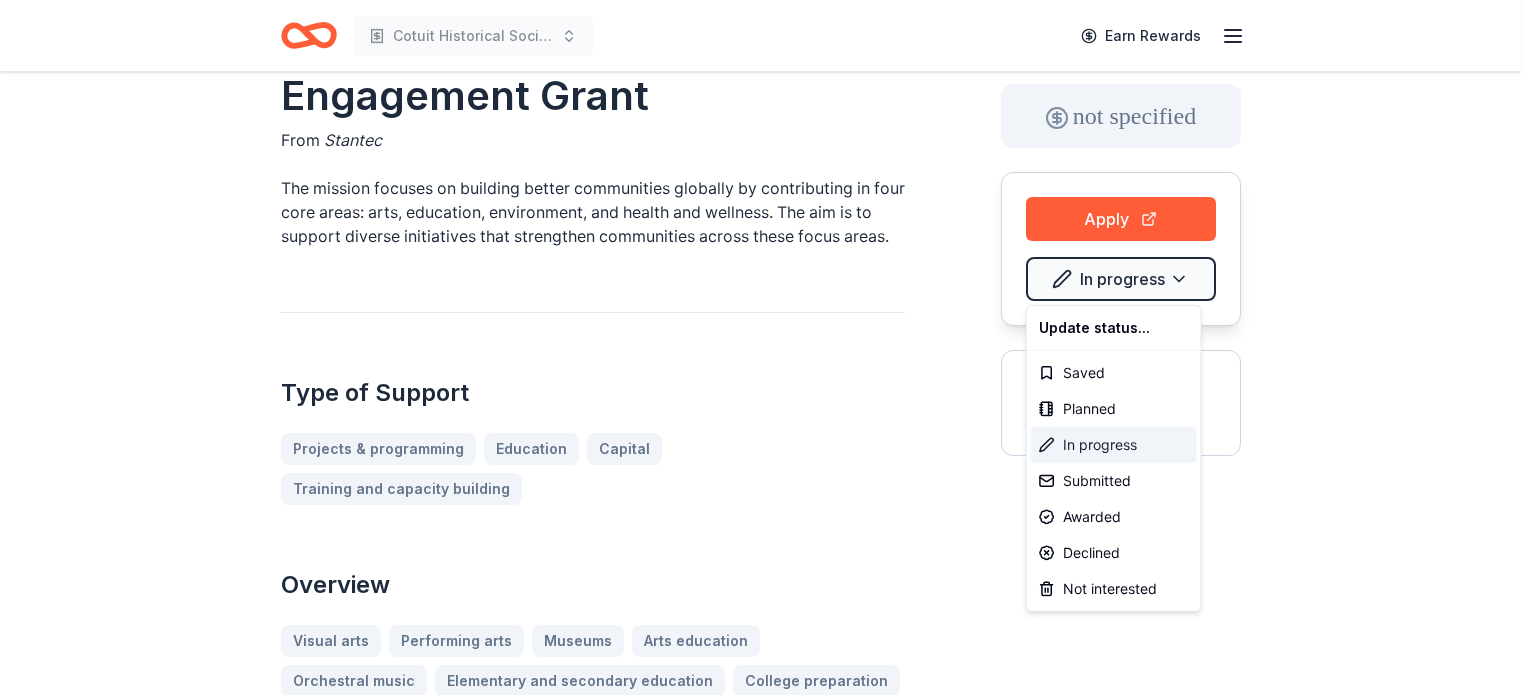 click on "In progress" at bounding box center [1114, 445] 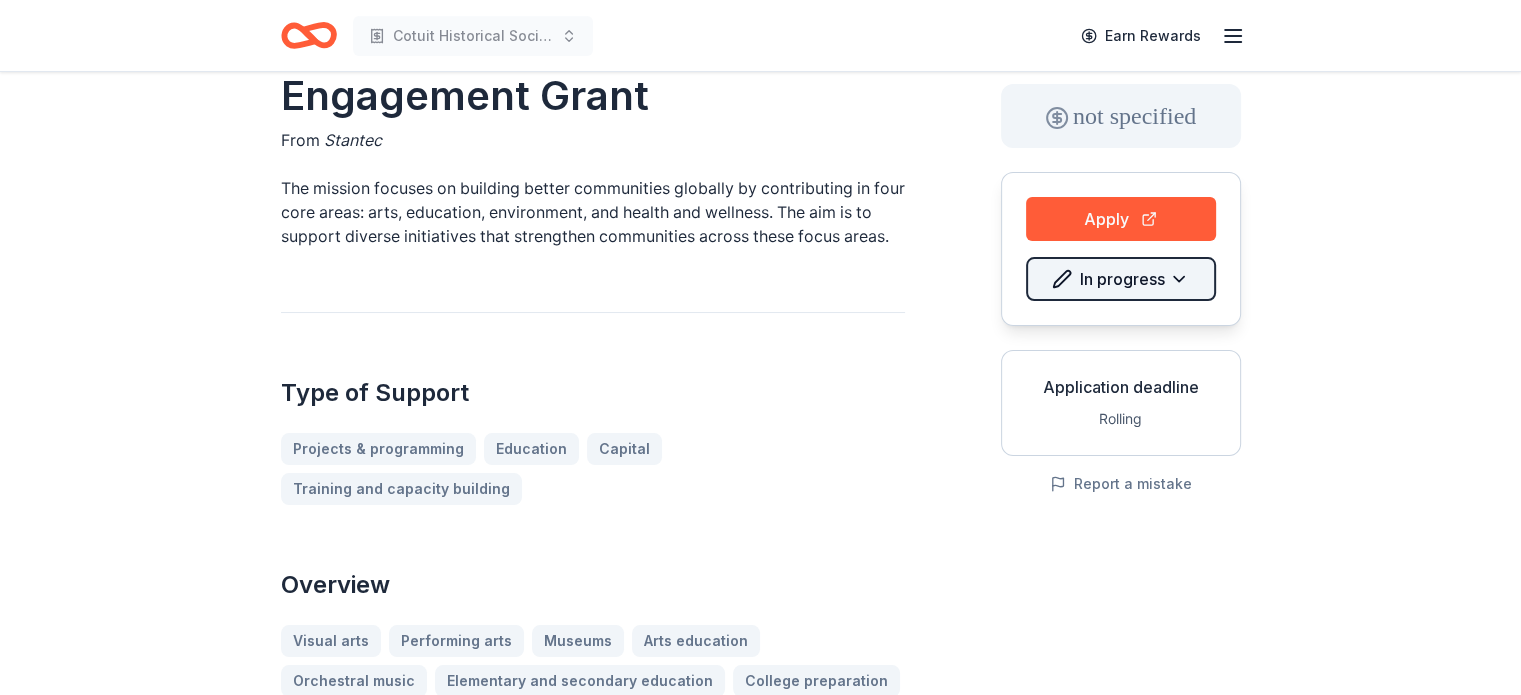 click on "Cotuit Historical Society Earn Rewards Stantec Community Engagement Grant From   Stantec The mission focuses on building better communities globally by contributing in four core areas: arts, education, environment, and health and wellness. The aim is to support diverse initiatives that strengthen communities across these focus areas. Type of Support Projects & programming Education Capital Training and capacity building Overview Visual arts Performing arts Museums Arts education Orchestral music Elementary and secondary education College preparation Vocational education Environment Energy efficiency Air quality Climate change Health care clinics Education services Television Radio Eligibility Organization's Location Barbados, Canada, Qatar, Saudi Arabia, United Arab Emirates, United Kingdom, USA Program Location See more Organization Type 501(c)(3) Nonprofit Public or government entity Other
Initiatives must take place near a Stantec location
Ineligibility Organizations whose values conflict with ours 1" at bounding box center (760, 247) 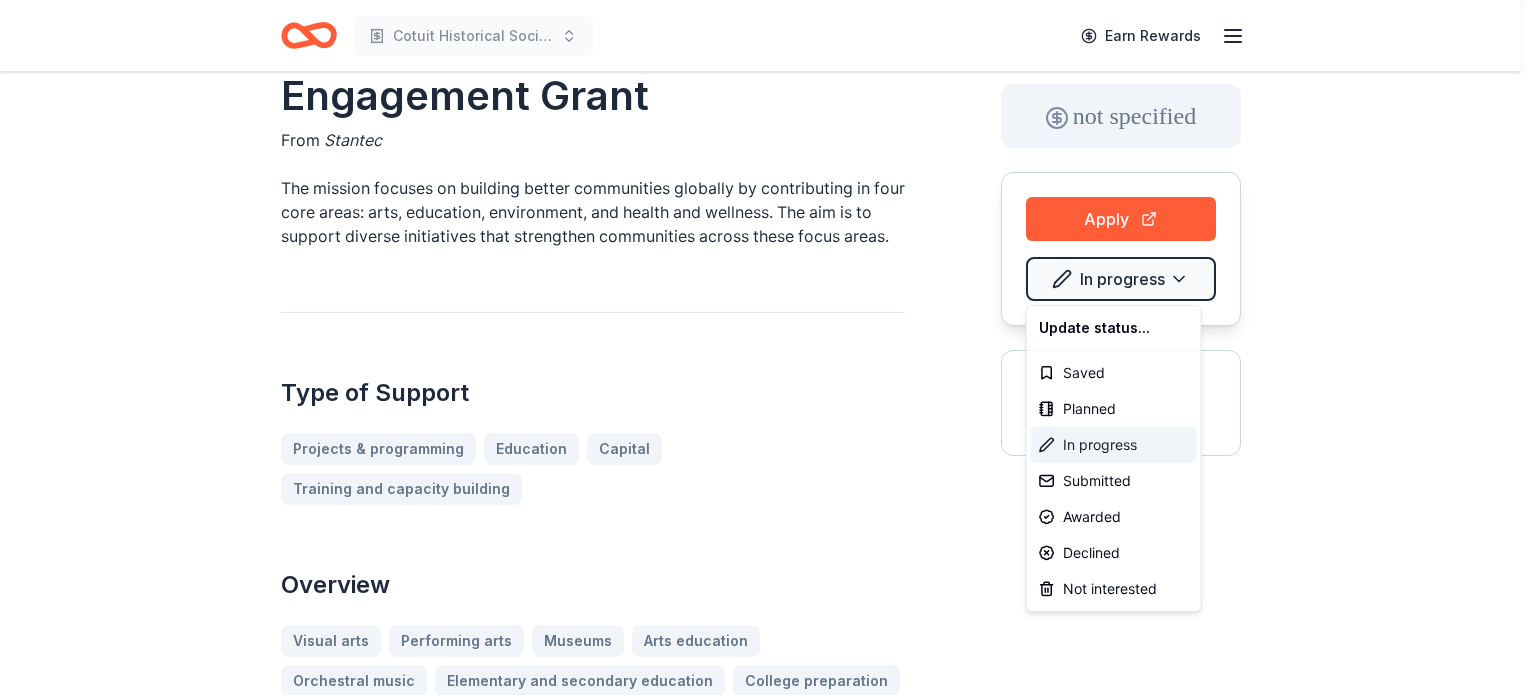 click on "In progress" at bounding box center [1114, 445] 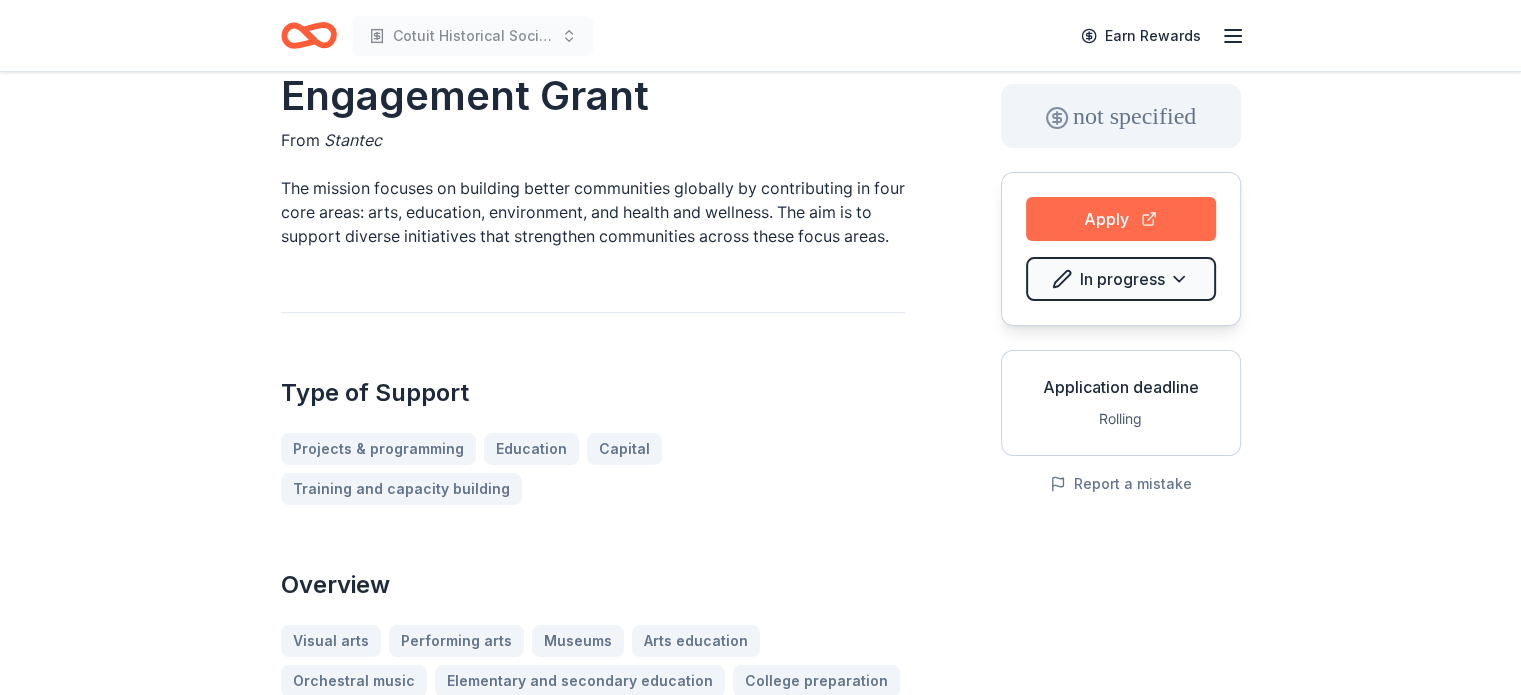 click on "Apply" at bounding box center (1121, 219) 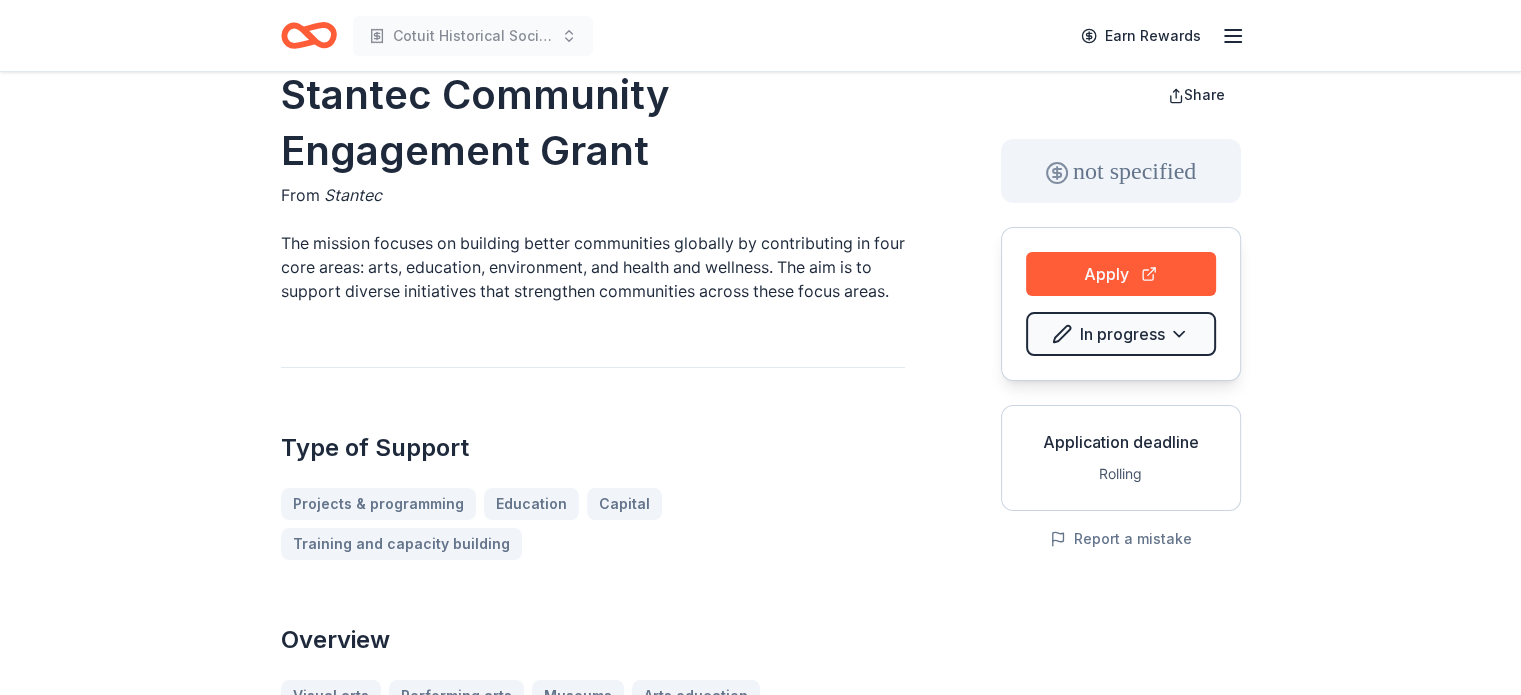 scroll, scrollTop: 0, scrollLeft: 0, axis: both 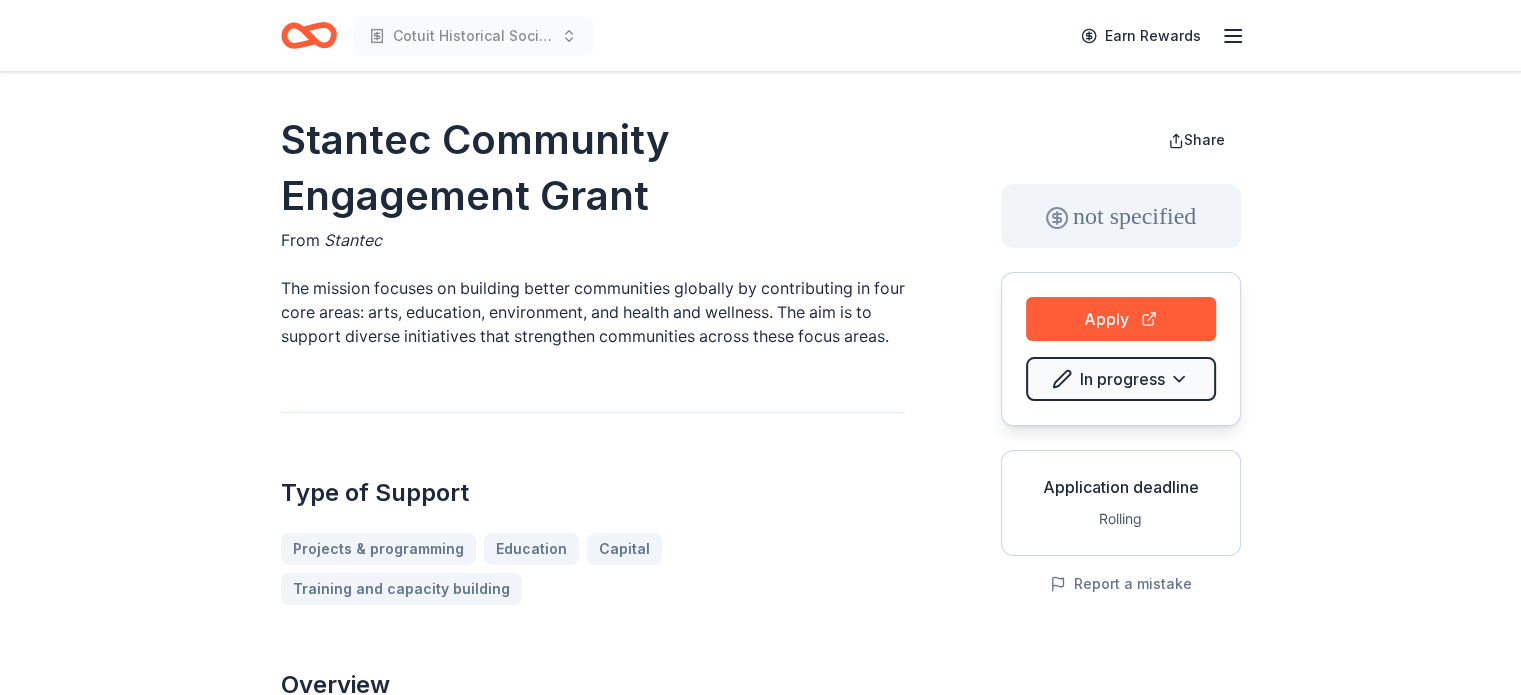 click on "Application deadline" at bounding box center [1121, 487] 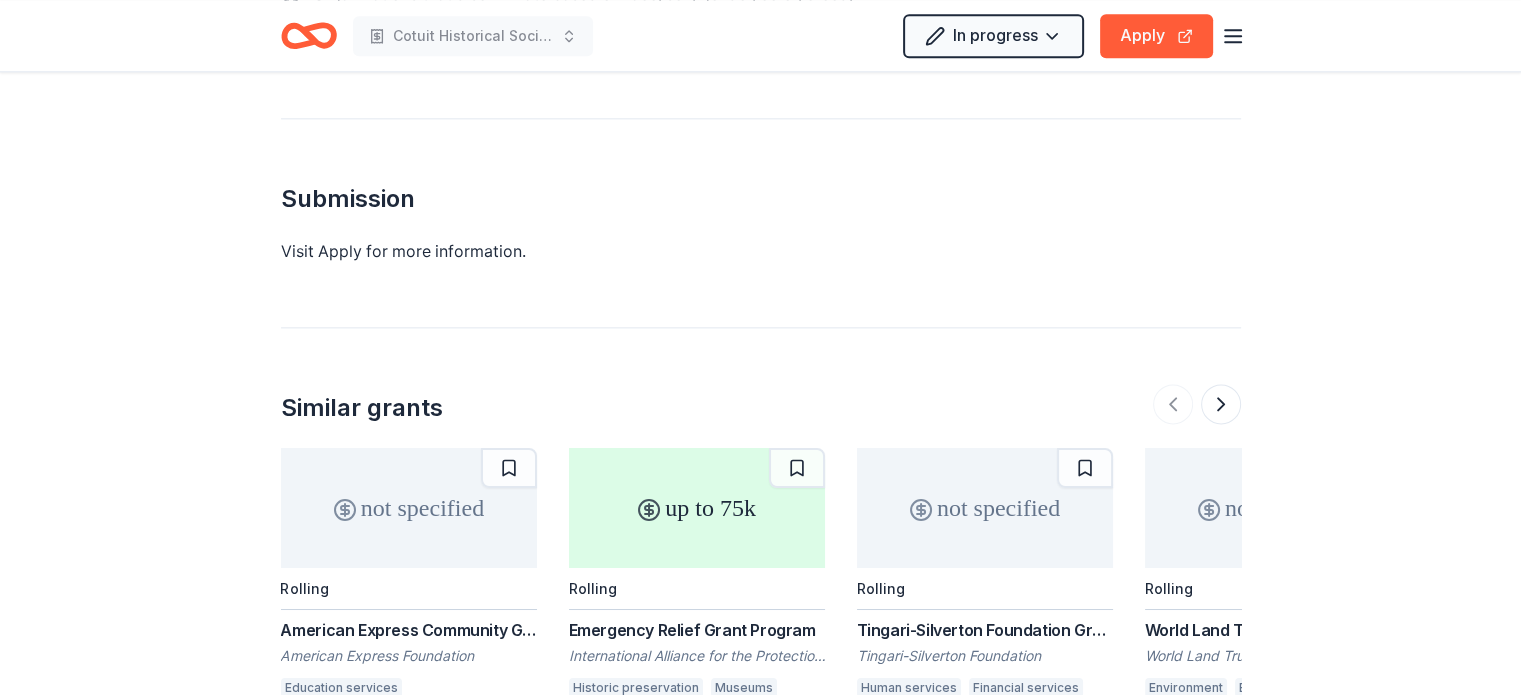 scroll, scrollTop: 2500, scrollLeft: 0, axis: vertical 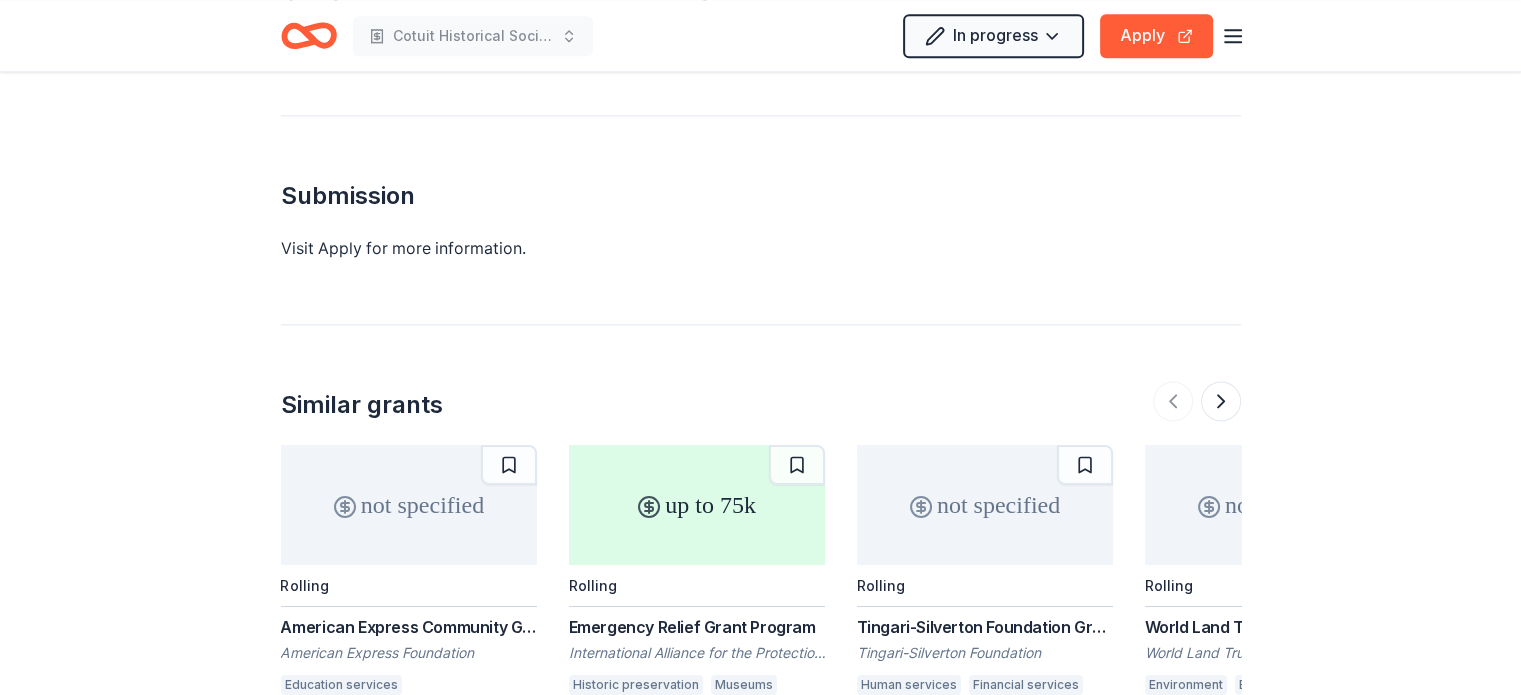 click on "Visit Apply for more information." at bounding box center [761, 248] 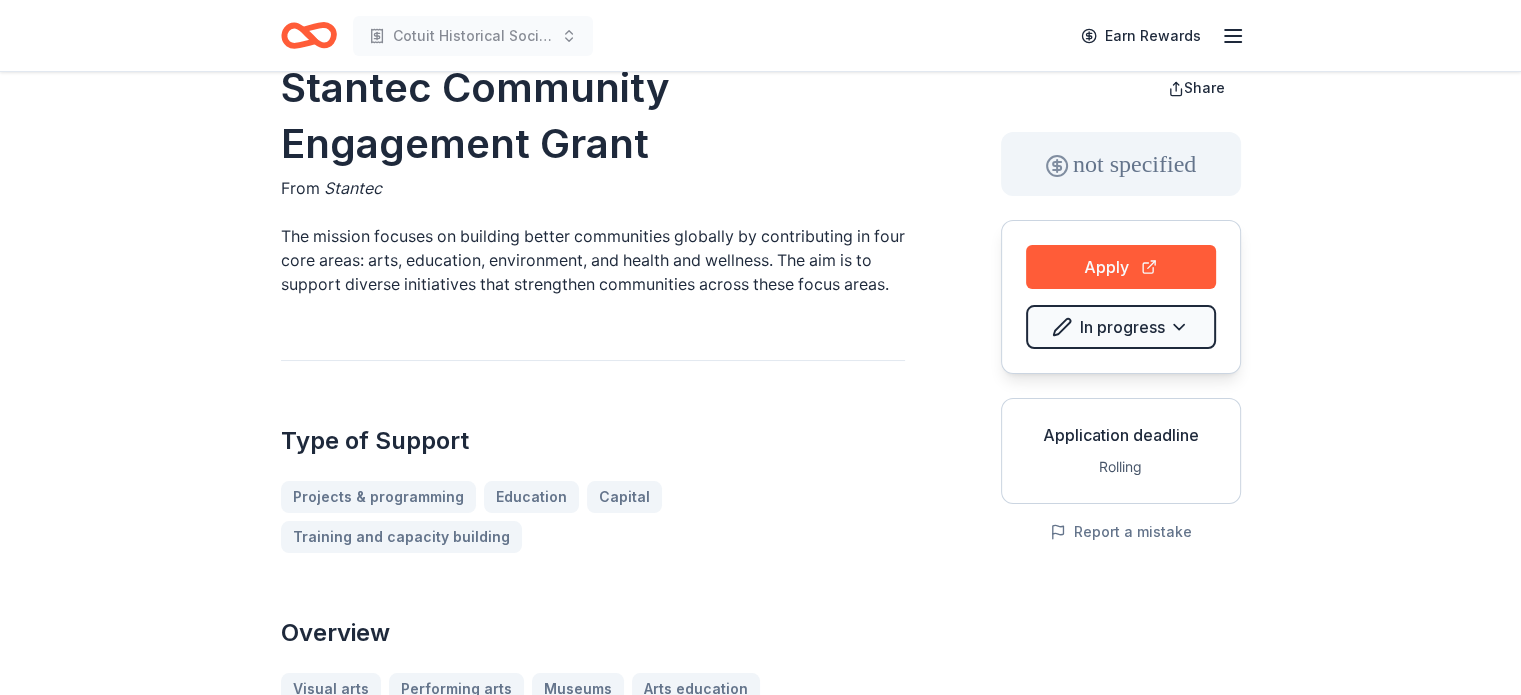 scroll, scrollTop: 100, scrollLeft: 0, axis: vertical 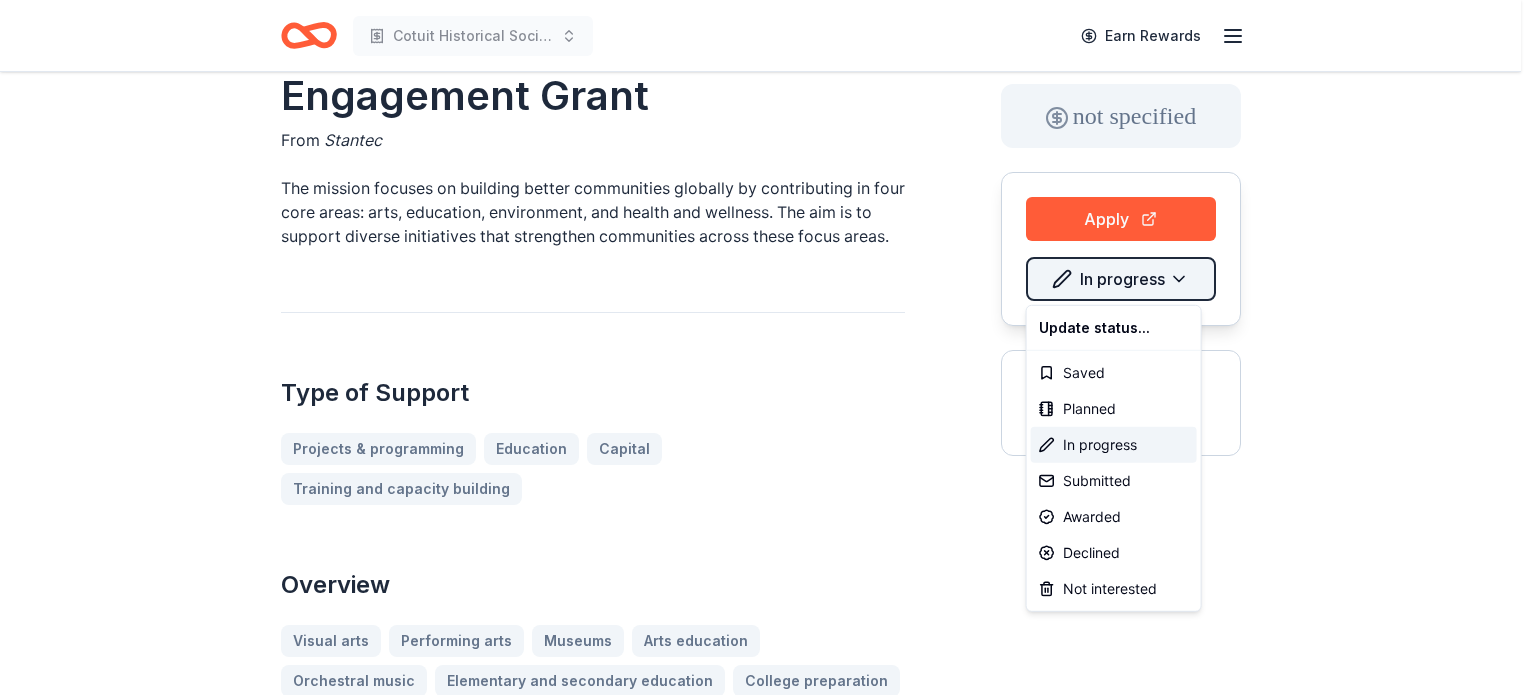 click on "Cotuit Historical Society Earn Rewards Stantec Community Engagement Grant From   Stantec The mission focuses on building better communities globally by contributing in four core areas: arts, education, environment, and health and wellness. The aim is to support diverse initiatives that strengthen communities across these focus areas. Type of Support Projects & programming Education Capital Training and capacity building Overview Visual arts Performing arts Museums Arts education Orchestral music Elementary and secondary education College preparation Vocational education Environment Energy efficiency Air quality Climate change Health care clinics Education services Television Radio Eligibility Organization's Location Barbados, Canada, Qatar, Saudi Arabia, United Arab Emirates, United Kingdom, USA Program Location See more Organization Type 501(c)(3) Nonprofit Public or government entity Other
Initiatives must take place near a Stantec location
Ineligibility Organizations whose values conflict with ours 1" at bounding box center [768, 247] 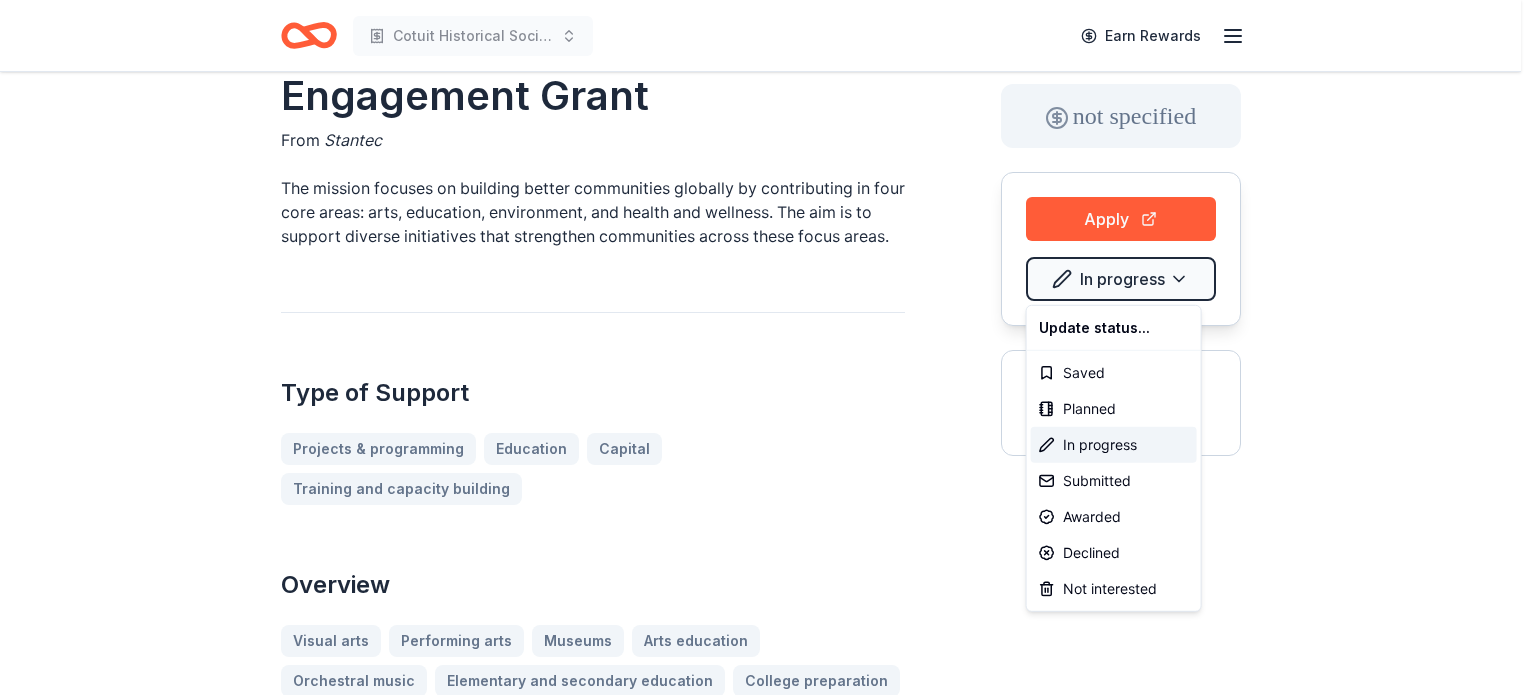 click on "Update status..." at bounding box center [1114, 328] 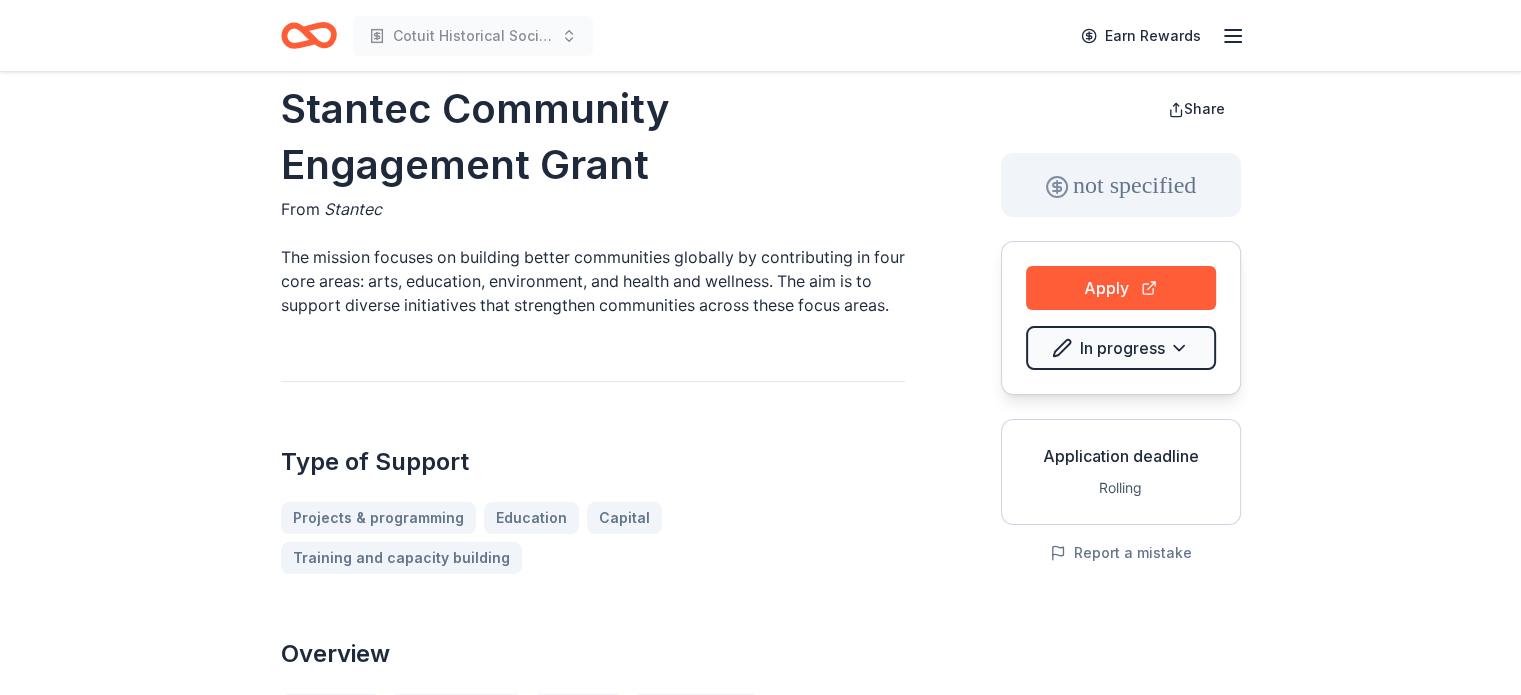 scroll, scrollTop: 0, scrollLeft: 0, axis: both 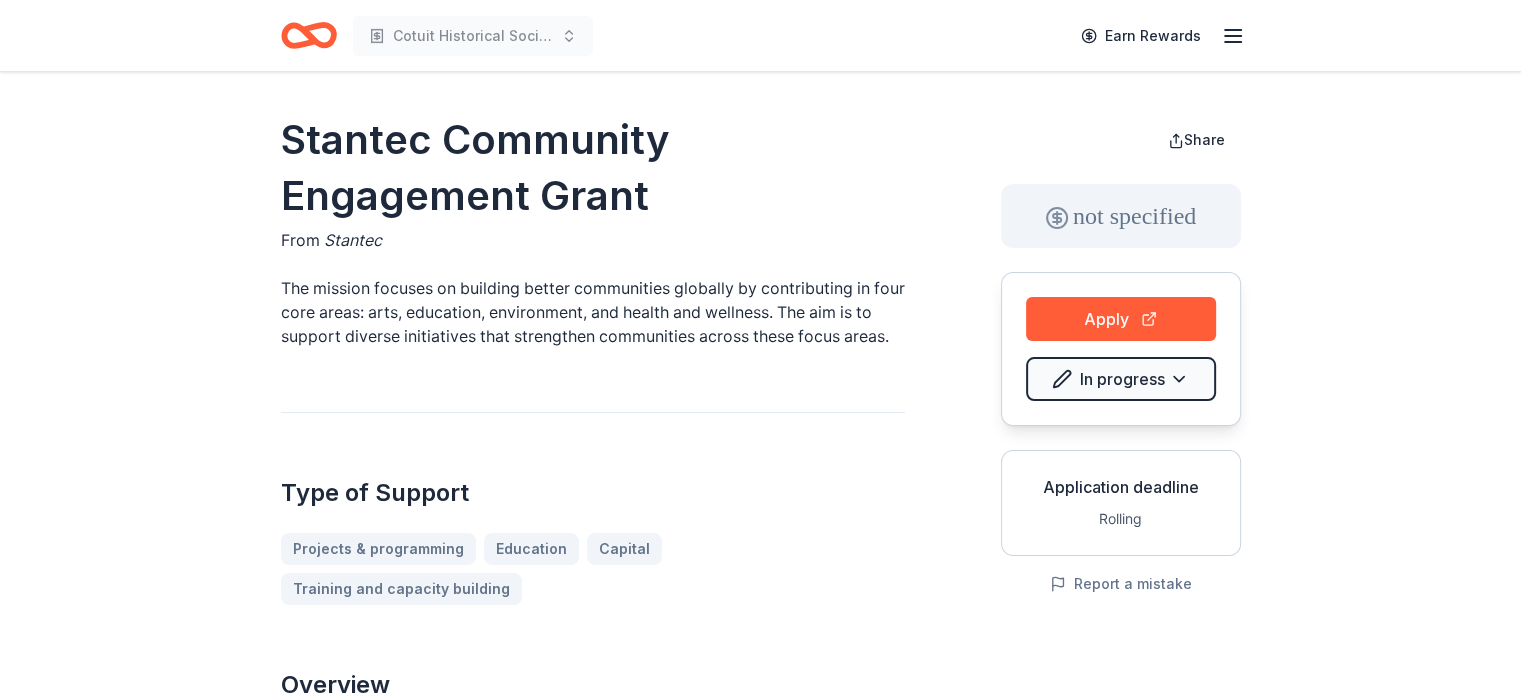 click 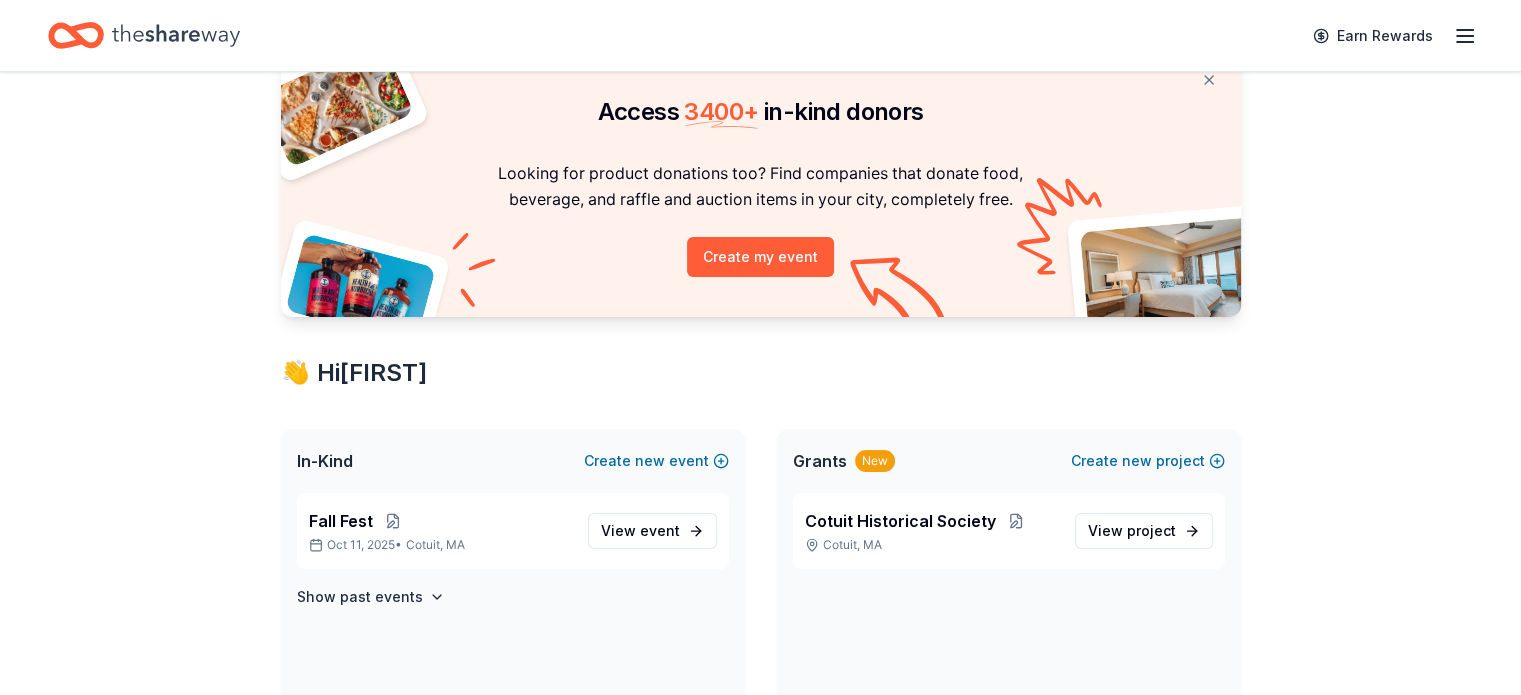 scroll, scrollTop: 200, scrollLeft: 0, axis: vertical 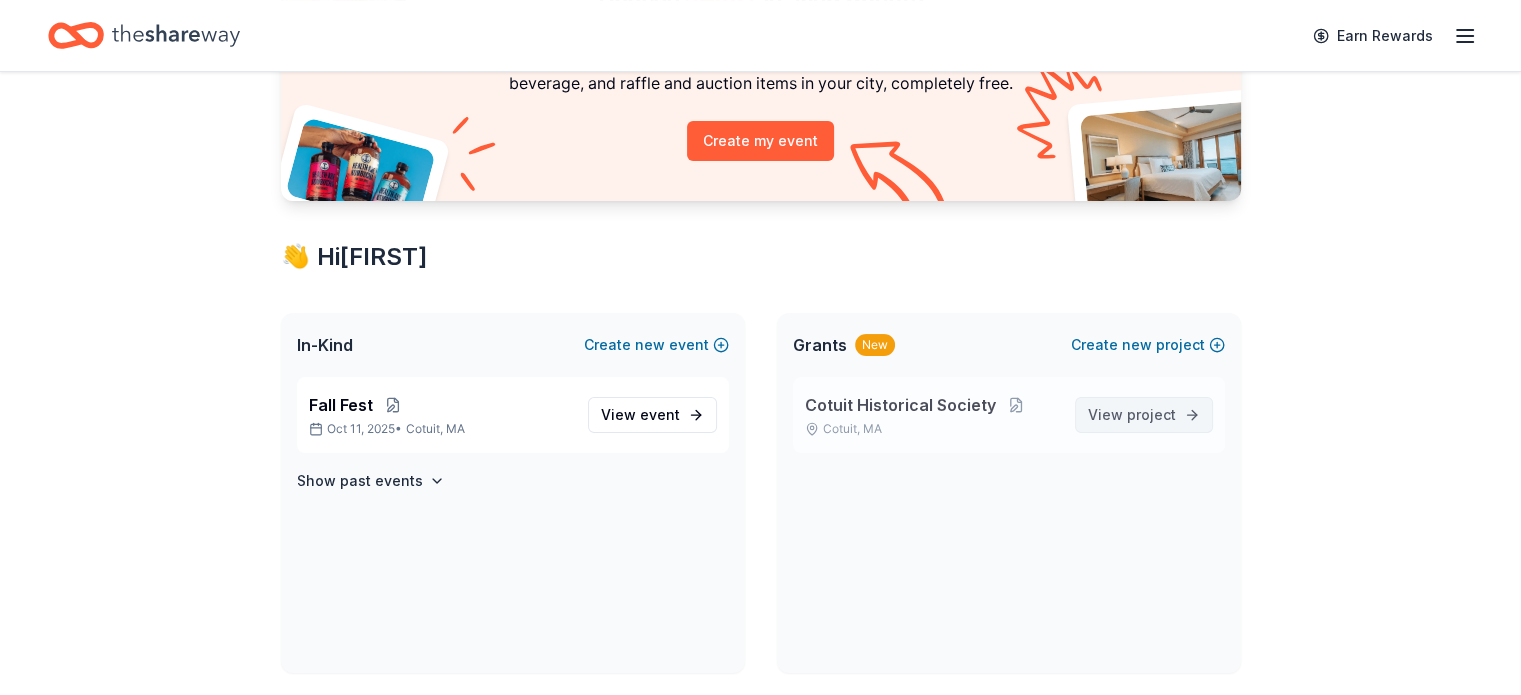 click on "project" at bounding box center (1151, 414) 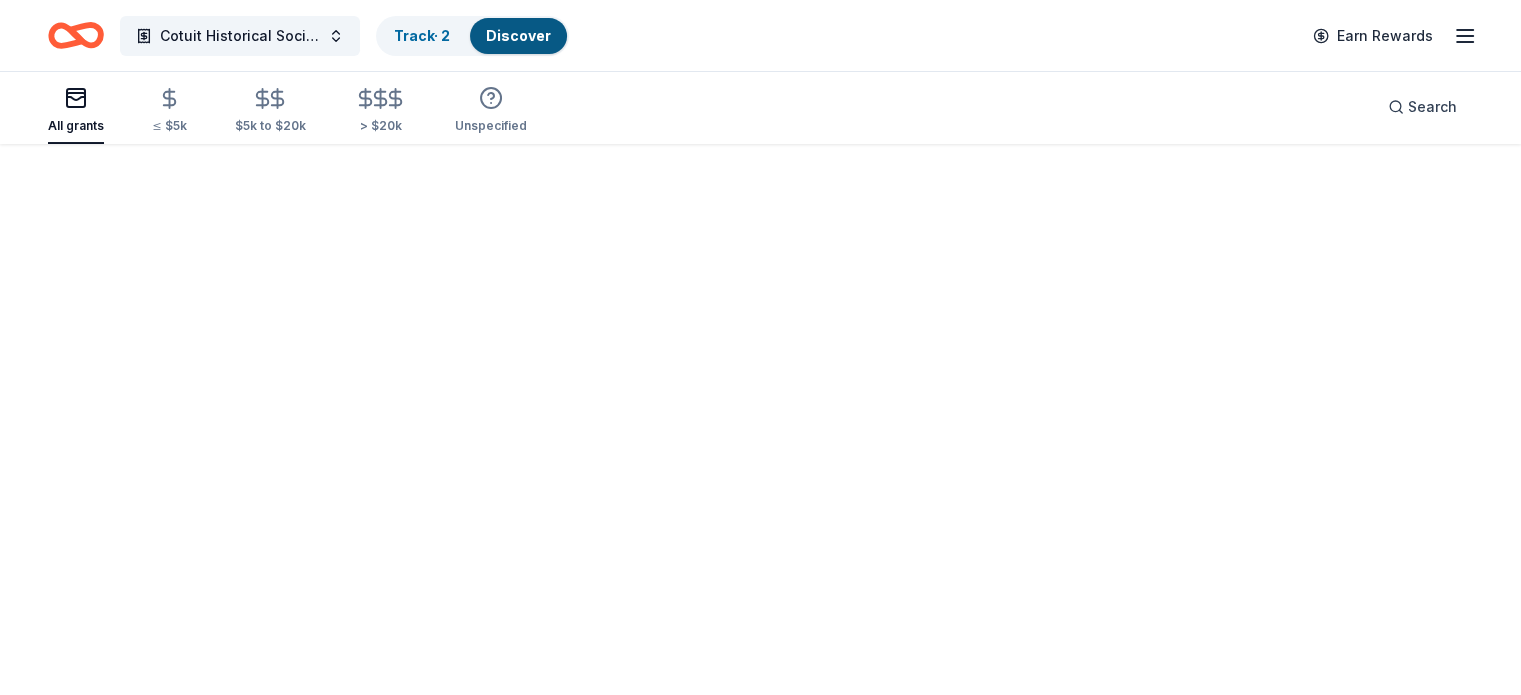 scroll, scrollTop: 0, scrollLeft: 0, axis: both 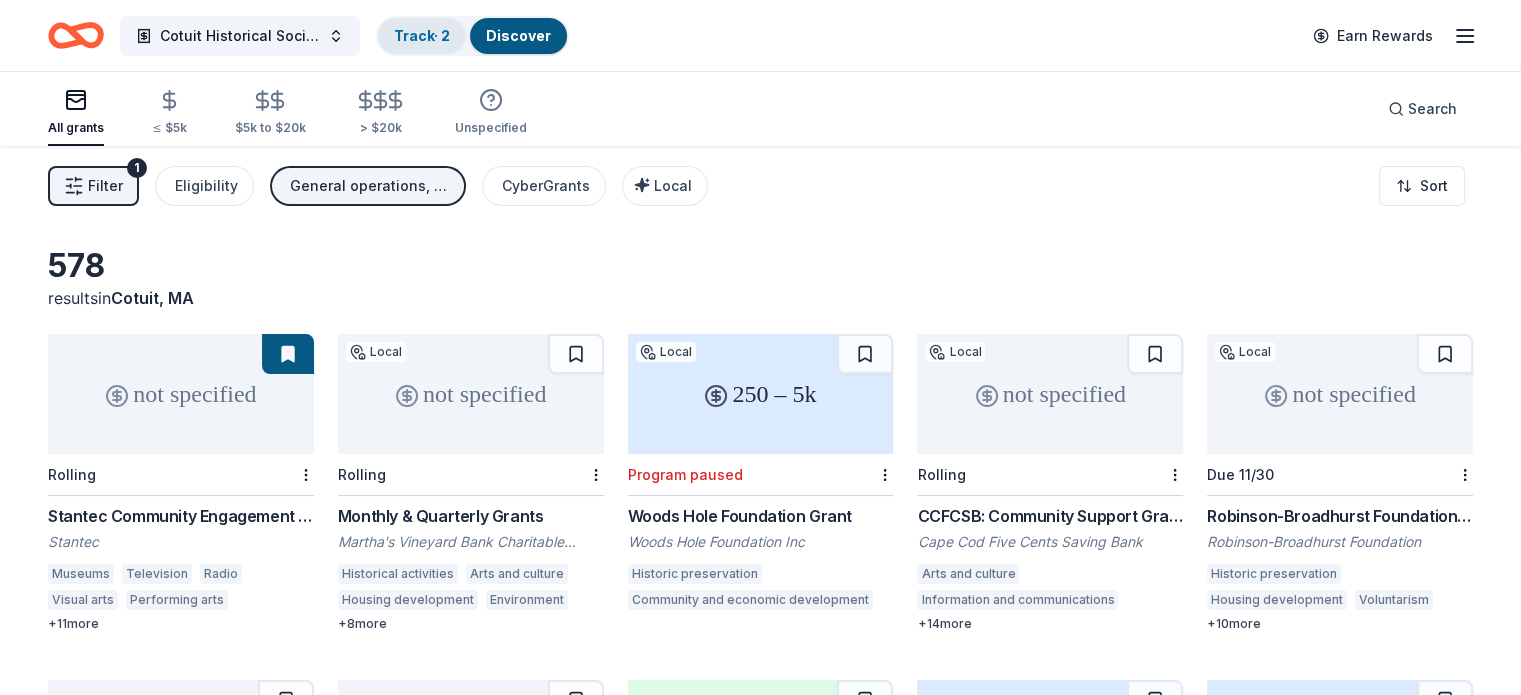 click on "Track  · 2" at bounding box center [422, 35] 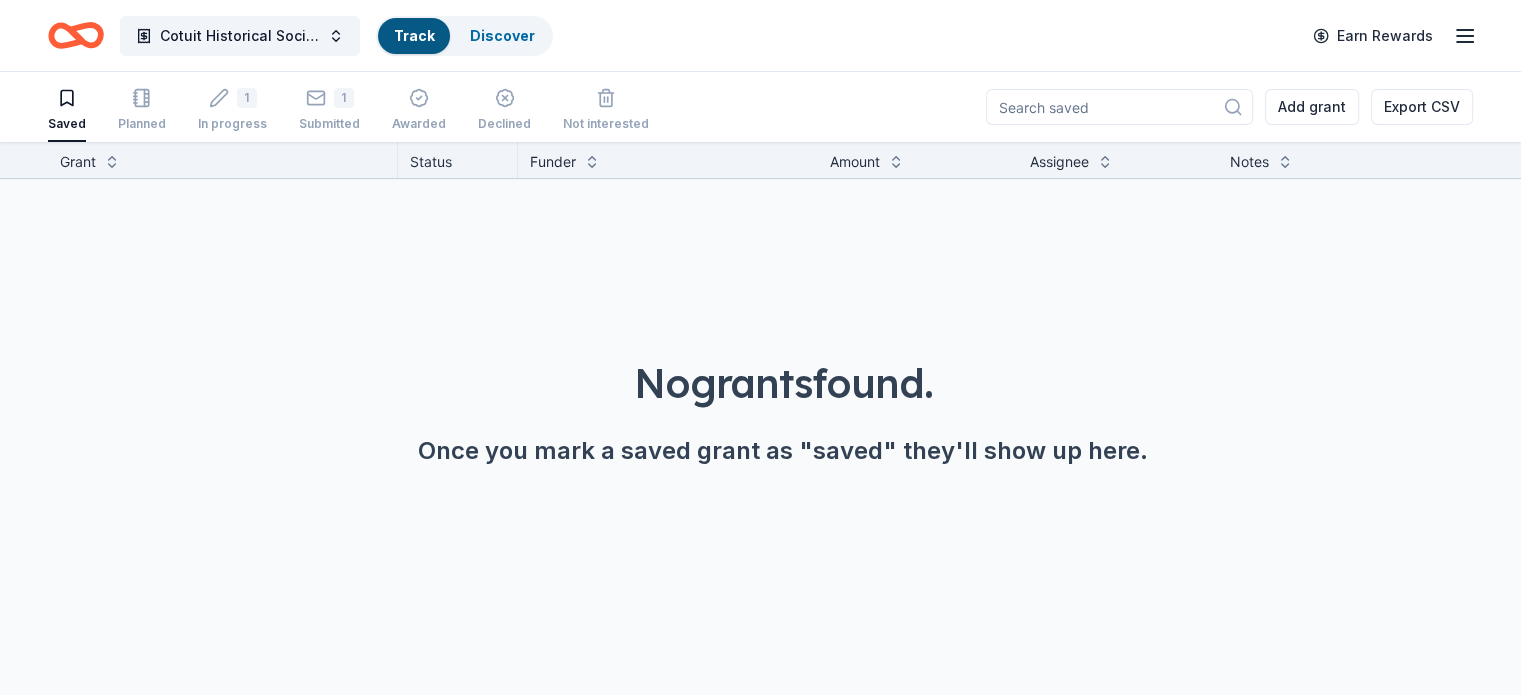 click on "Track" at bounding box center [414, 36] 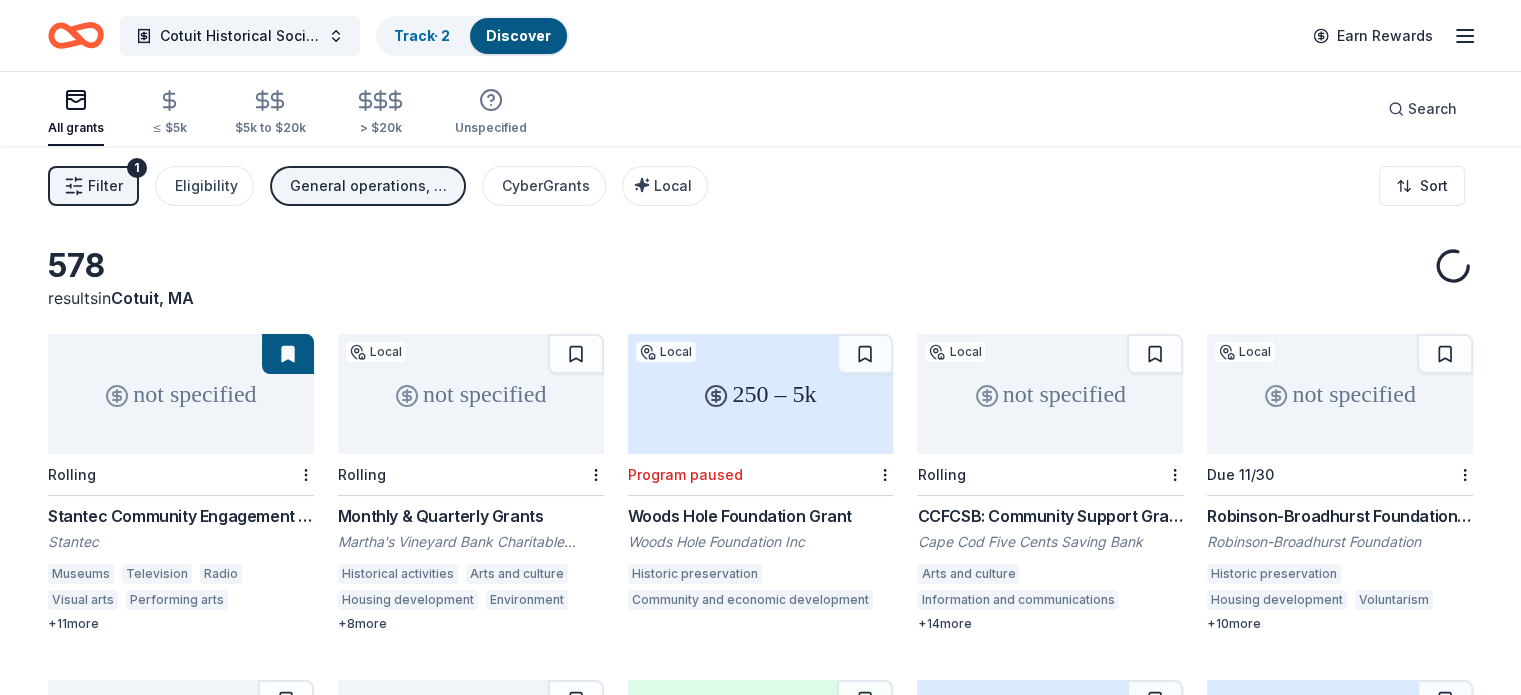 scroll, scrollTop: 0, scrollLeft: 0, axis: both 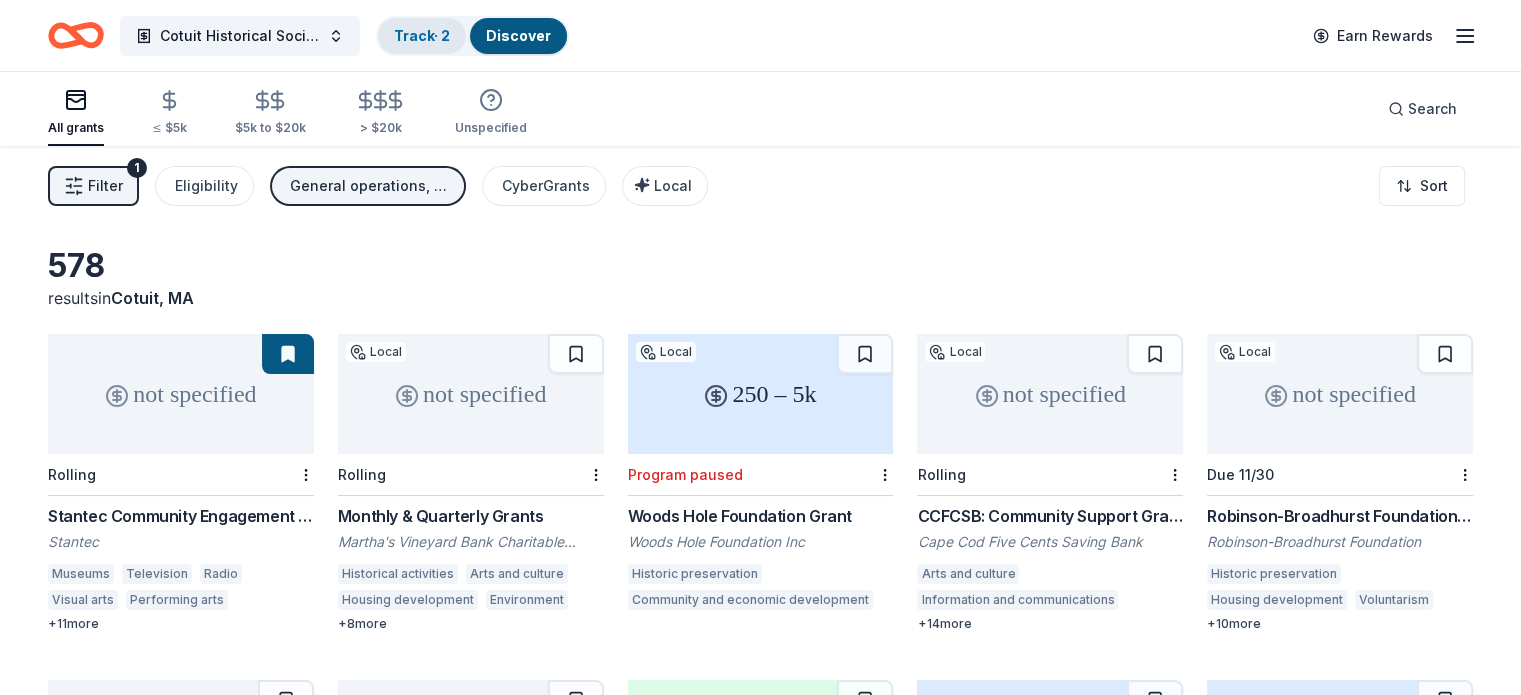 click on "Track  · 2" at bounding box center [422, 35] 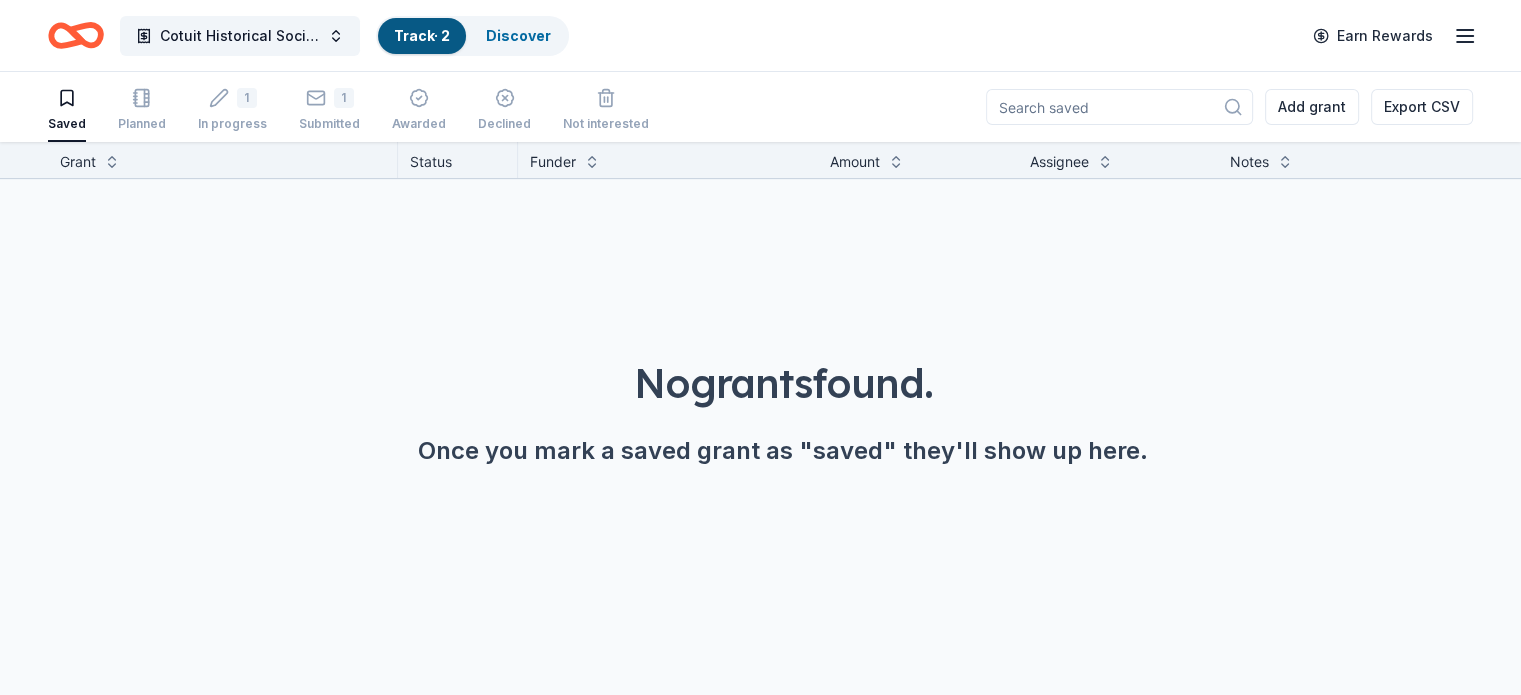 scroll, scrollTop: 0, scrollLeft: 0, axis: both 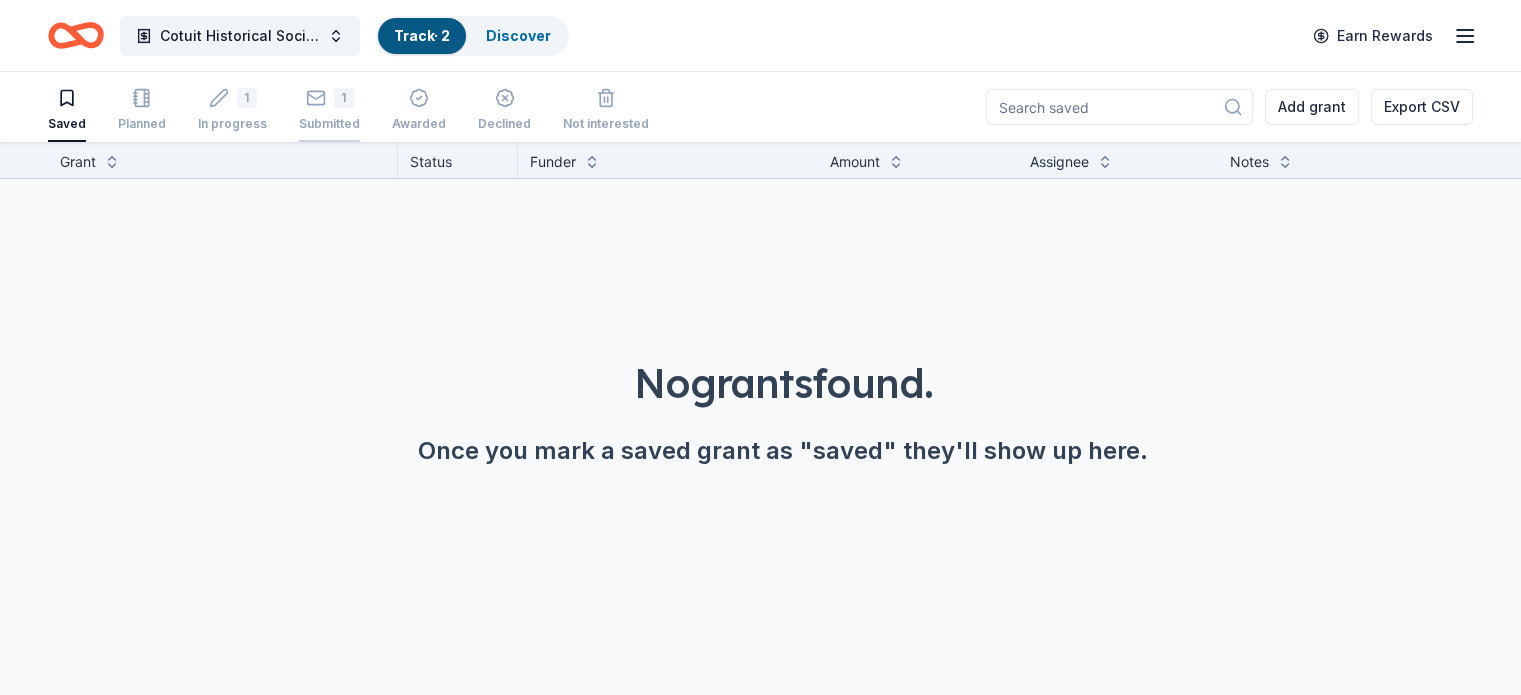 click on "1" at bounding box center (329, 98) 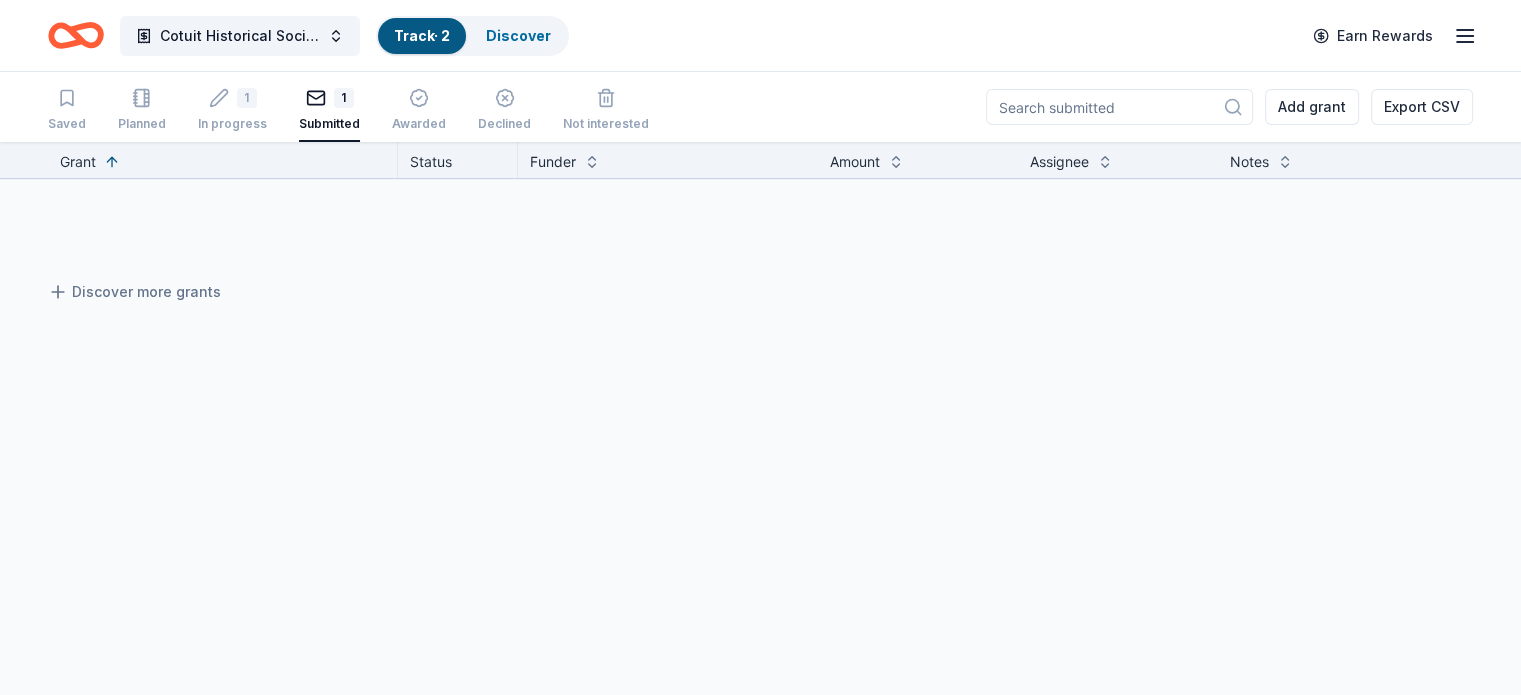 scroll, scrollTop: 0, scrollLeft: 0, axis: both 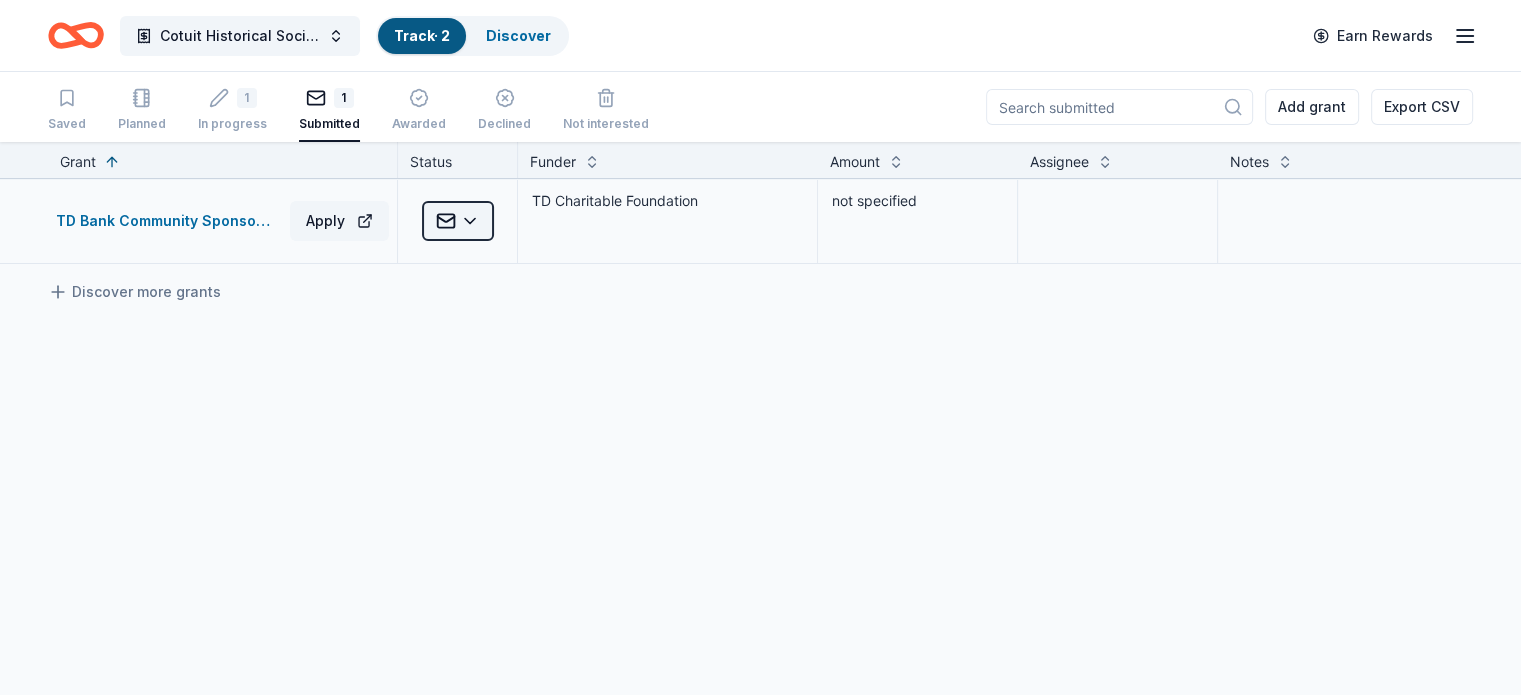 click on "Cotuit Historical Society Track  · 2 Discover Earn Rewards Saved Planned 1 In progress 1 Submitted Awarded Declined Not interested Add grant Export CSV Grant Status Funder Amount Assignee Notes TD Bank Community Sponsorships Program Apply Submitted TD Charitable Foundation not specified   Discover more grants Saved" at bounding box center [760, 347] 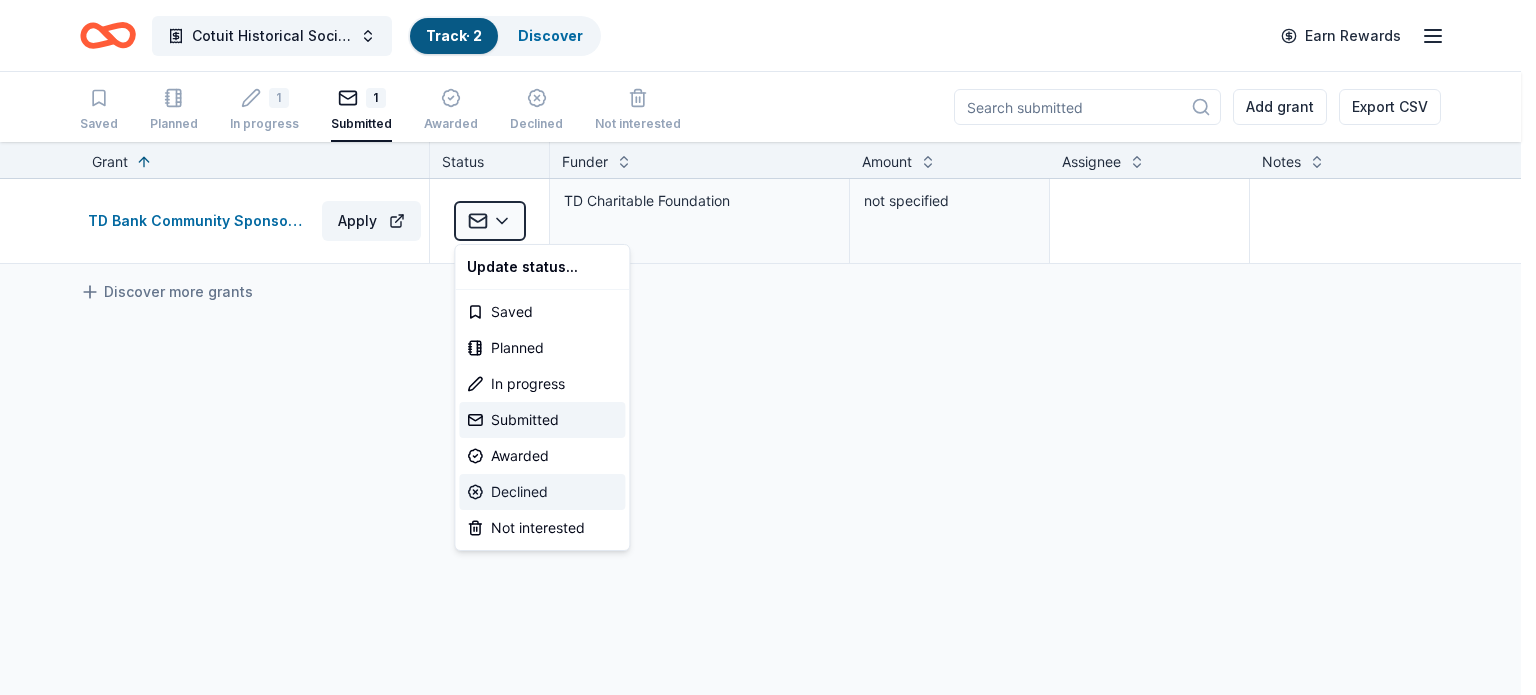click on "Declined" at bounding box center [542, 492] 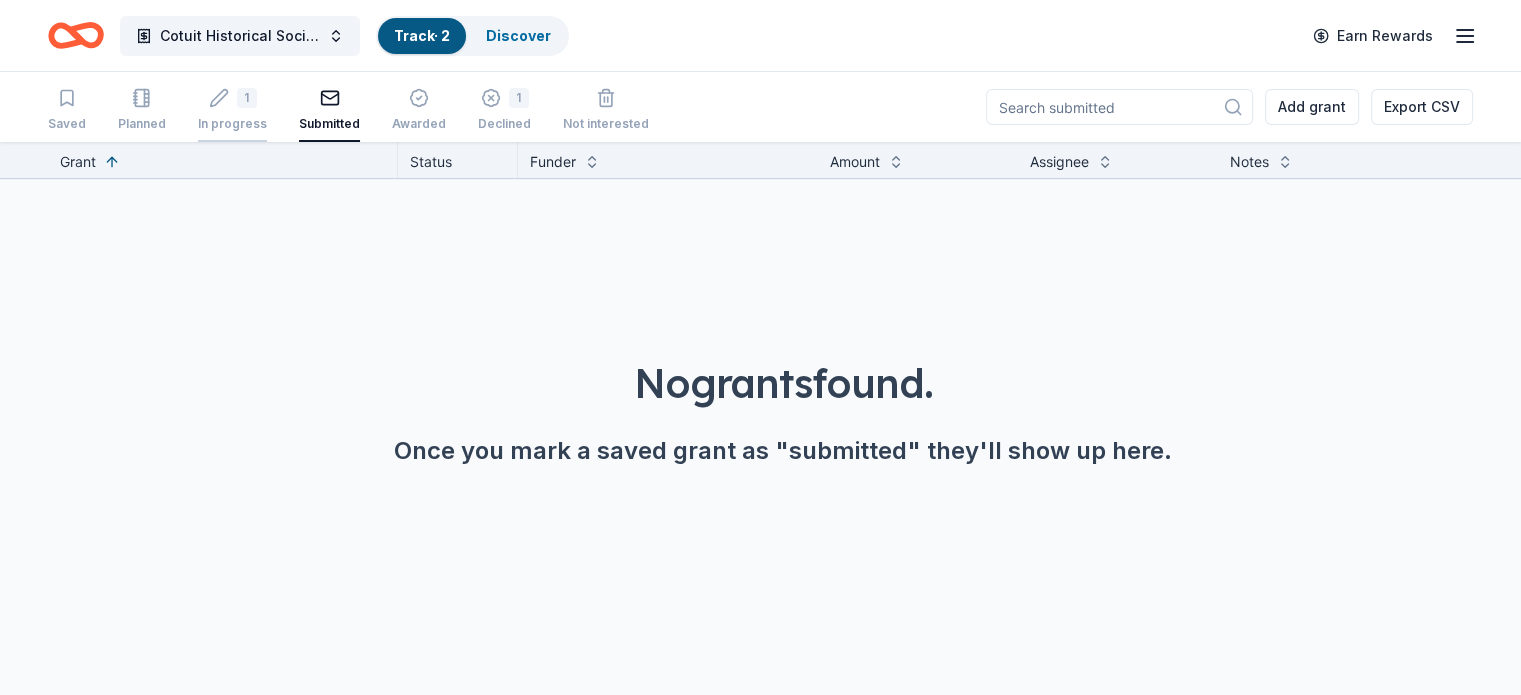 click on "1" at bounding box center [247, 98] 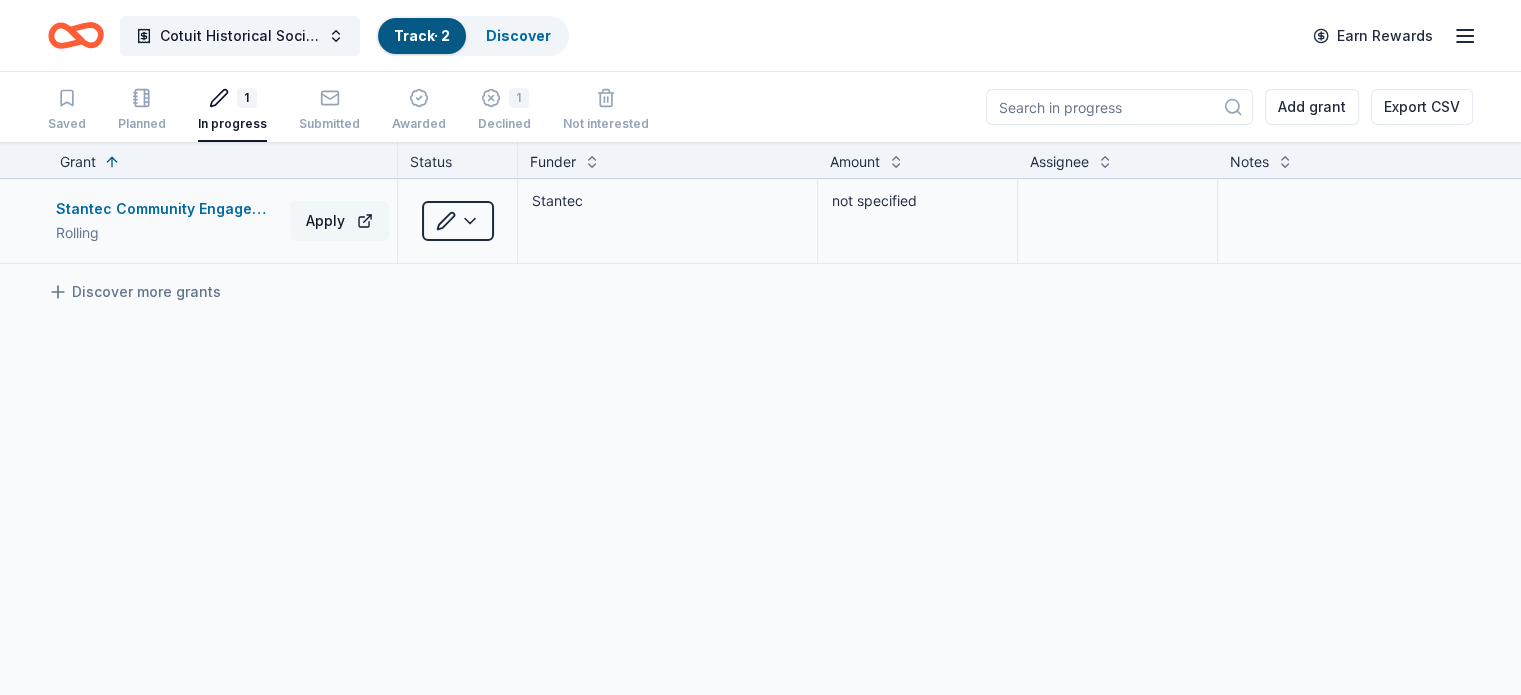 click on "Apply" at bounding box center (339, 221) 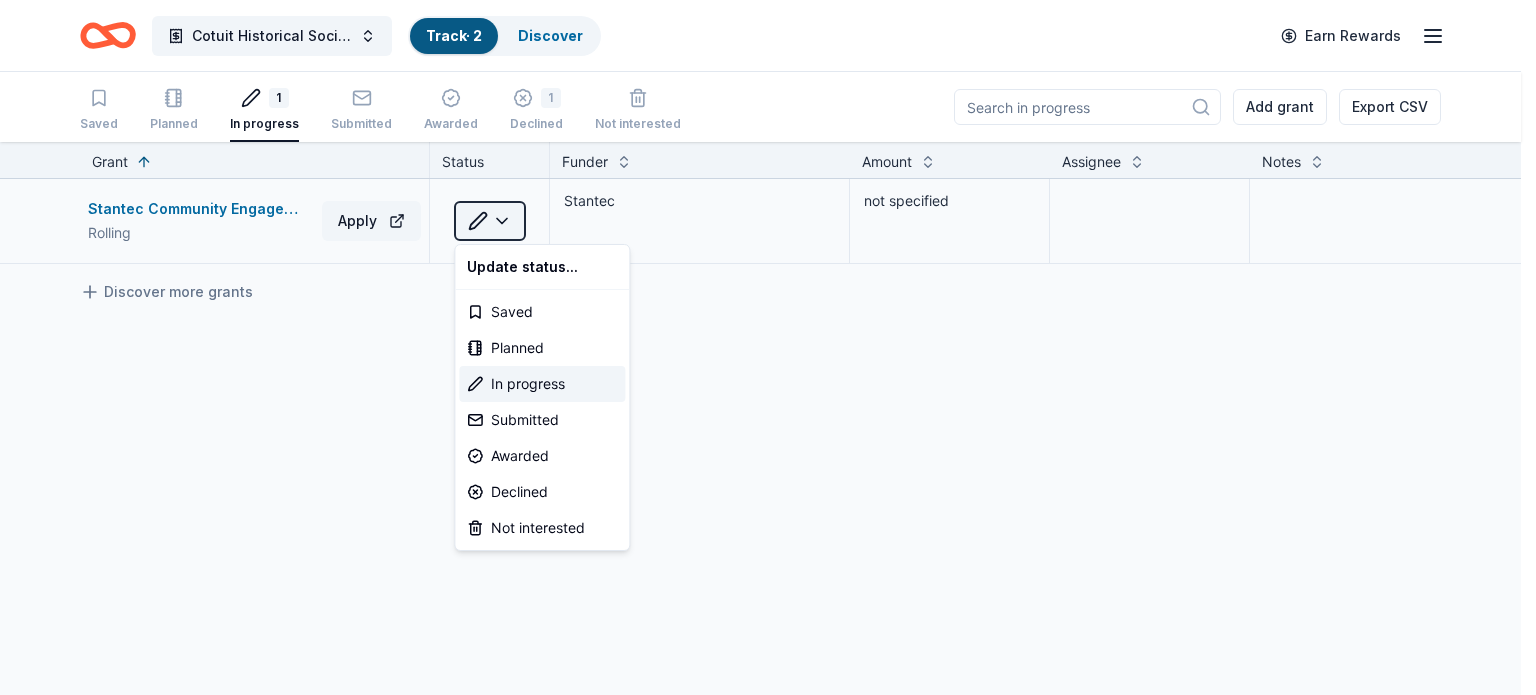 click on "Cotuit Historical Society Track  · 2 Discover Earn Rewards Saved Planned 1 In progress Submitted Awarded 1 Declined Not interested Add grant Export CSV Grant Status Funder Amount Assignee Notes Stantec Community Engagement Grant Rolling Apply In progress Stantec not specified   Discover more grants Saved Update status... Saved Planned In progress Submitted Awarded Declined Not interested" at bounding box center (768, 347) 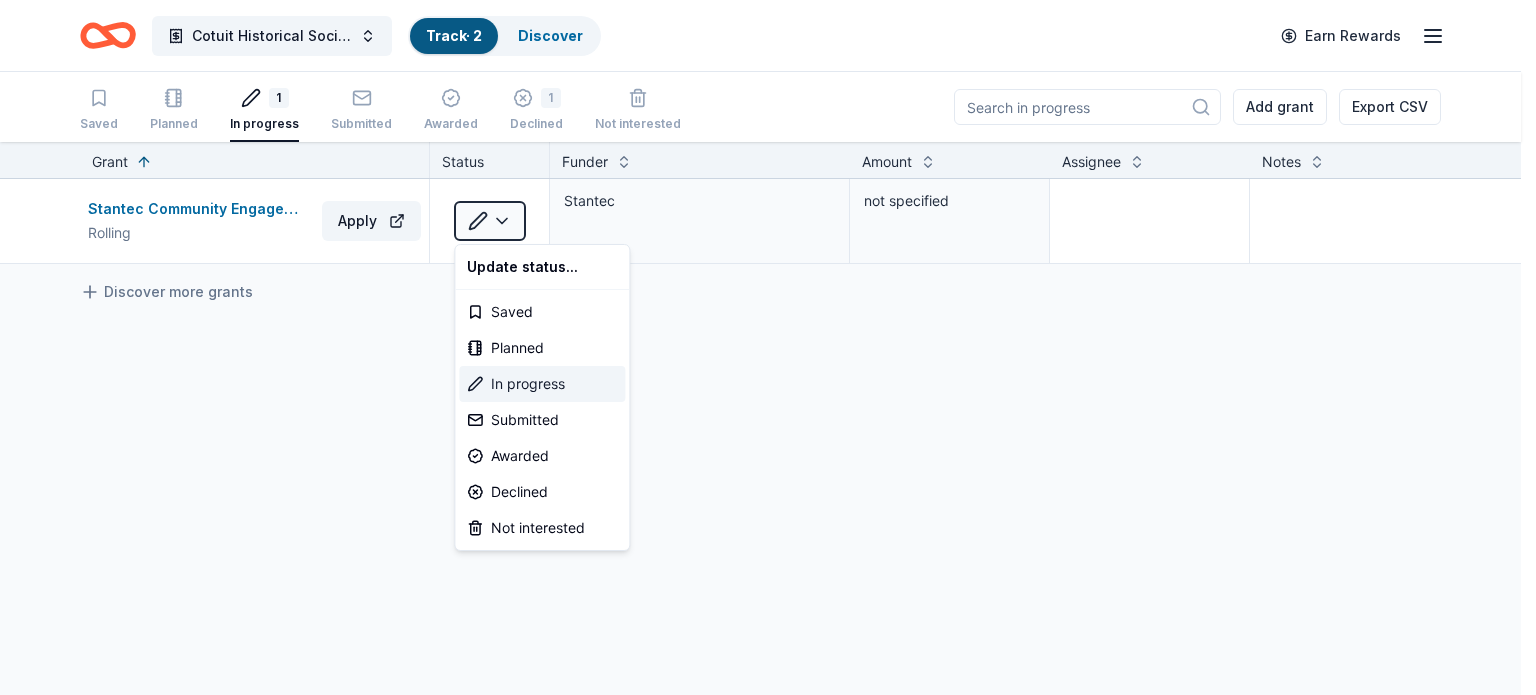 click on "In progress" at bounding box center [542, 384] 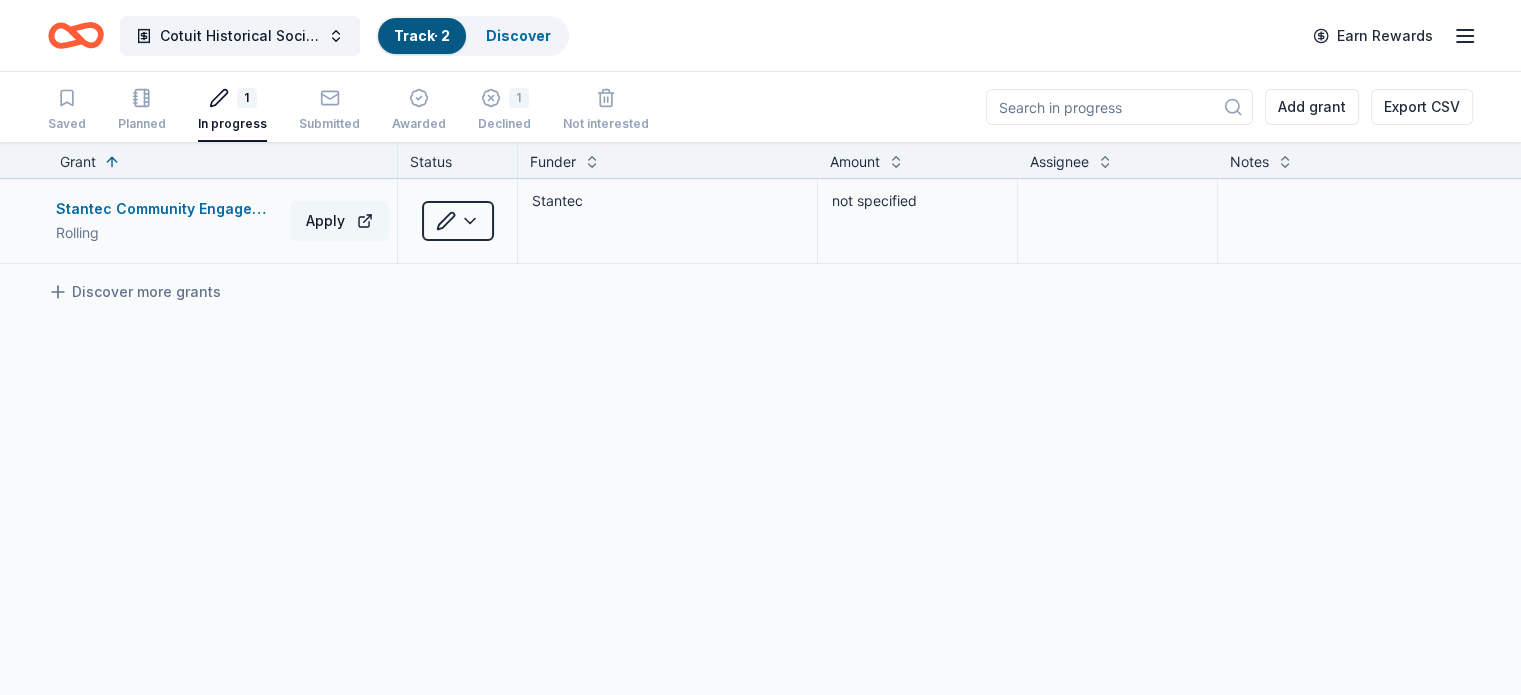 click on "Apply" at bounding box center [339, 221] 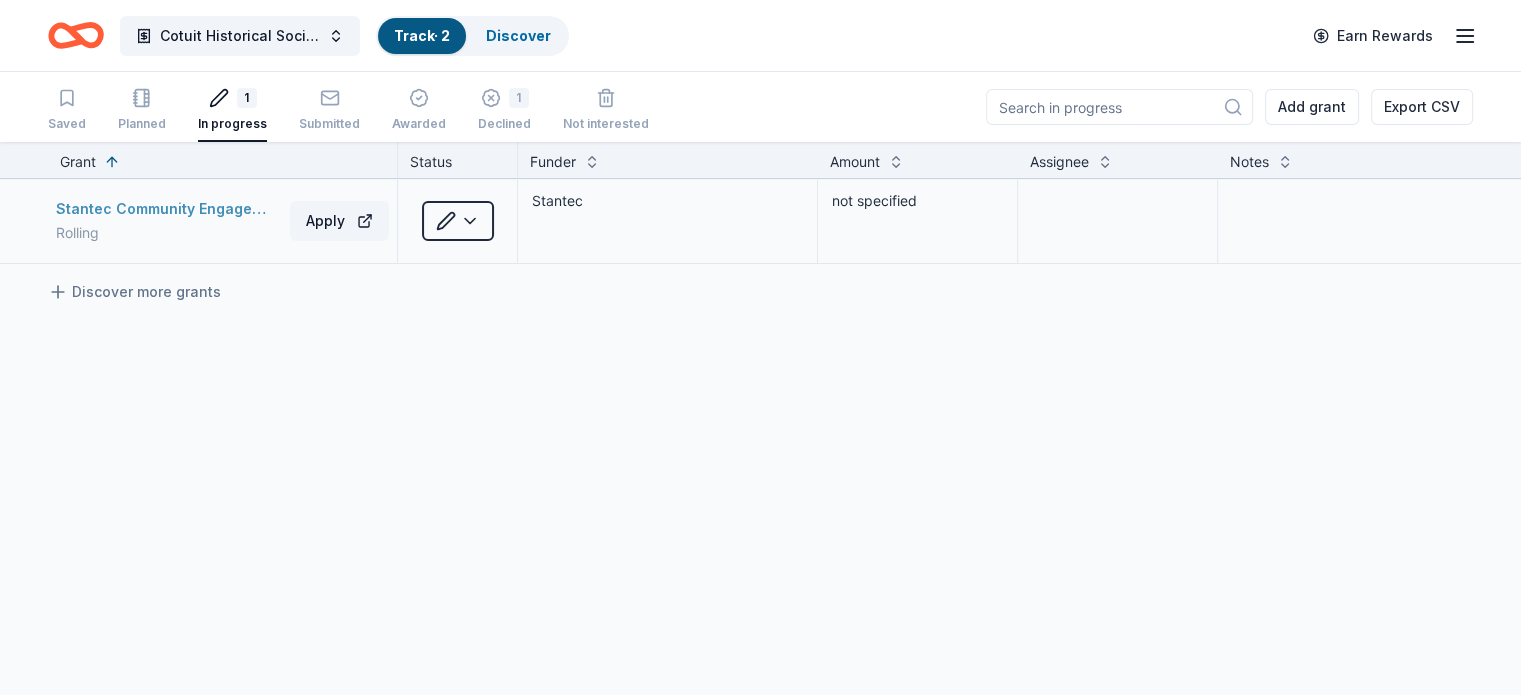 click on "Stantec Community Engagement Grant" at bounding box center (169, 209) 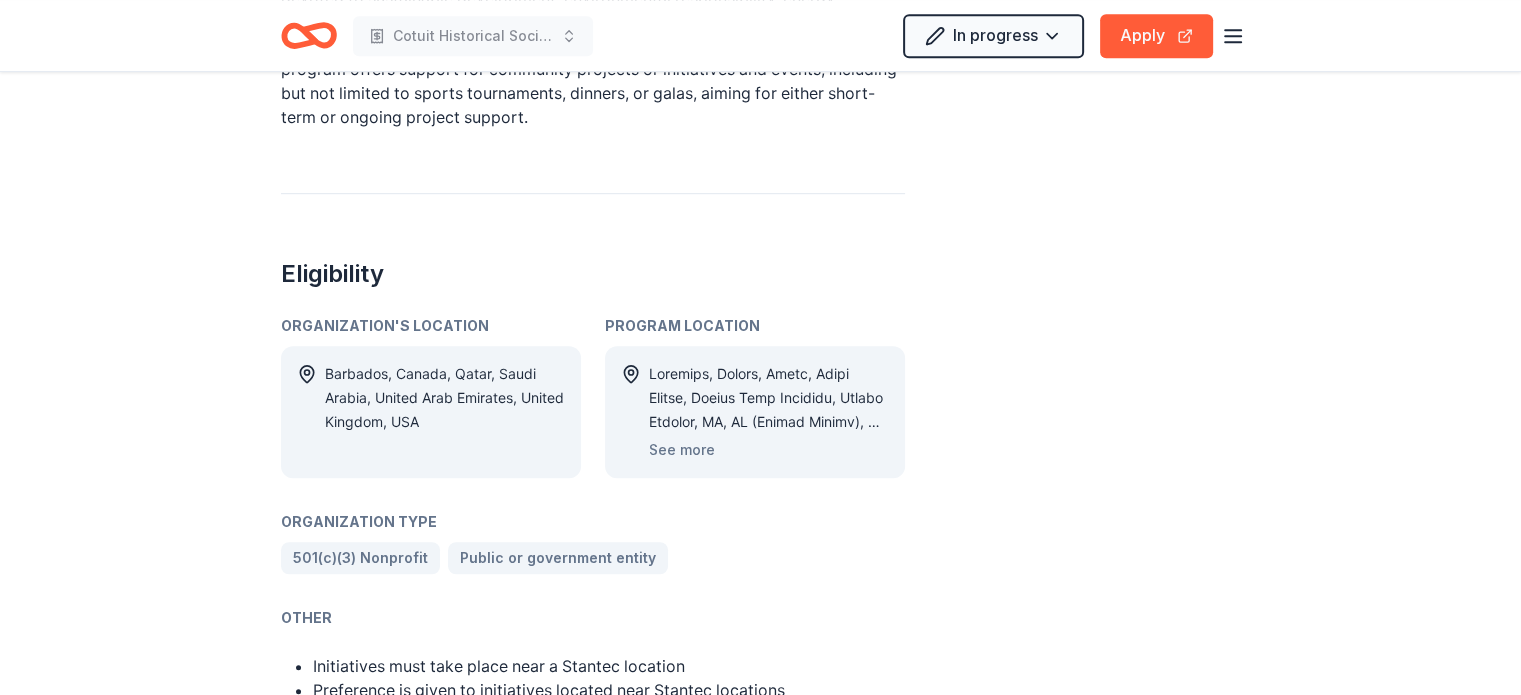 scroll, scrollTop: 1200, scrollLeft: 0, axis: vertical 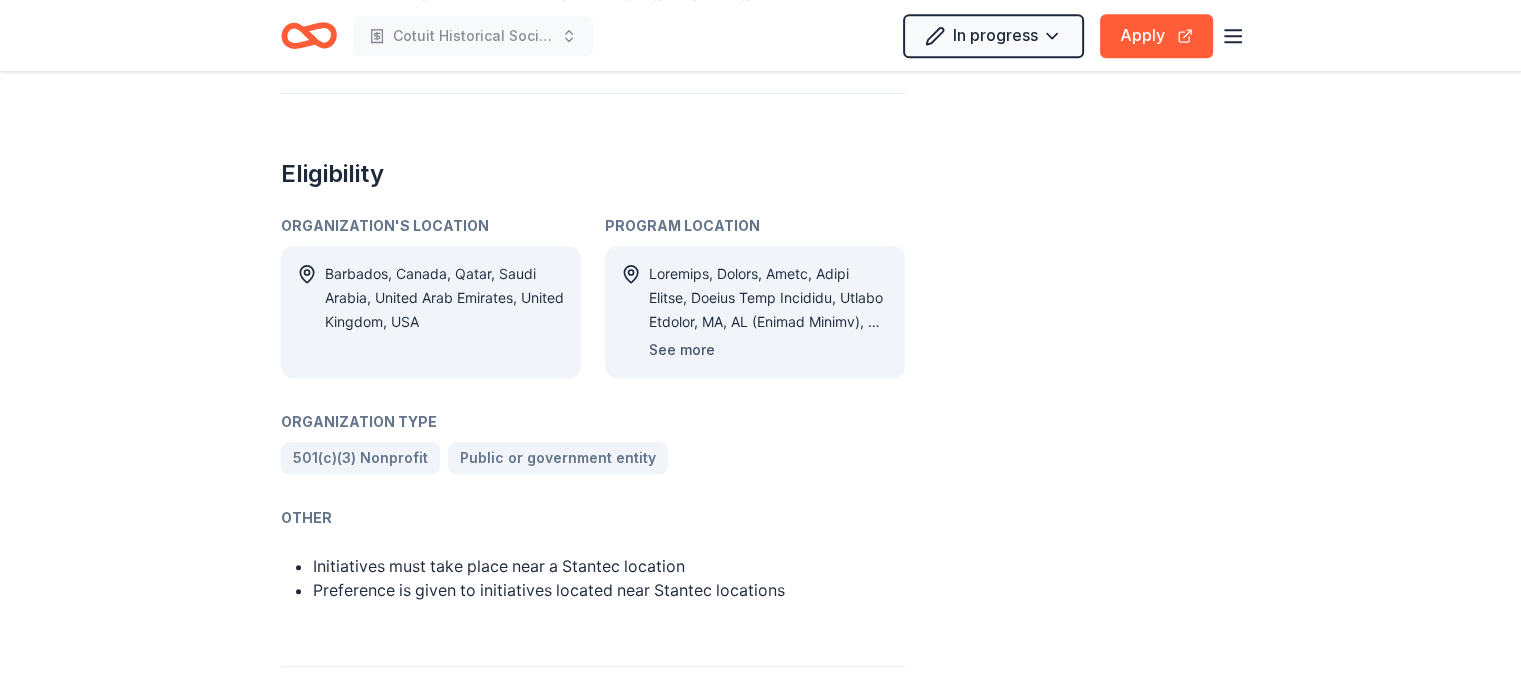 click on "See more" at bounding box center (682, 350) 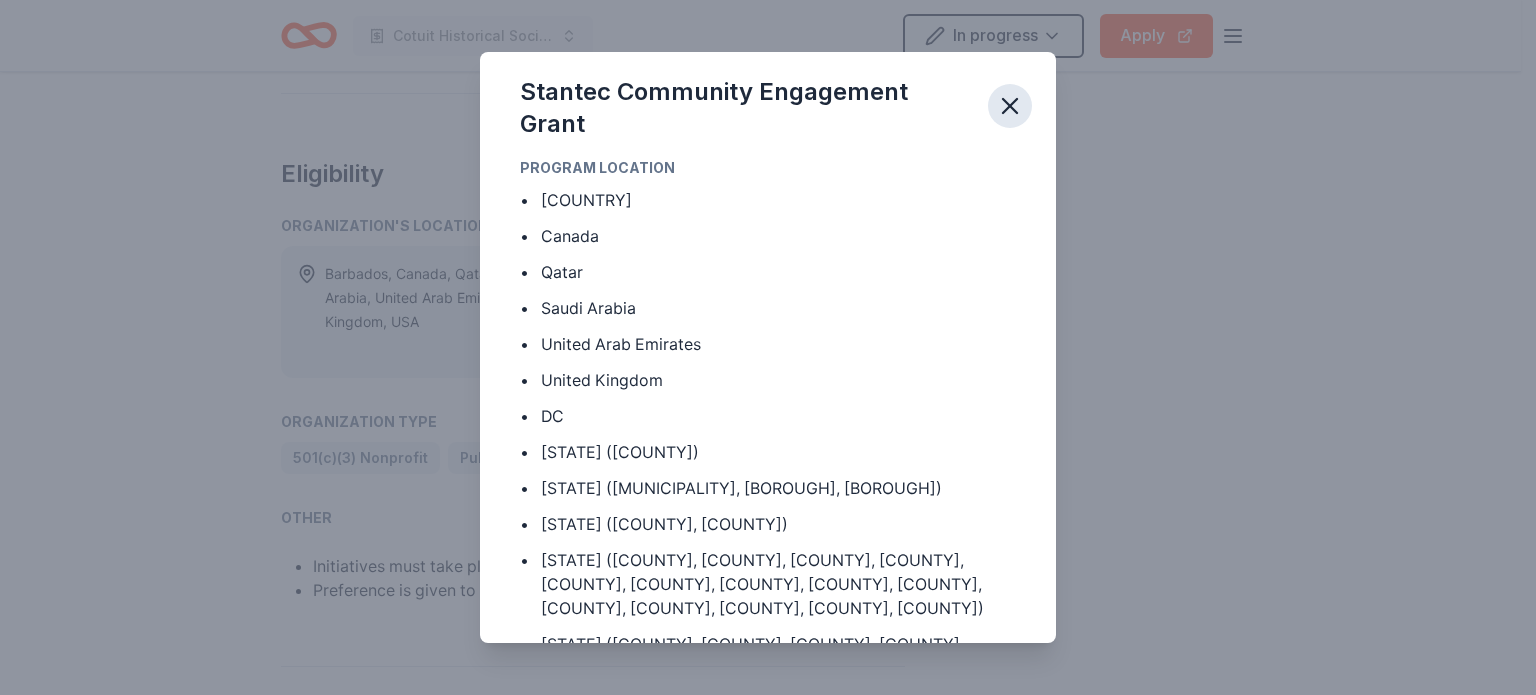 click 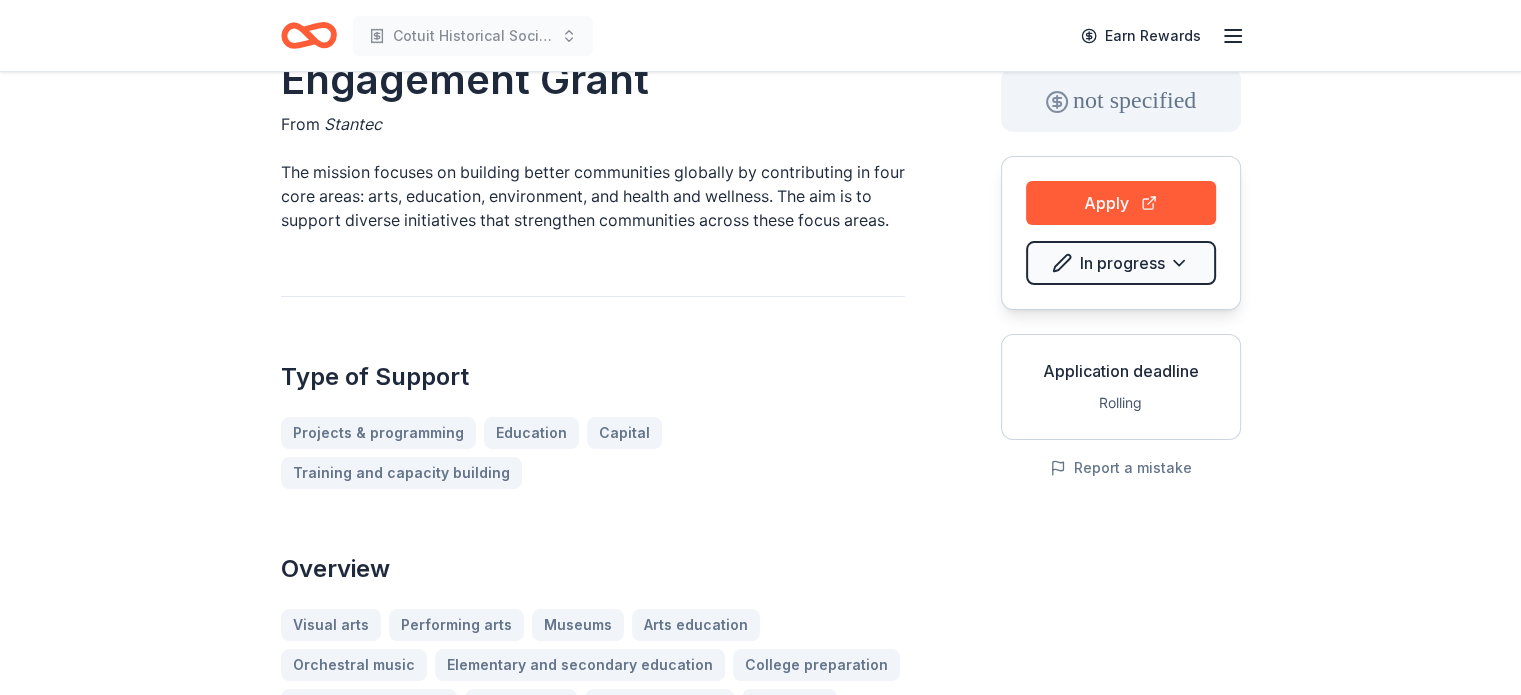 scroll, scrollTop: 0, scrollLeft: 0, axis: both 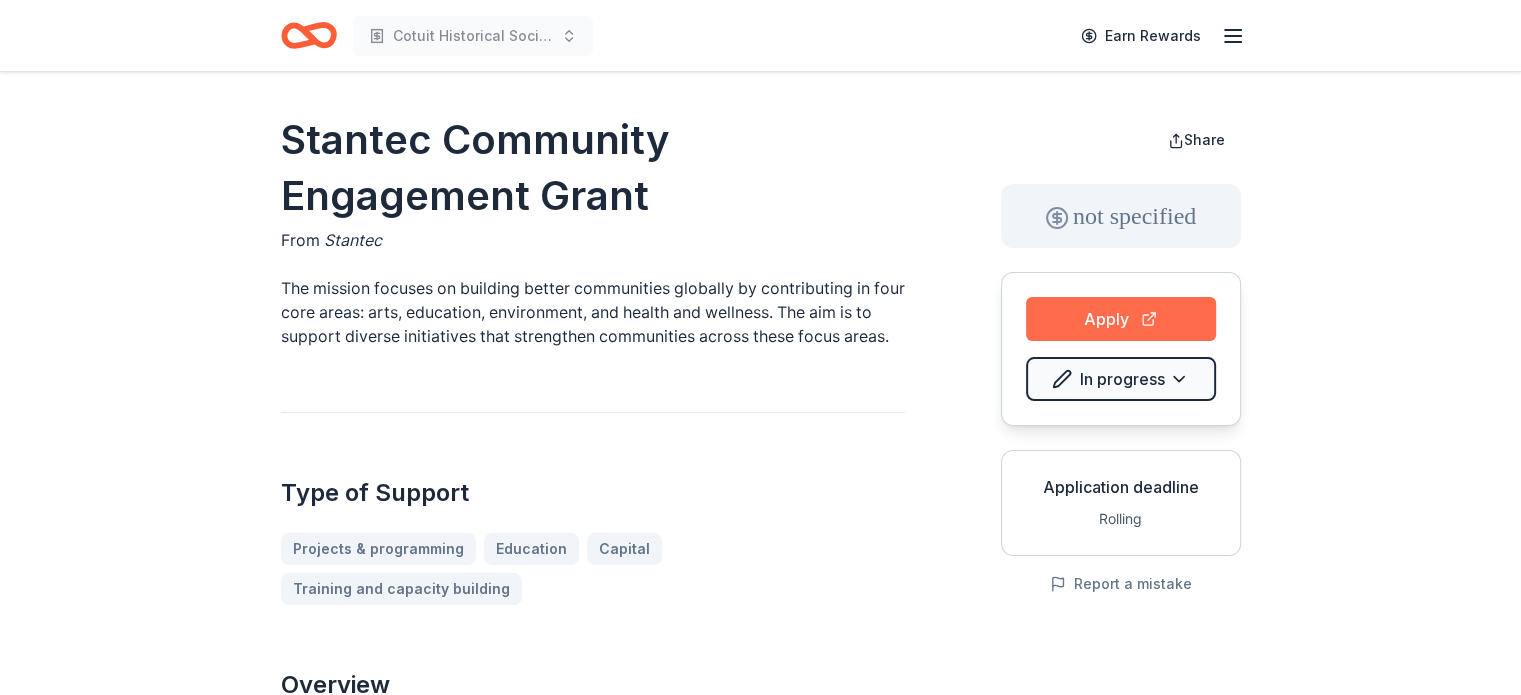 click on "Apply" at bounding box center [1121, 319] 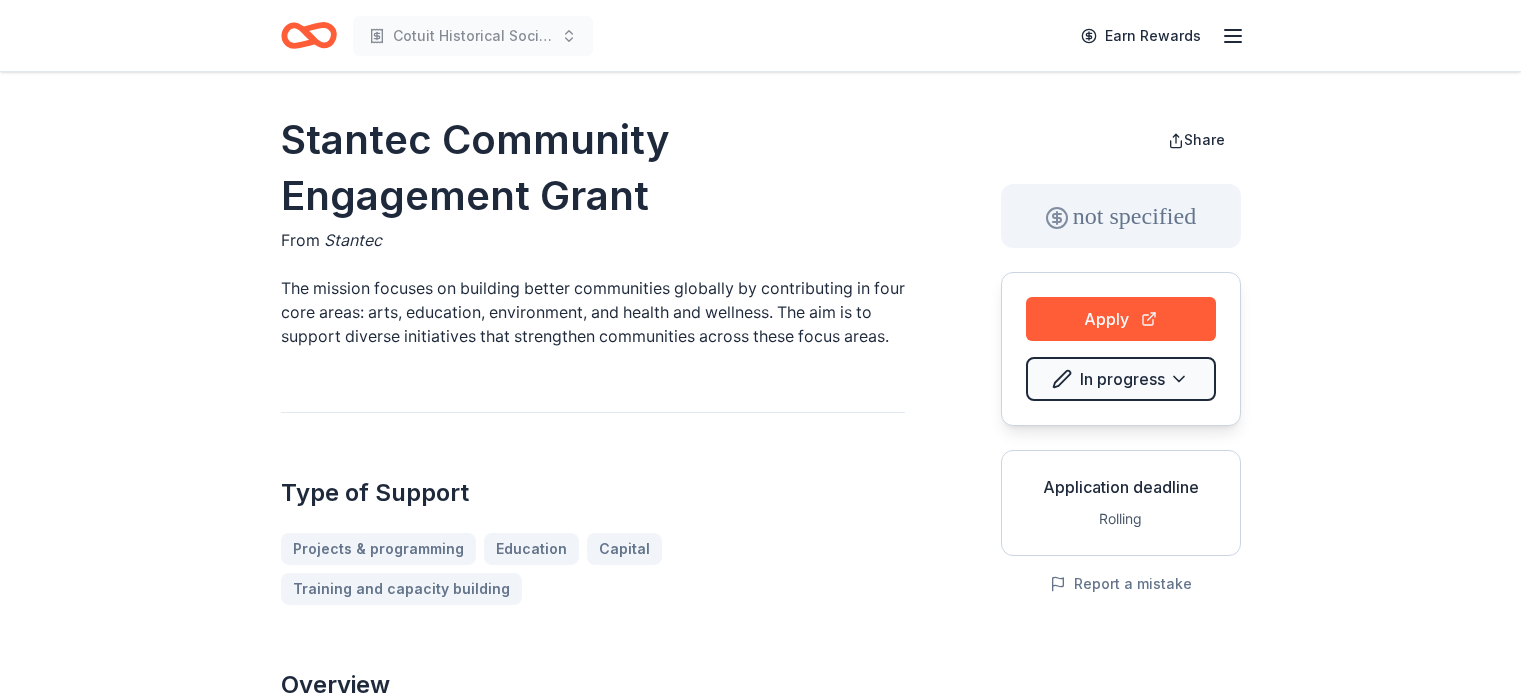 scroll, scrollTop: 0, scrollLeft: 0, axis: both 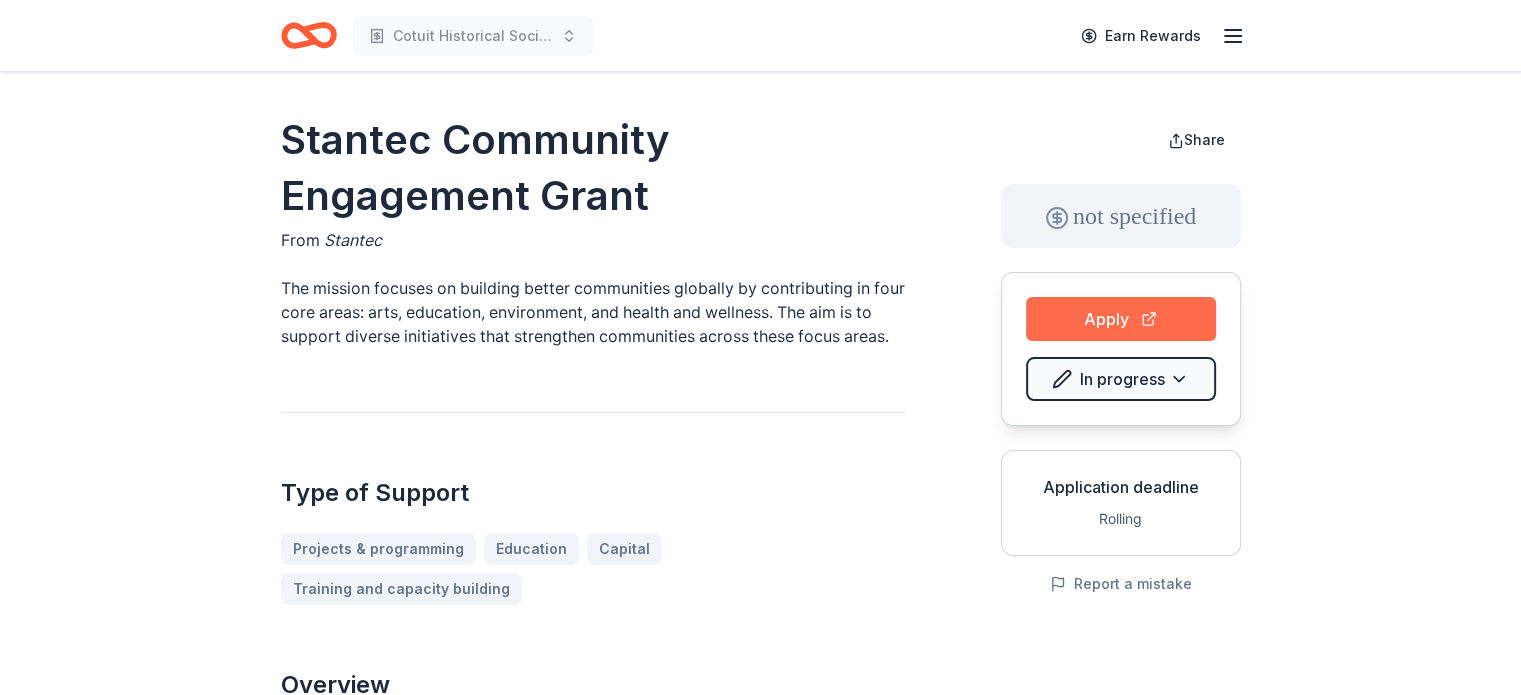 click on "Apply" at bounding box center [1121, 319] 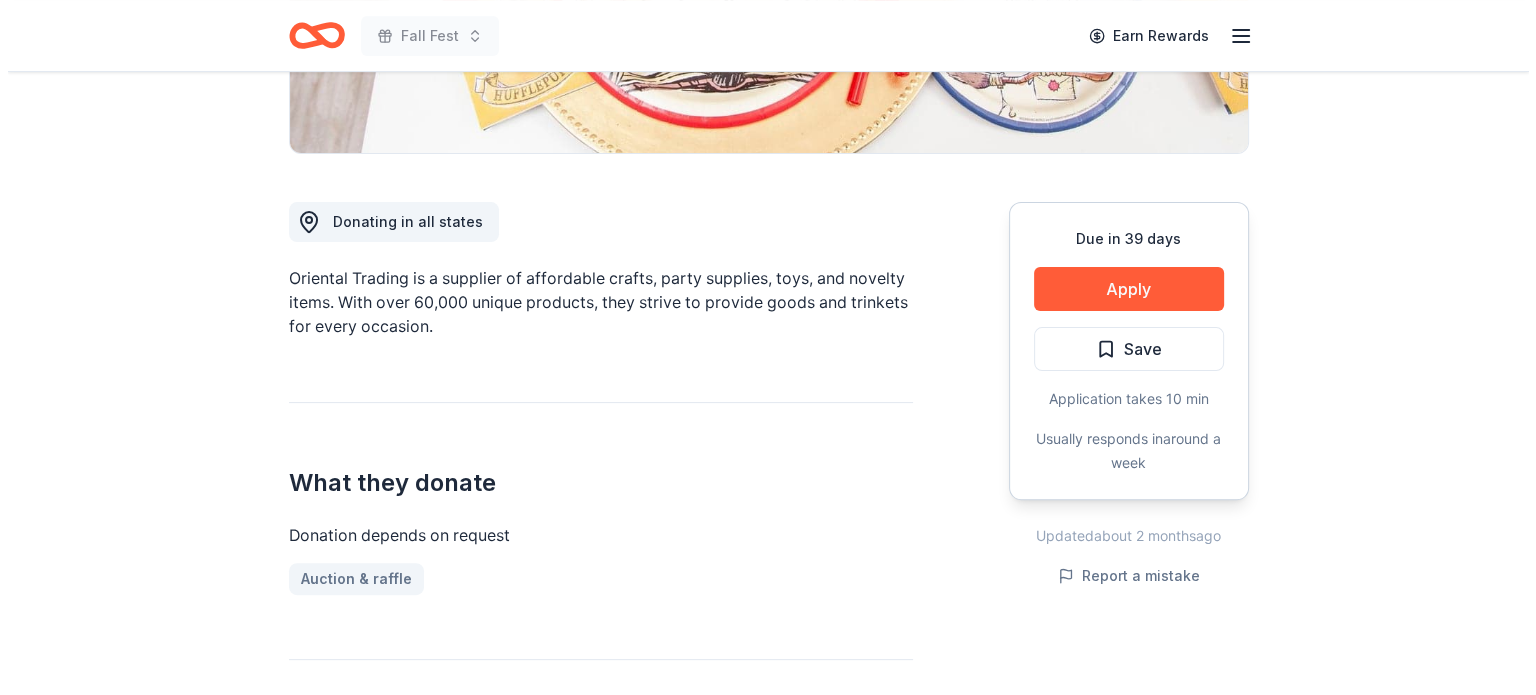 scroll, scrollTop: 700, scrollLeft: 0, axis: vertical 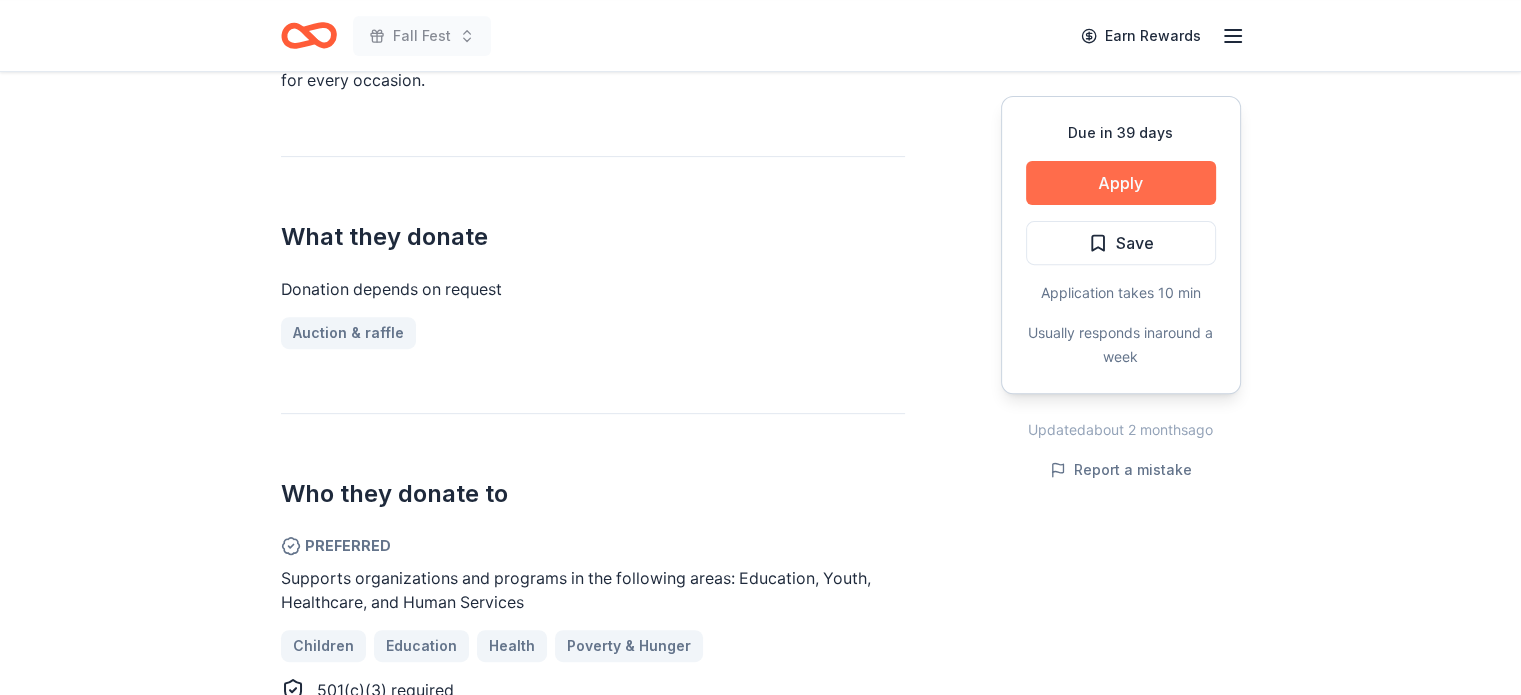 click on "Apply" at bounding box center (1121, 183) 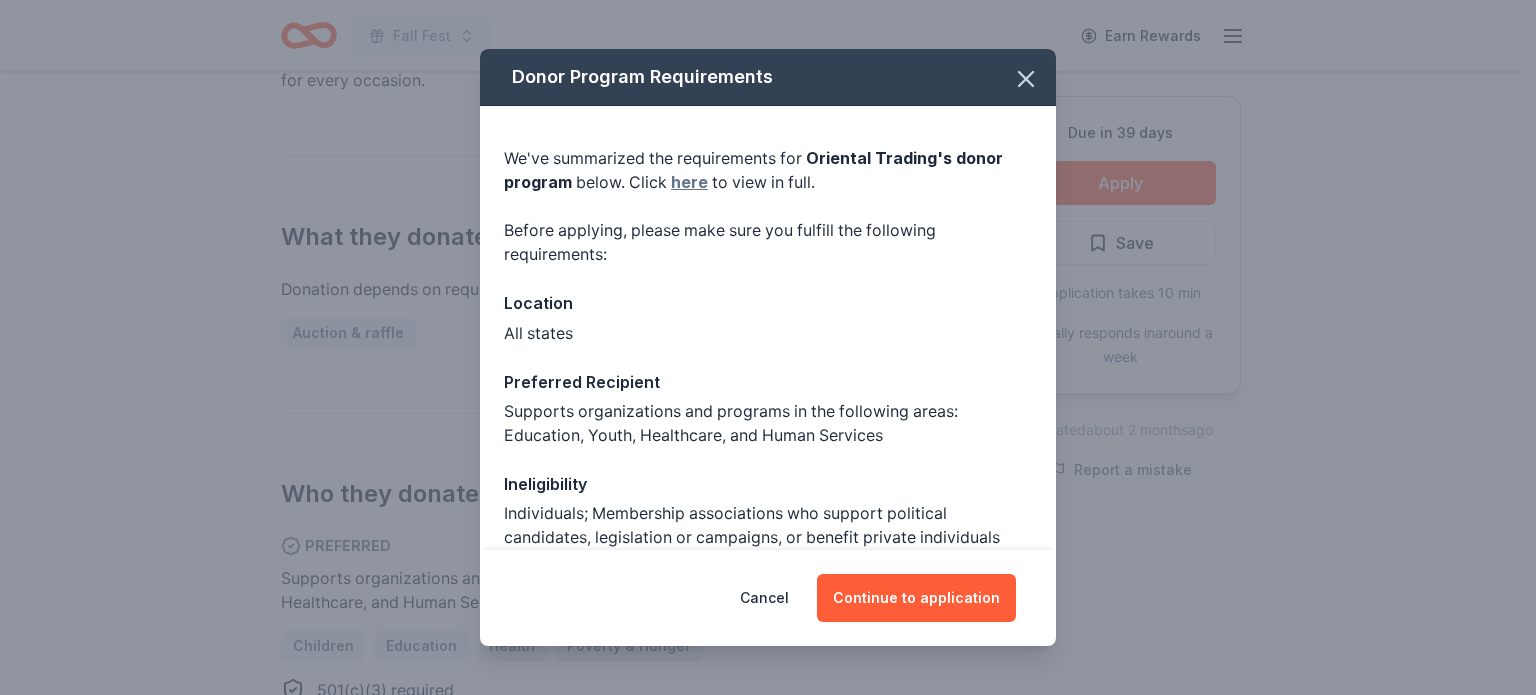 click on "here" at bounding box center (689, 182) 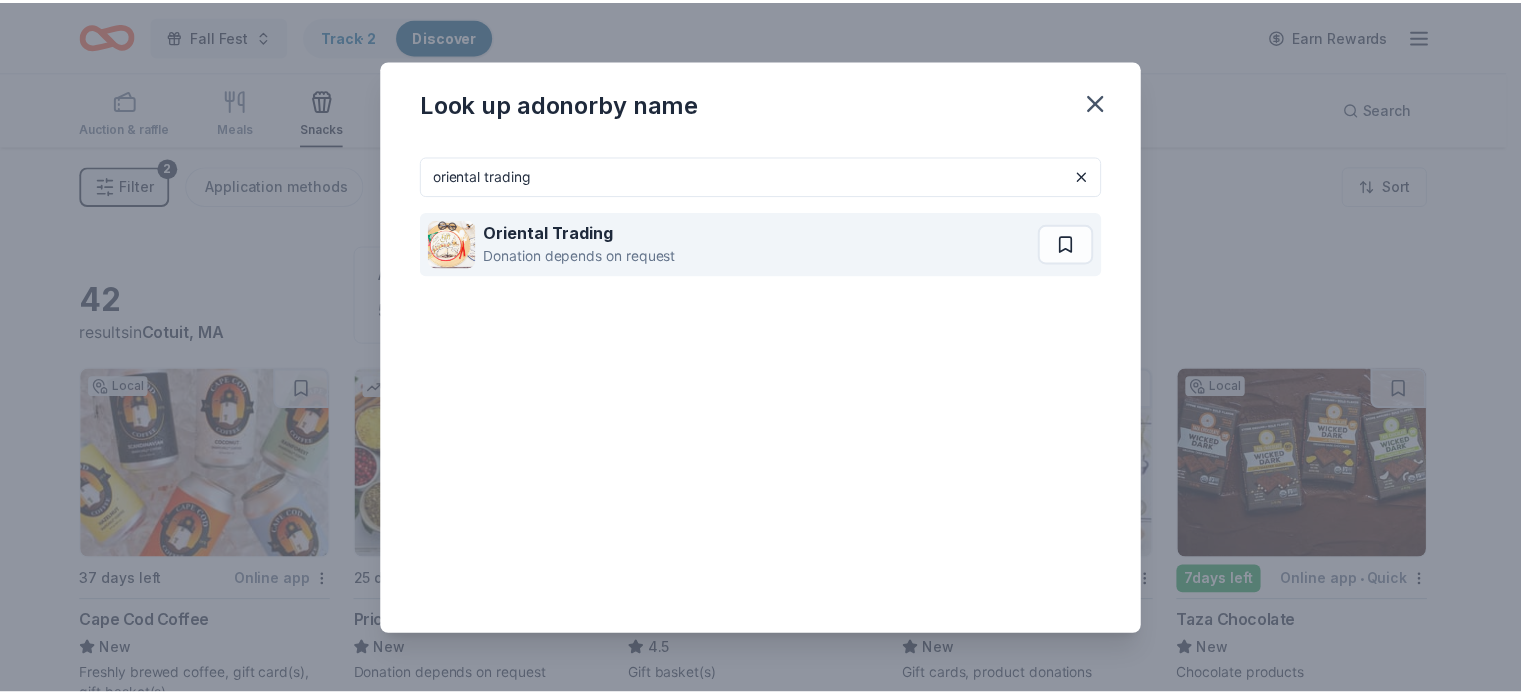 scroll, scrollTop: 0, scrollLeft: 0, axis: both 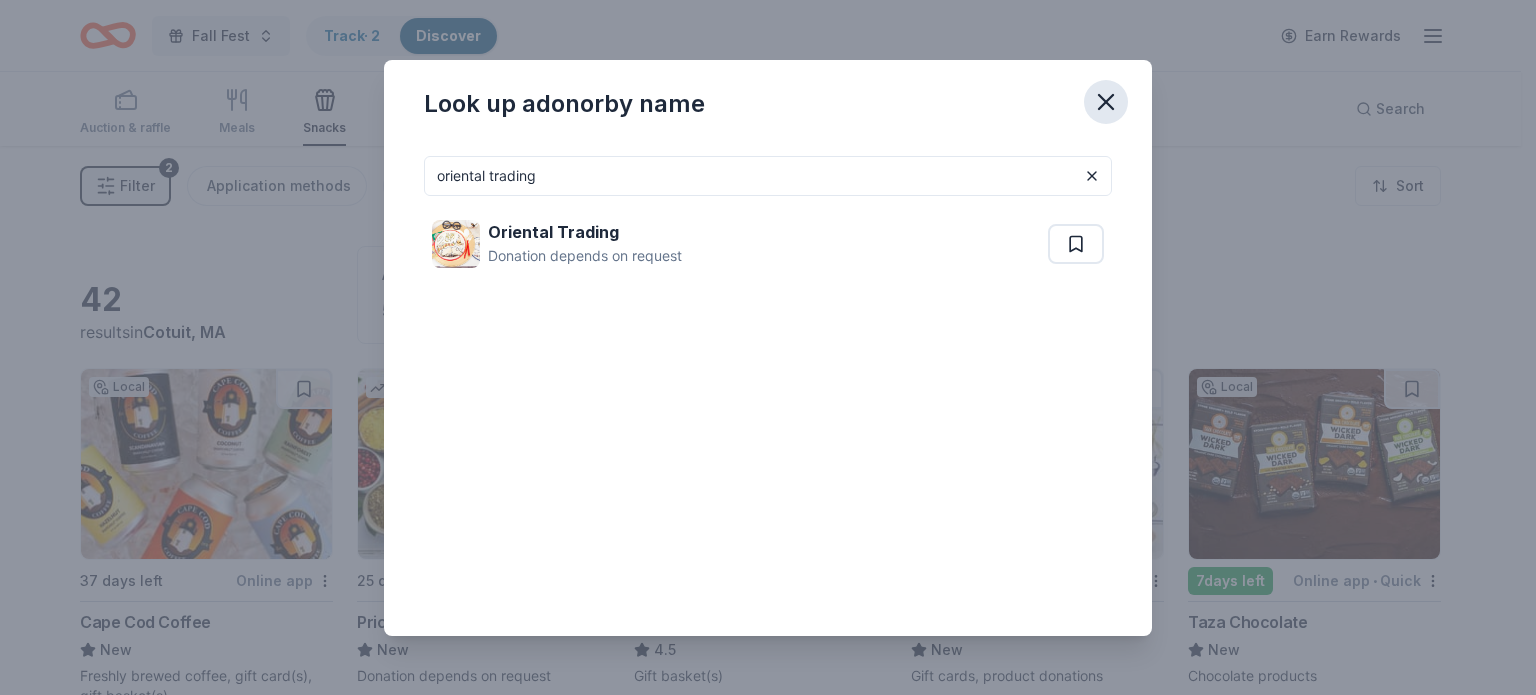 click 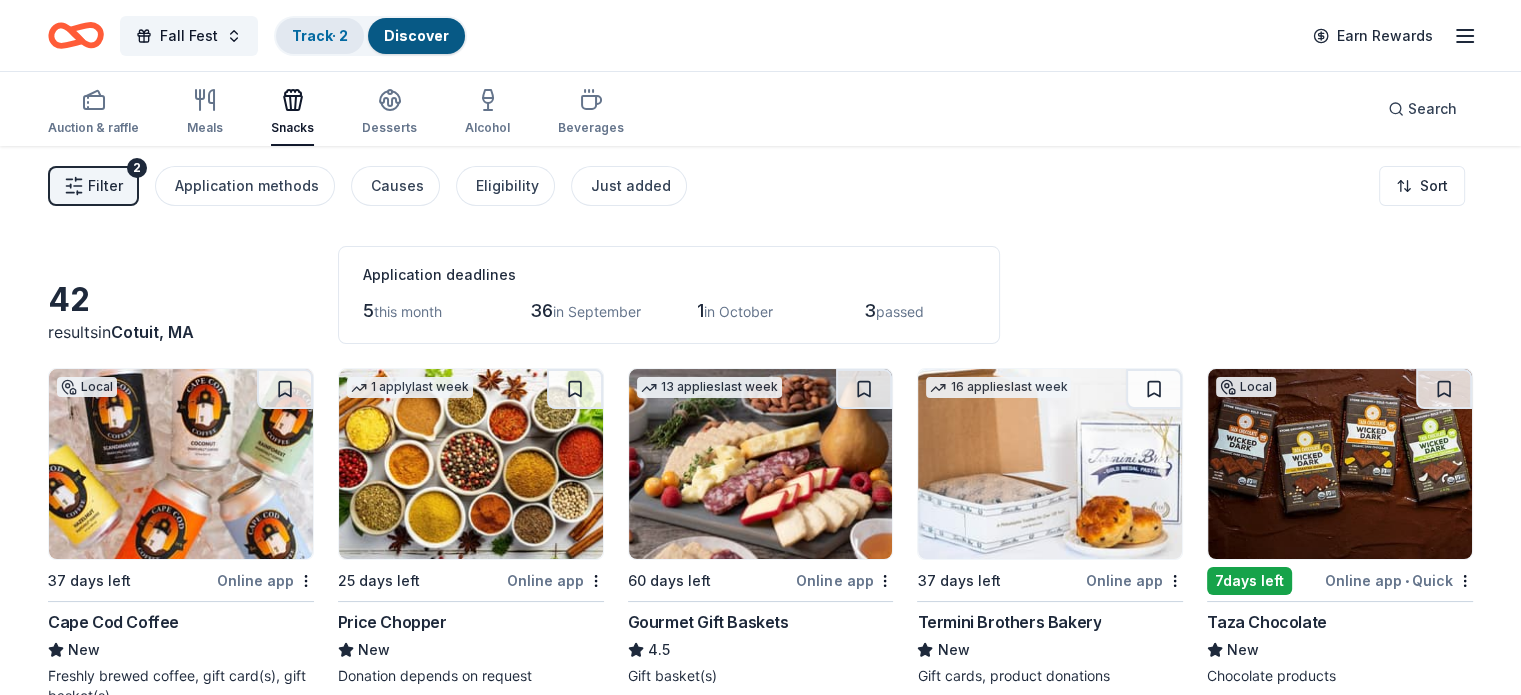 click on "Track  · 2" at bounding box center [320, 35] 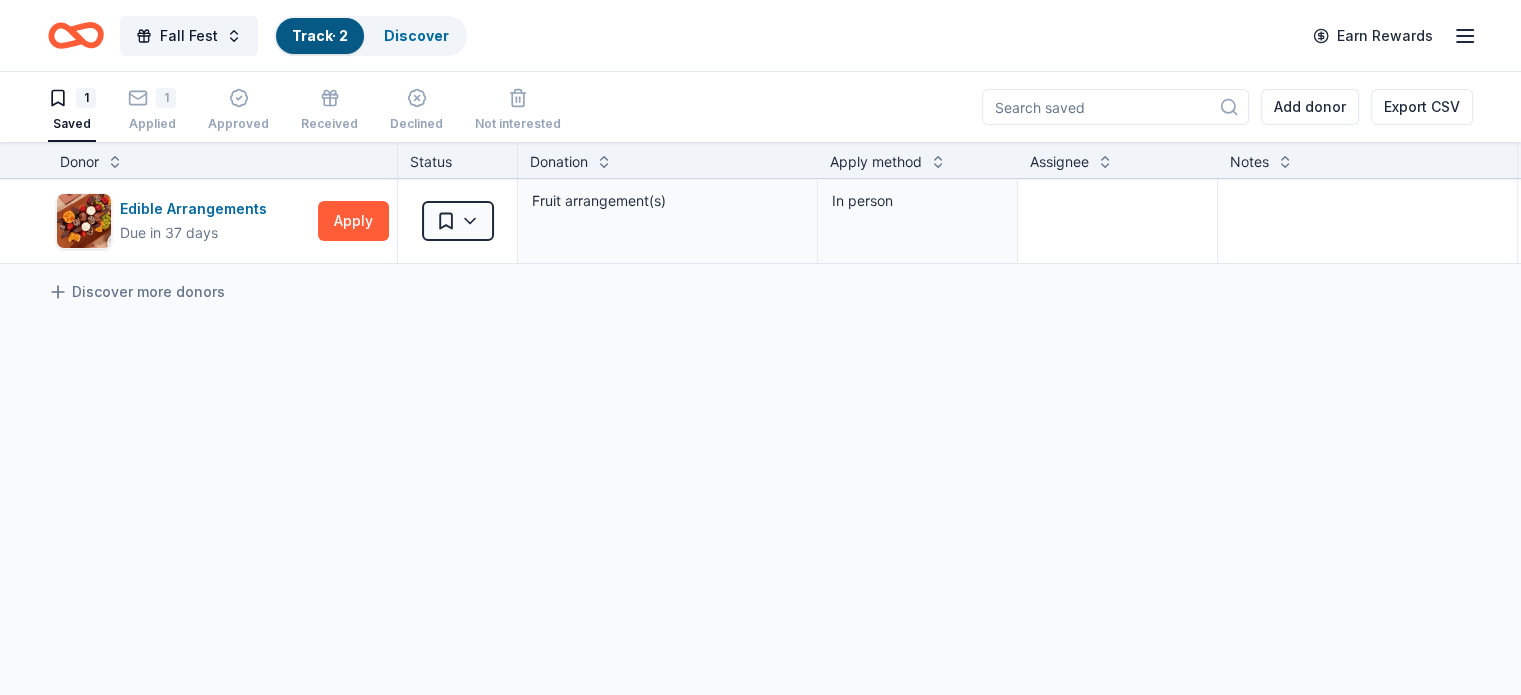 scroll, scrollTop: 0, scrollLeft: 0, axis: both 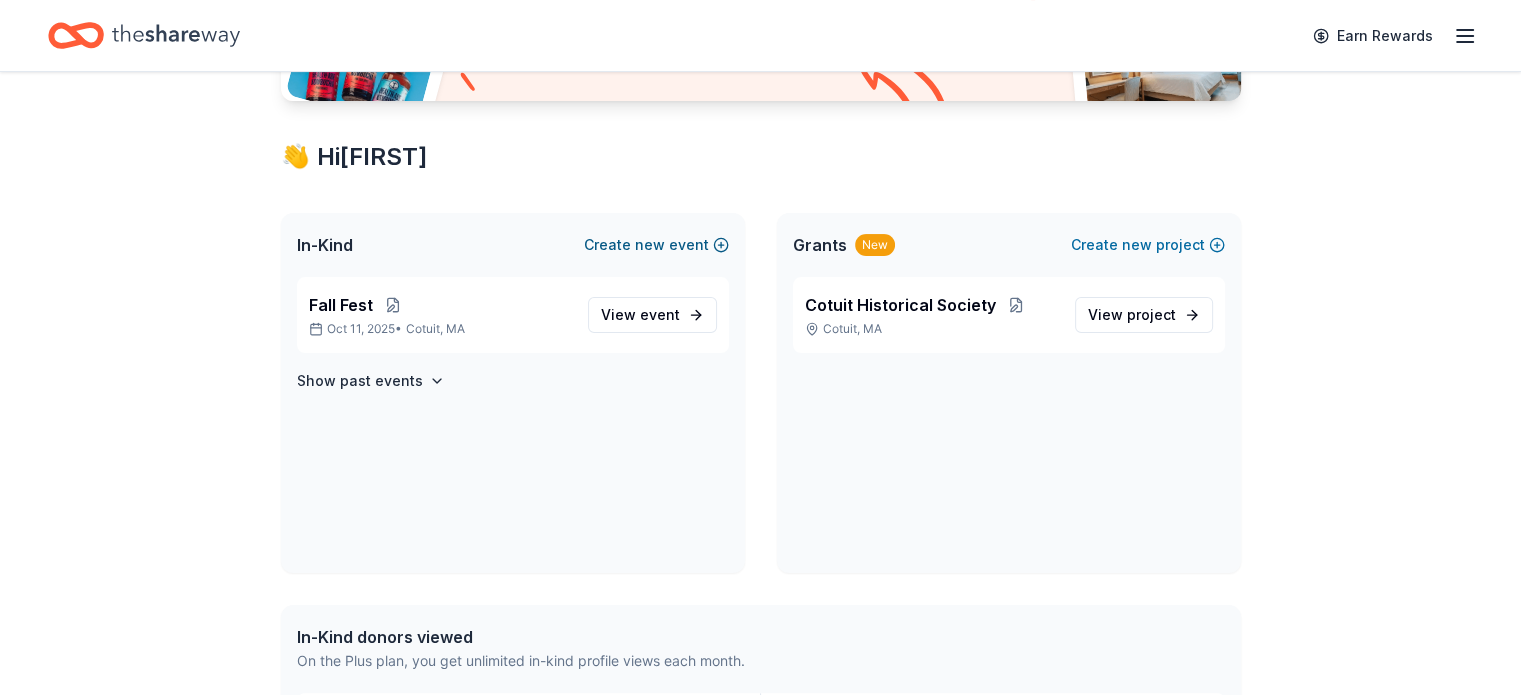 click on "new" at bounding box center [650, 245] 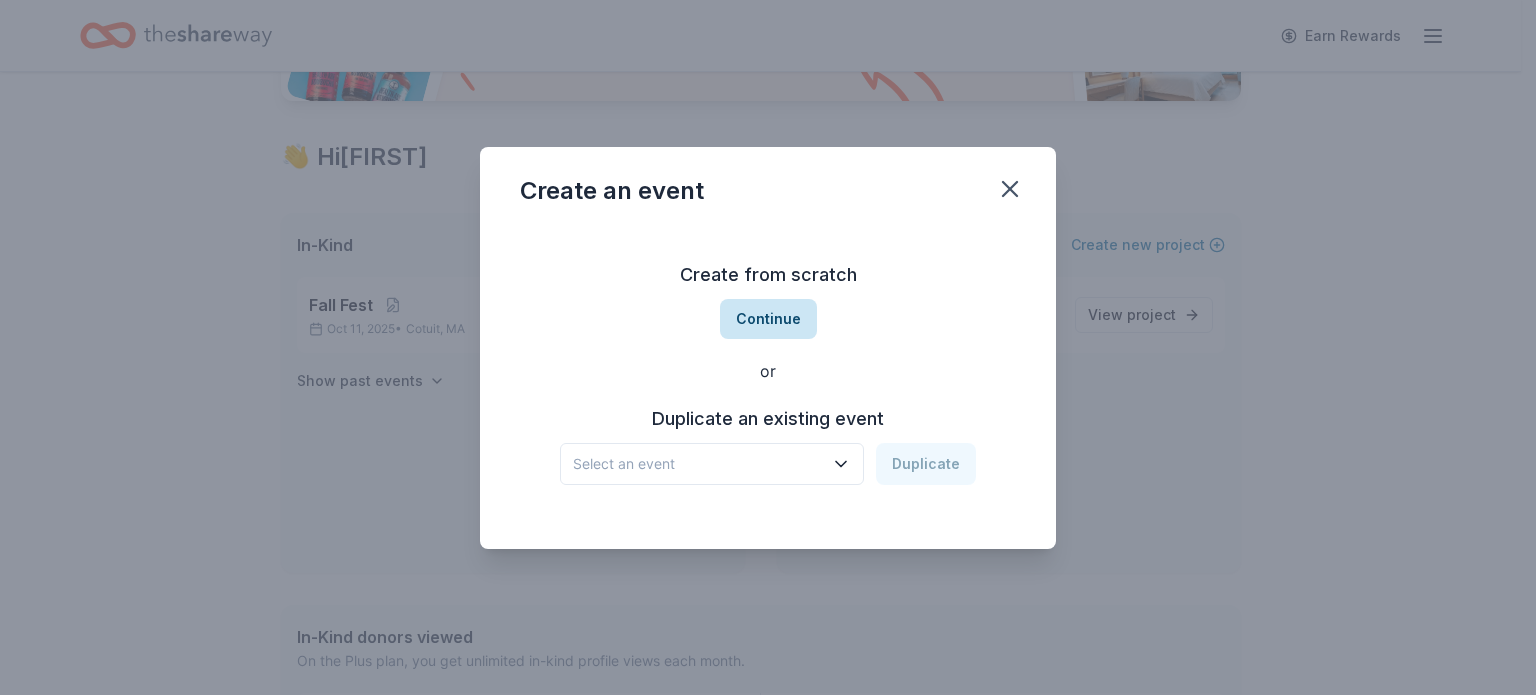 click on "Continue" at bounding box center [768, 319] 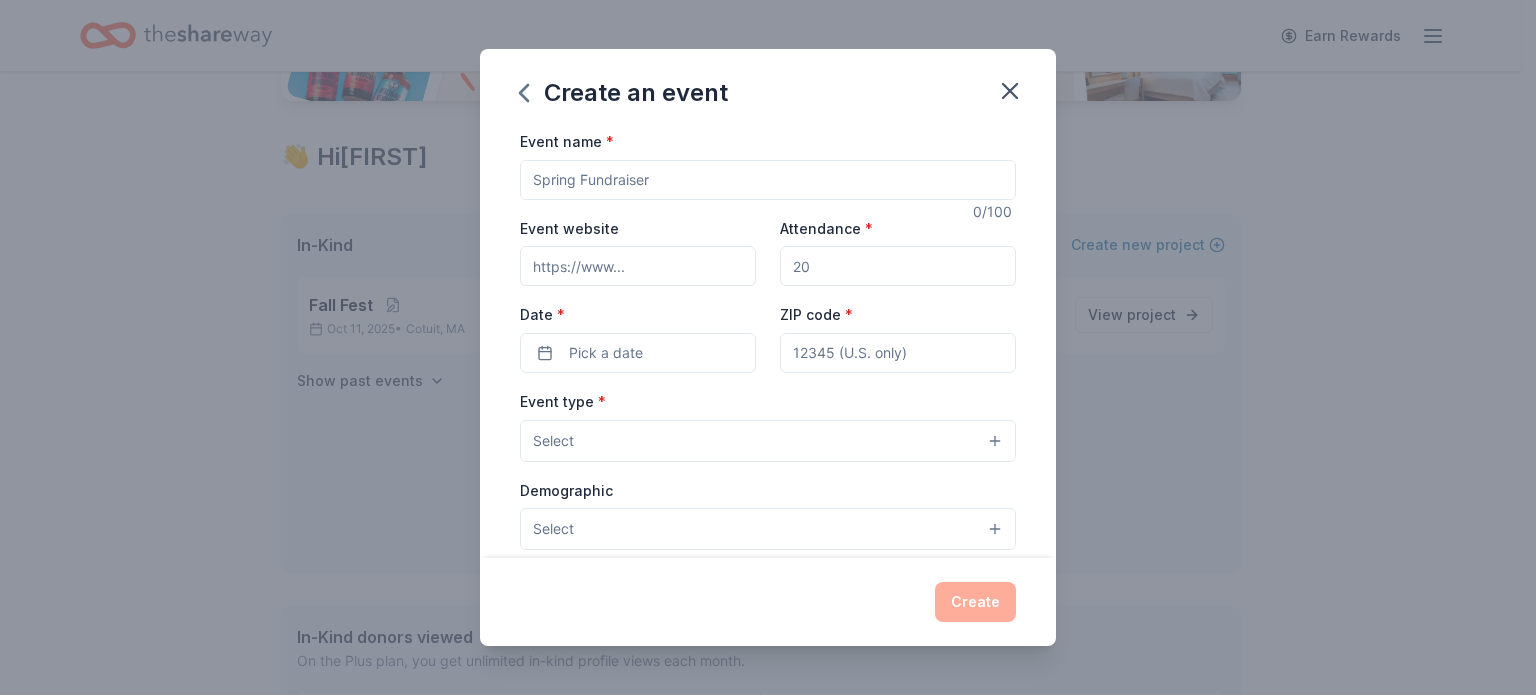 click on "Event name *" at bounding box center (768, 180) 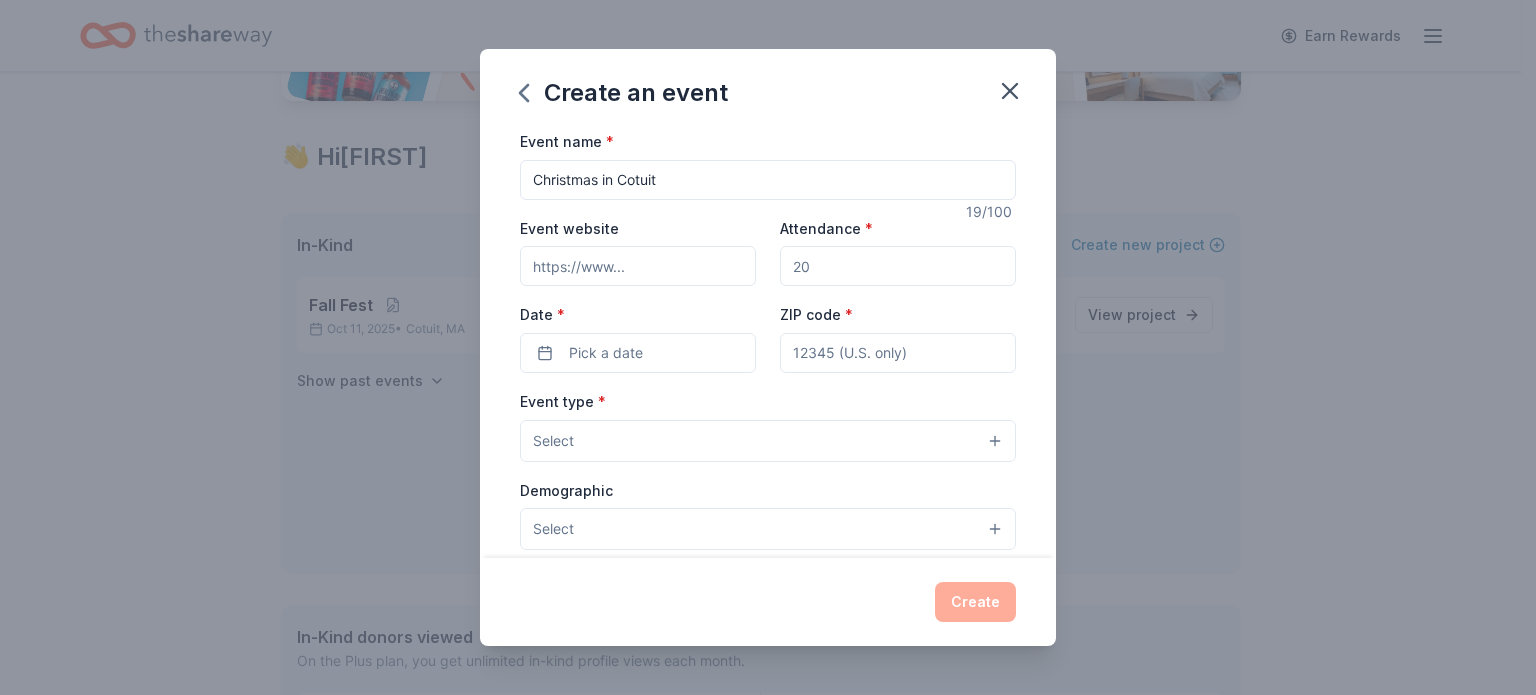 type on "Christmas in Cotuit" 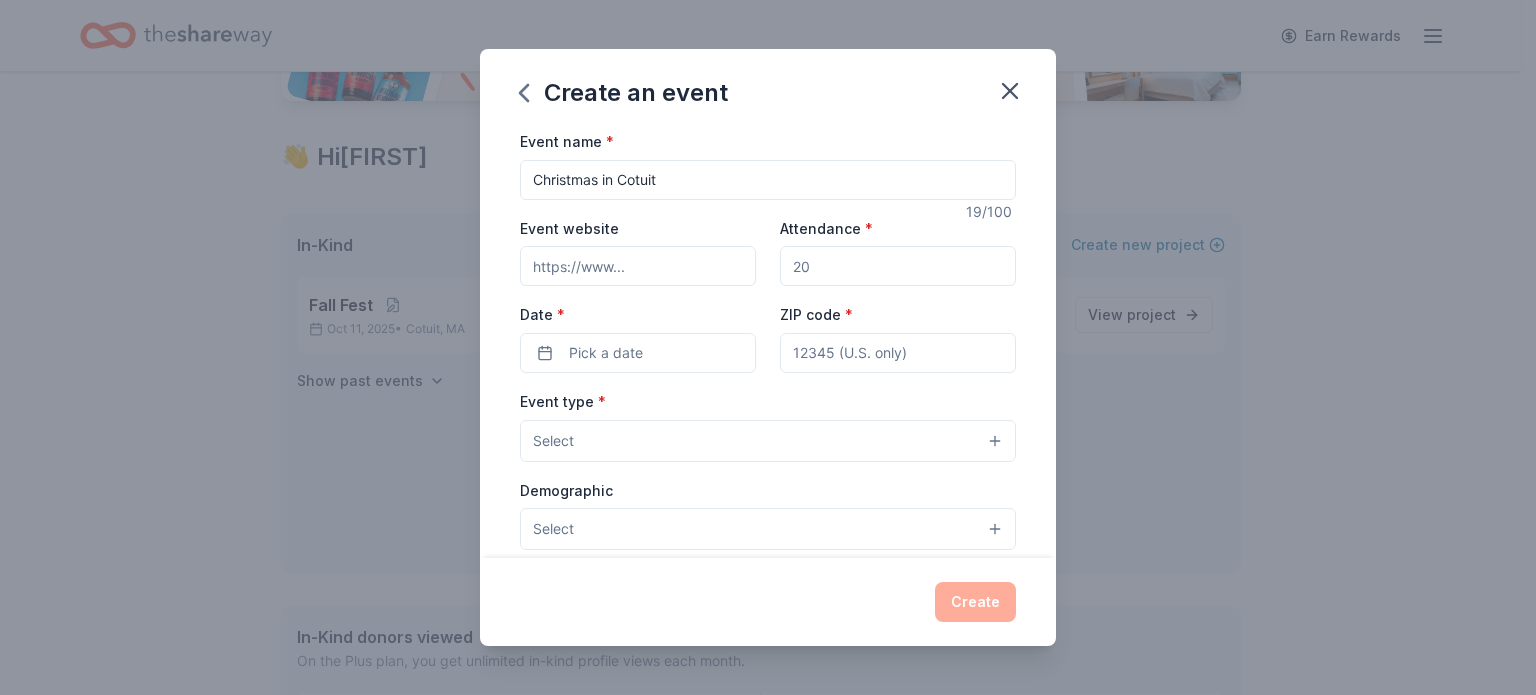 type on "100" 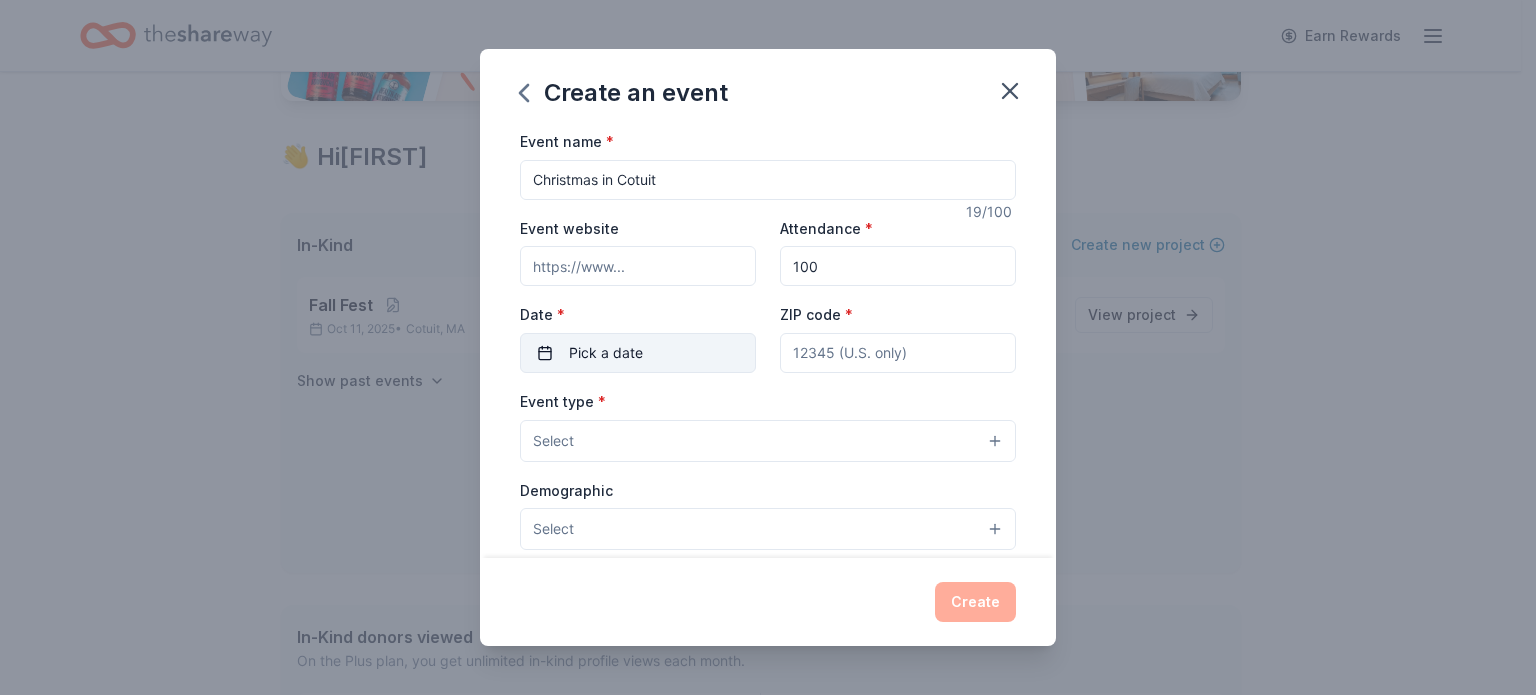 click on "Pick a date" at bounding box center [606, 353] 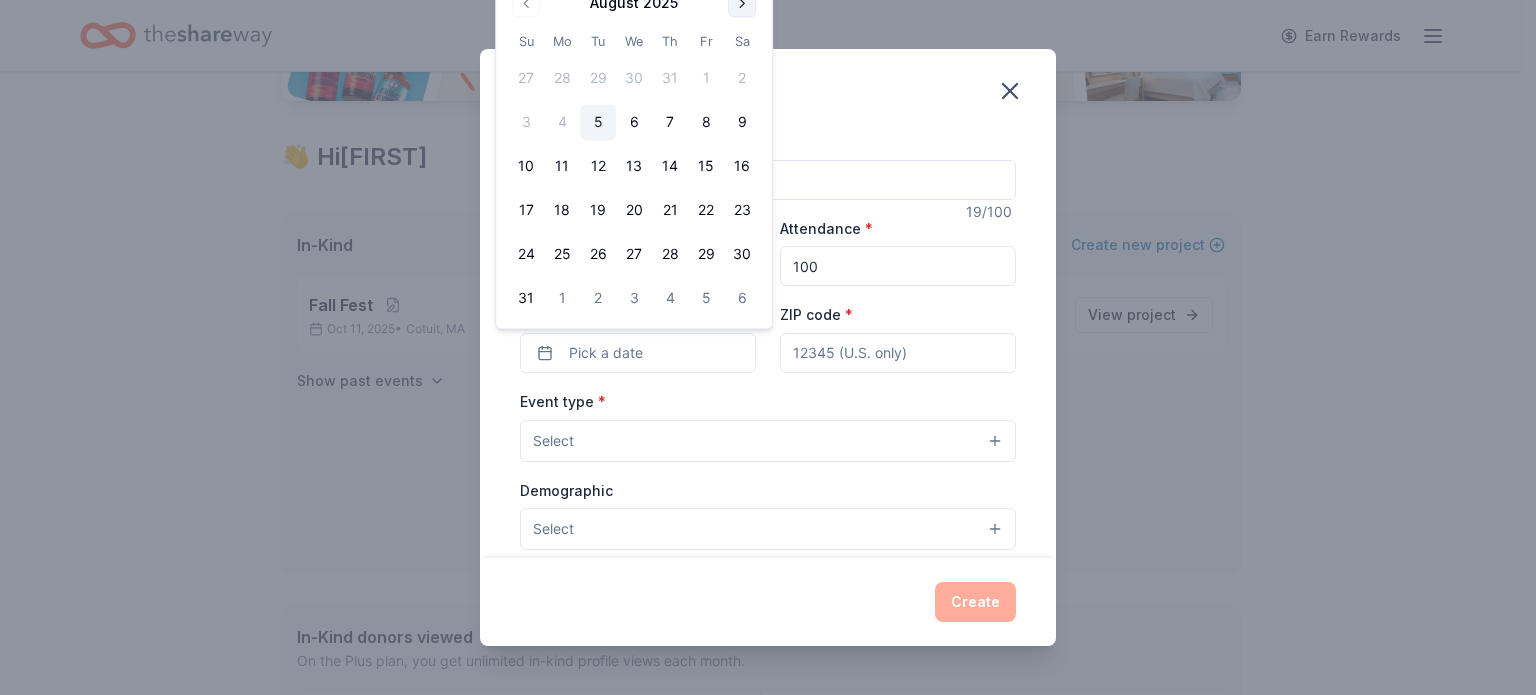 click at bounding box center (742, 3) 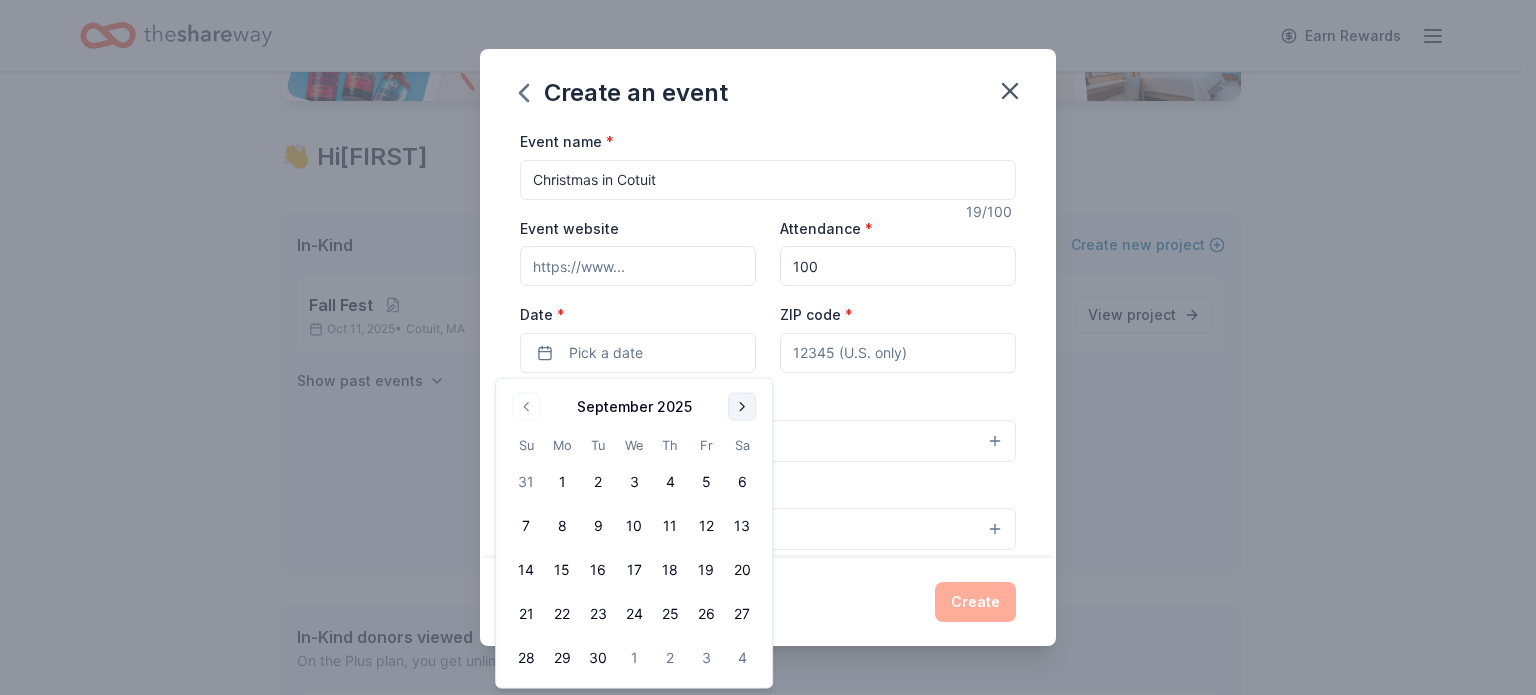 click at bounding box center (742, 407) 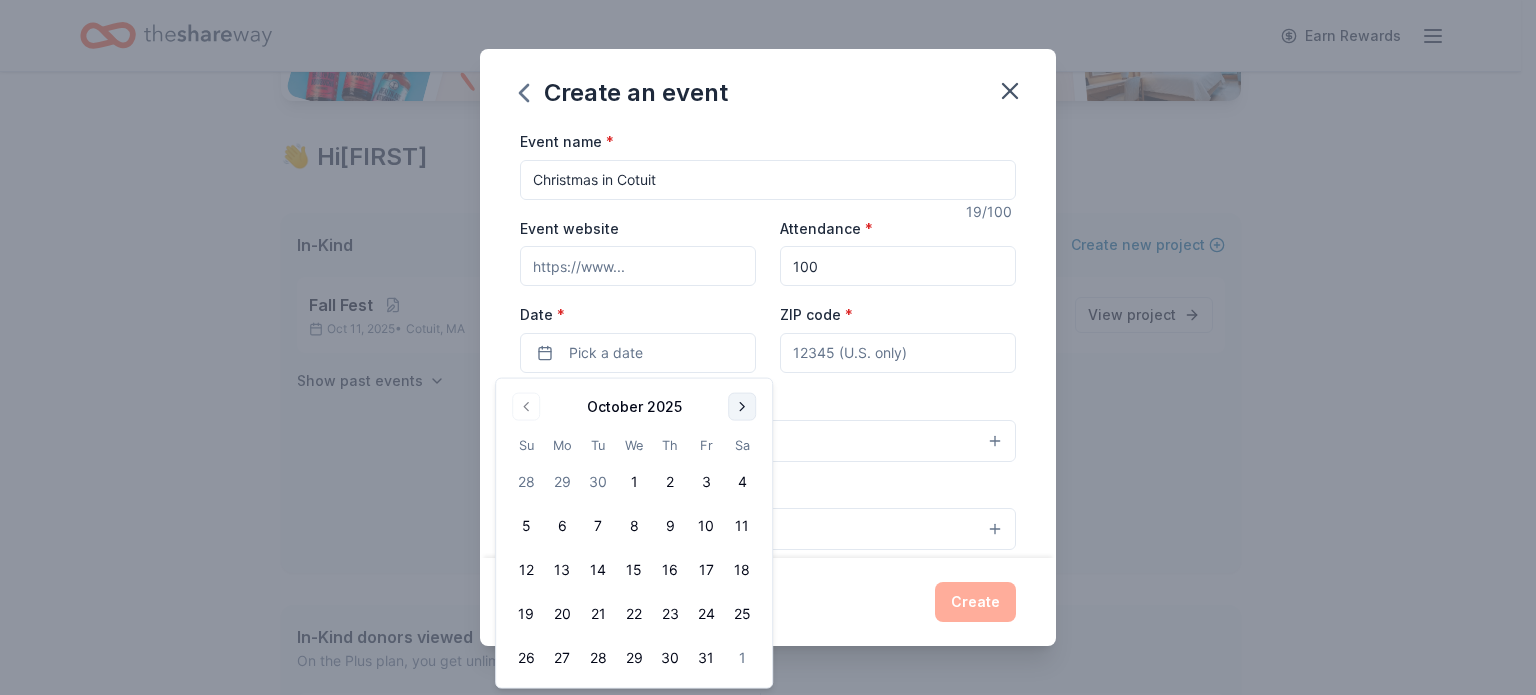 click at bounding box center (742, 407) 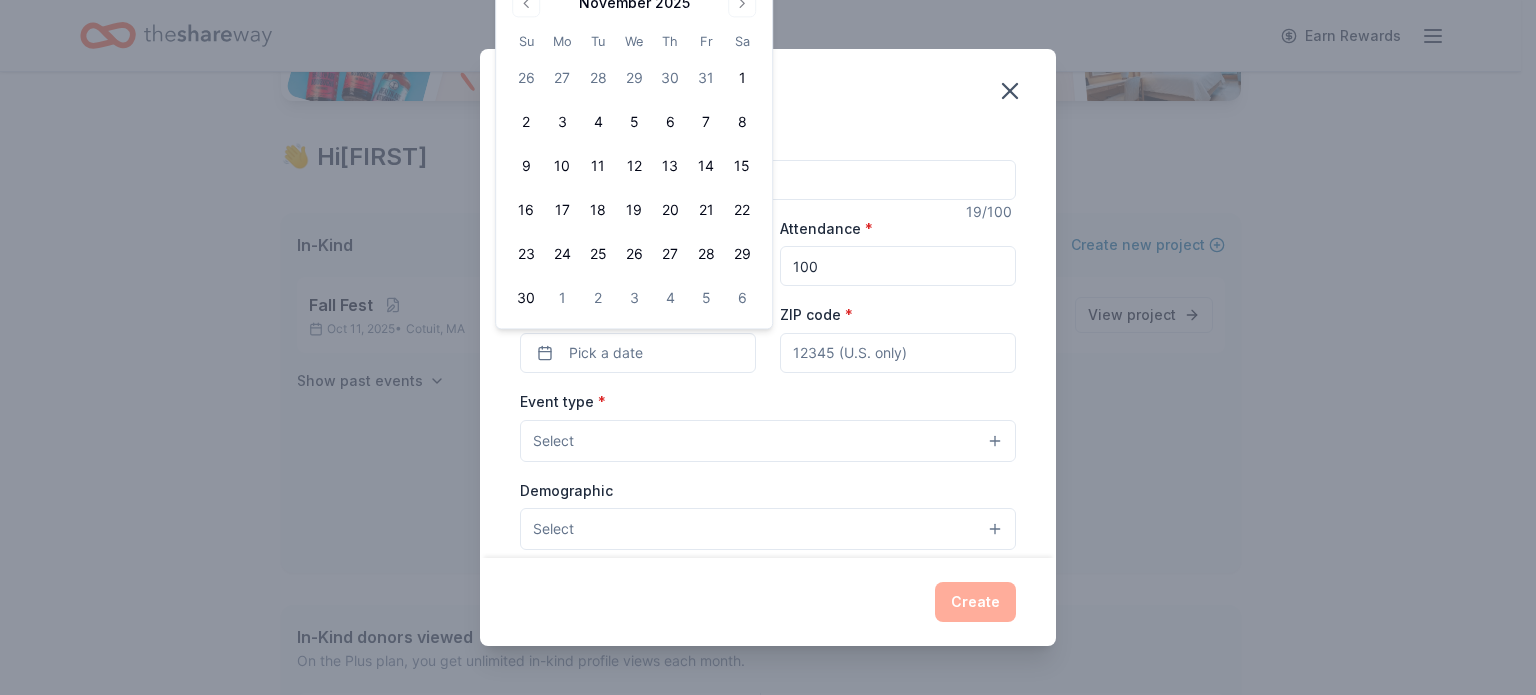 click at bounding box center (742, 3) 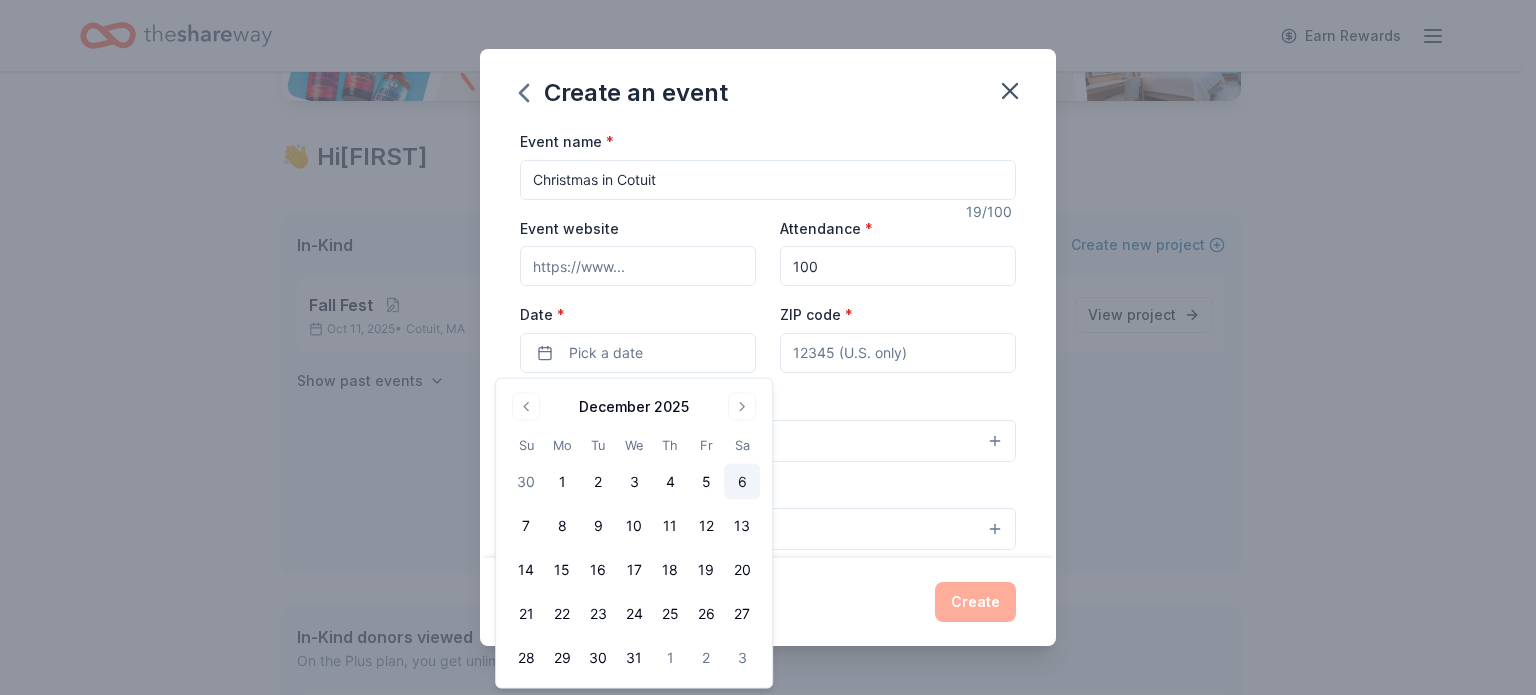 click on "6" at bounding box center (742, 482) 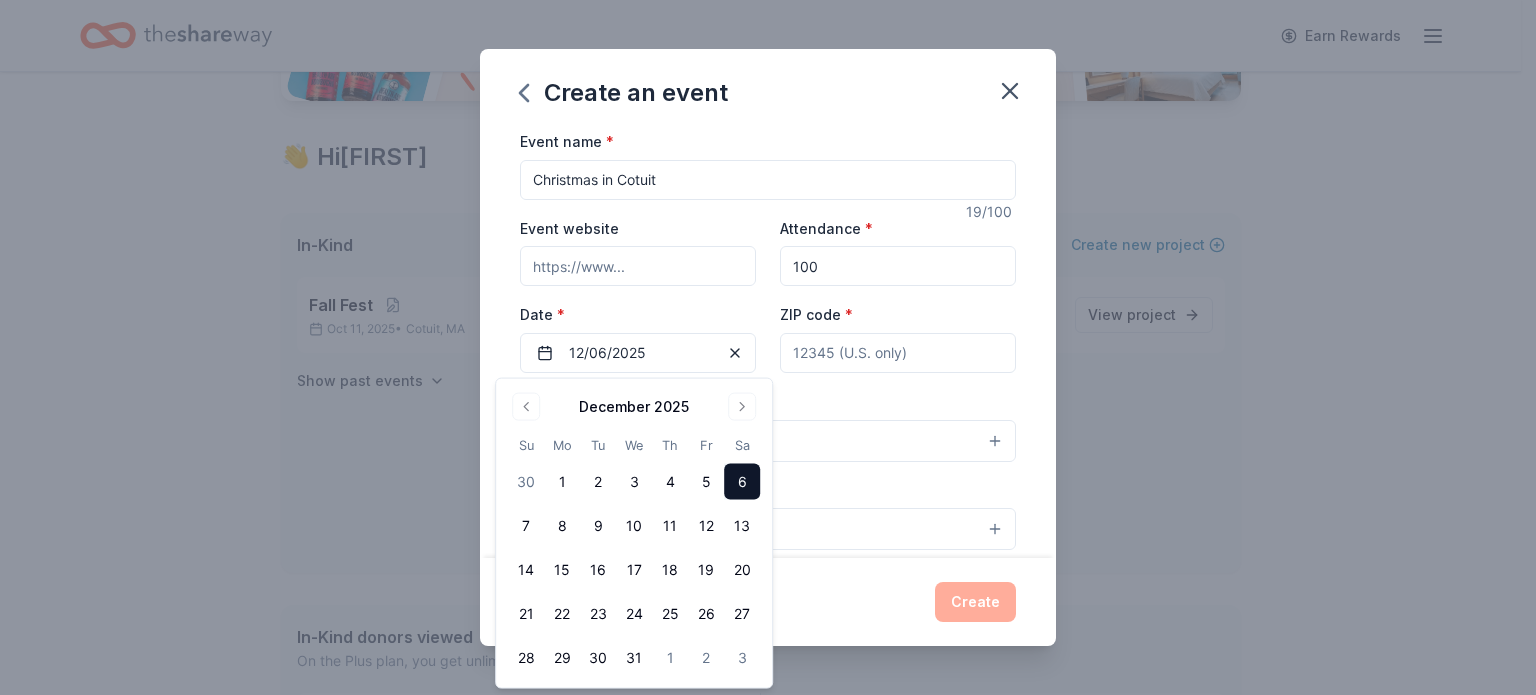 click on "ZIP code *" at bounding box center (898, 353) 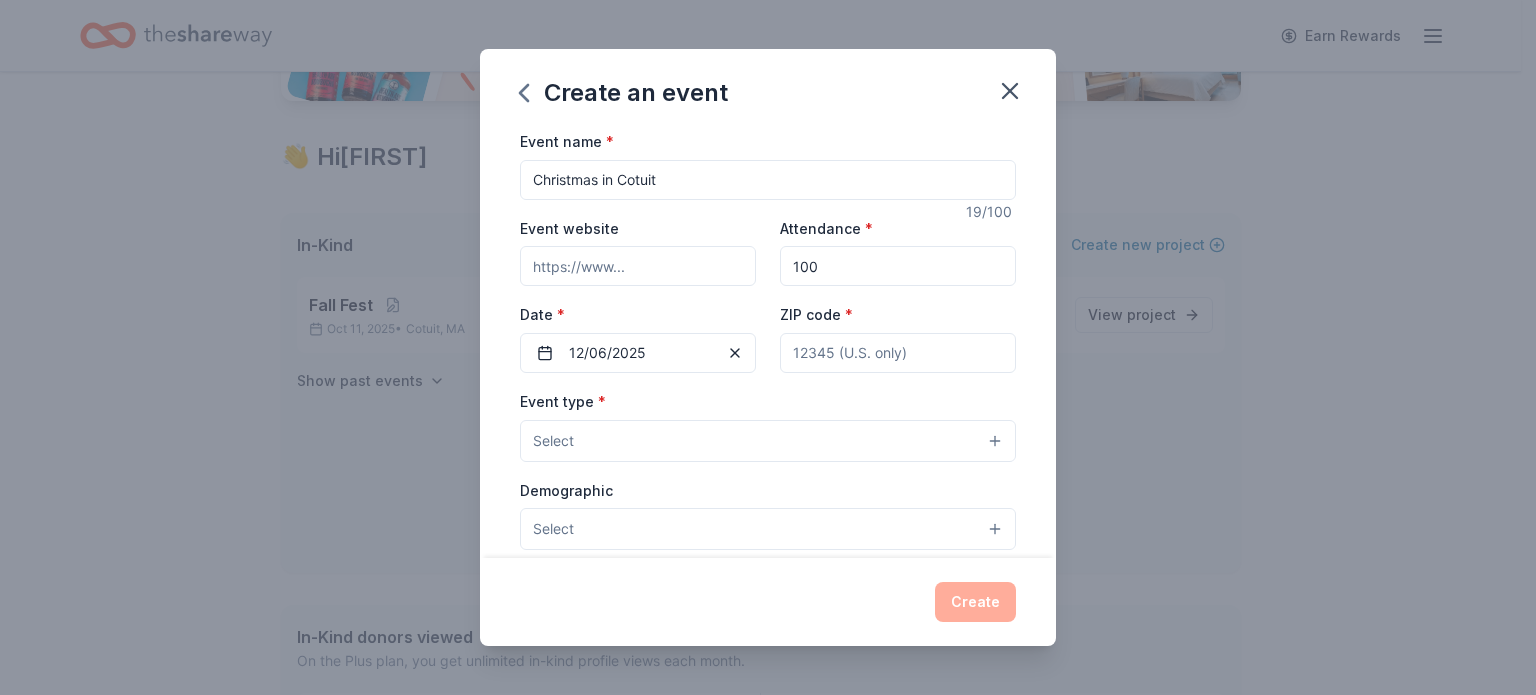 type on "[ZIP]" 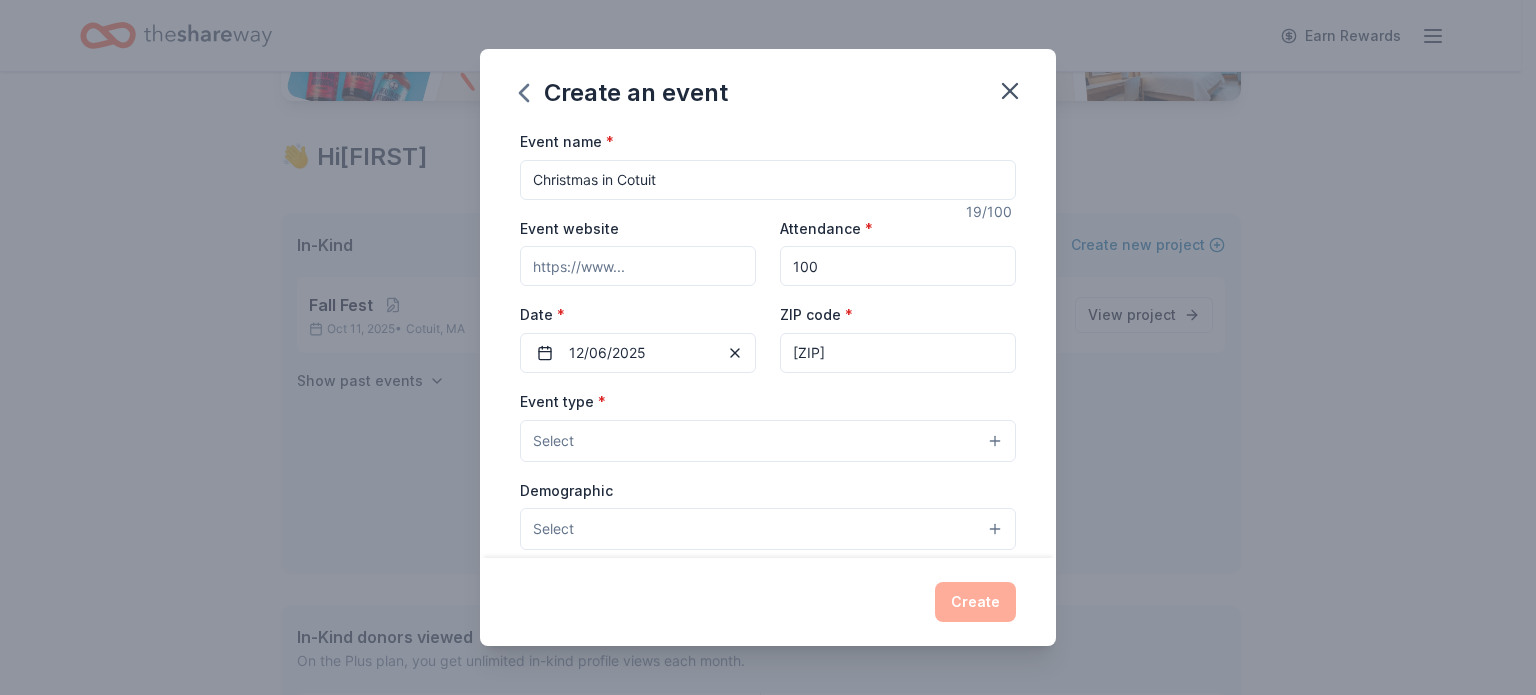 click on "Select" at bounding box center (768, 441) 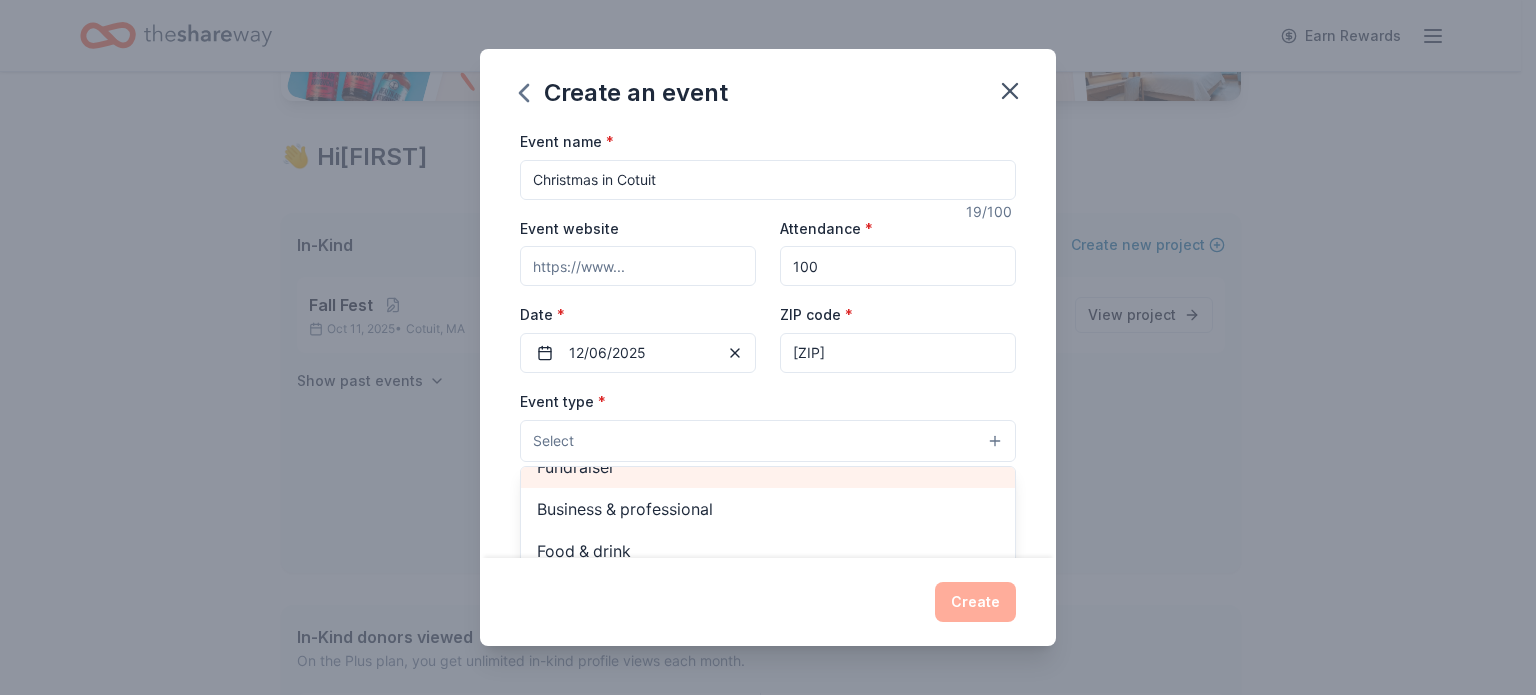 scroll, scrollTop: 66, scrollLeft: 0, axis: vertical 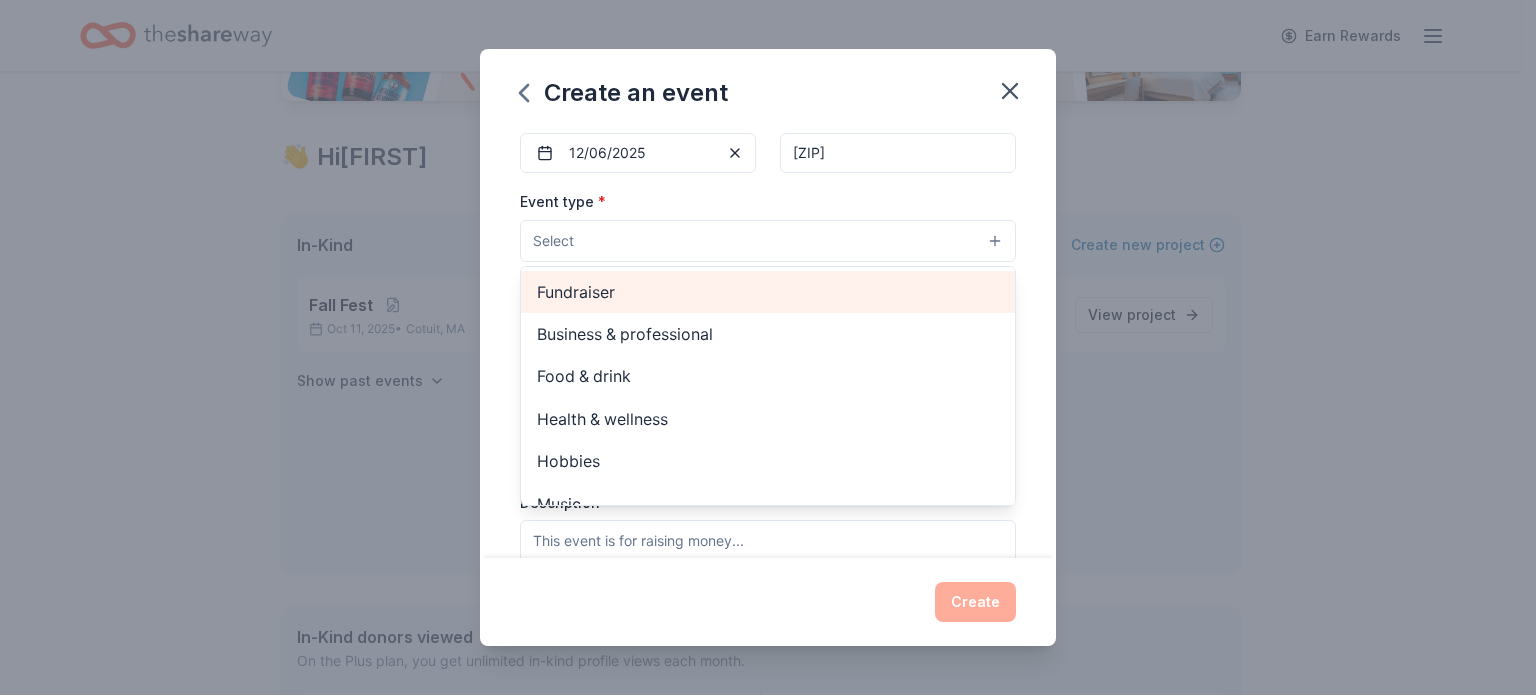 click on "Fundraiser" at bounding box center (768, 292) 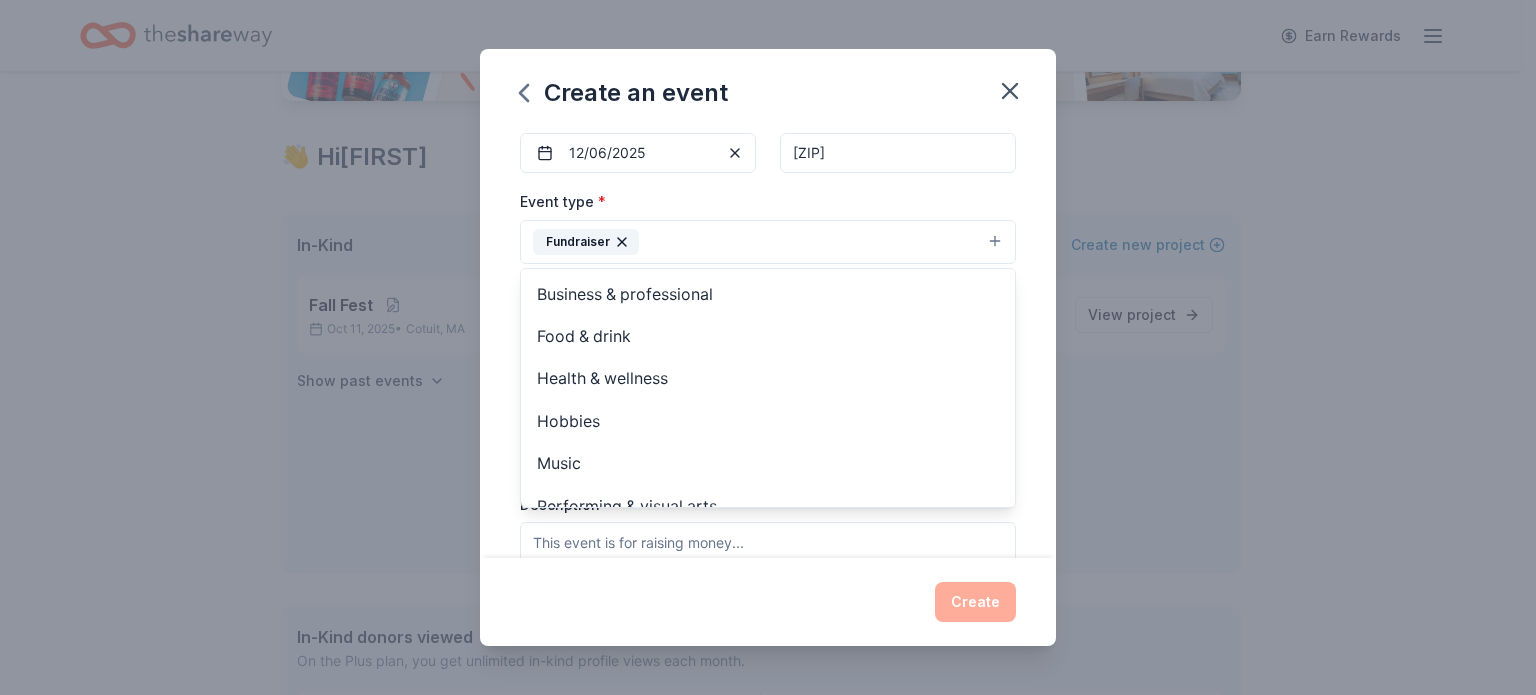 click on "Event name * Christmas in [CITY] 19 /100 Event website Attendance * 100 Date * 12/06/2025 ZIP code * [ZIP] Event type * Fundraiser Business & professional Food & drink Health & wellness Hobbies Music Performing & visual arts Demographic Select We use this information to help brands find events with their target demographic to sponsor their products. Mailing address Apt/unit Description What are you looking for? * Auction & raffle Meals Snacks Desserts Alcohol Beverages Send me reminders Email me reminders of donor application deadlines Recurring event" at bounding box center (768, 343) 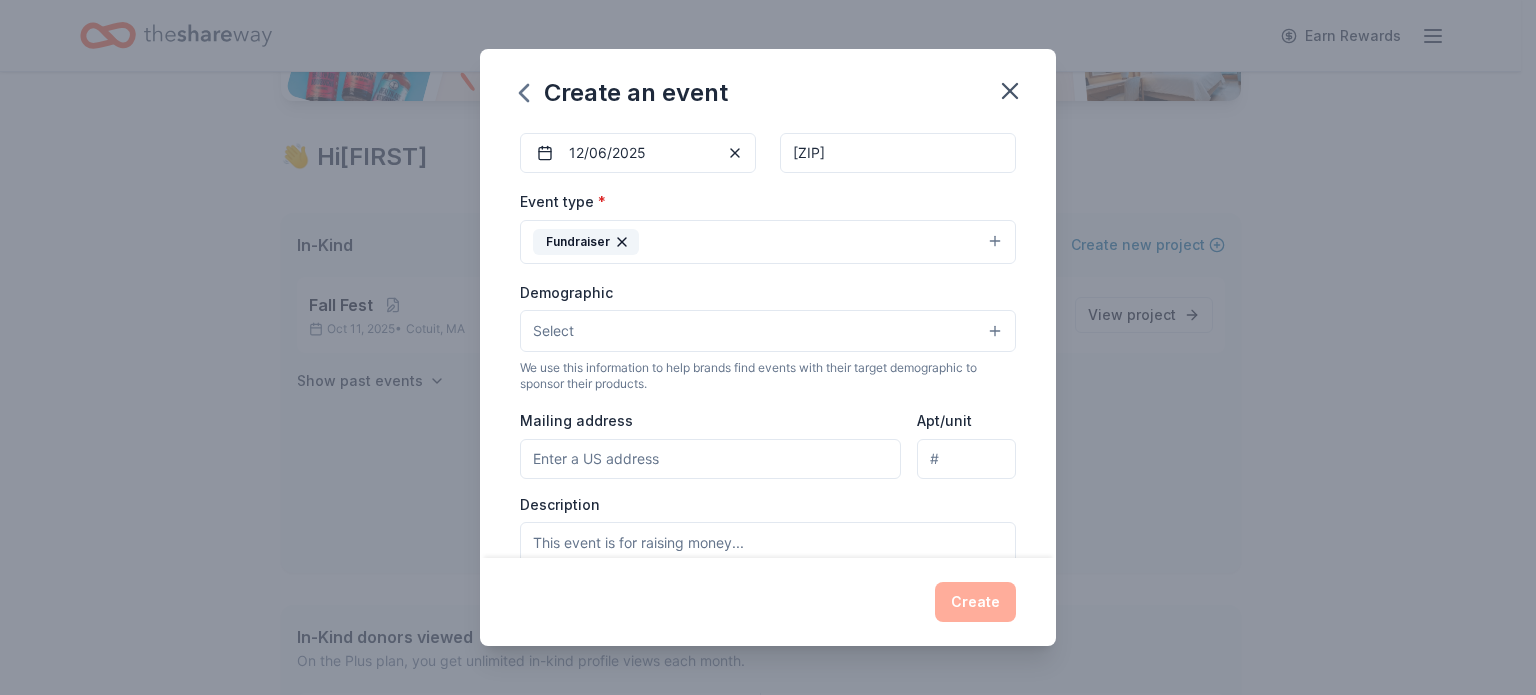 click on "Select" at bounding box center (768, 331) 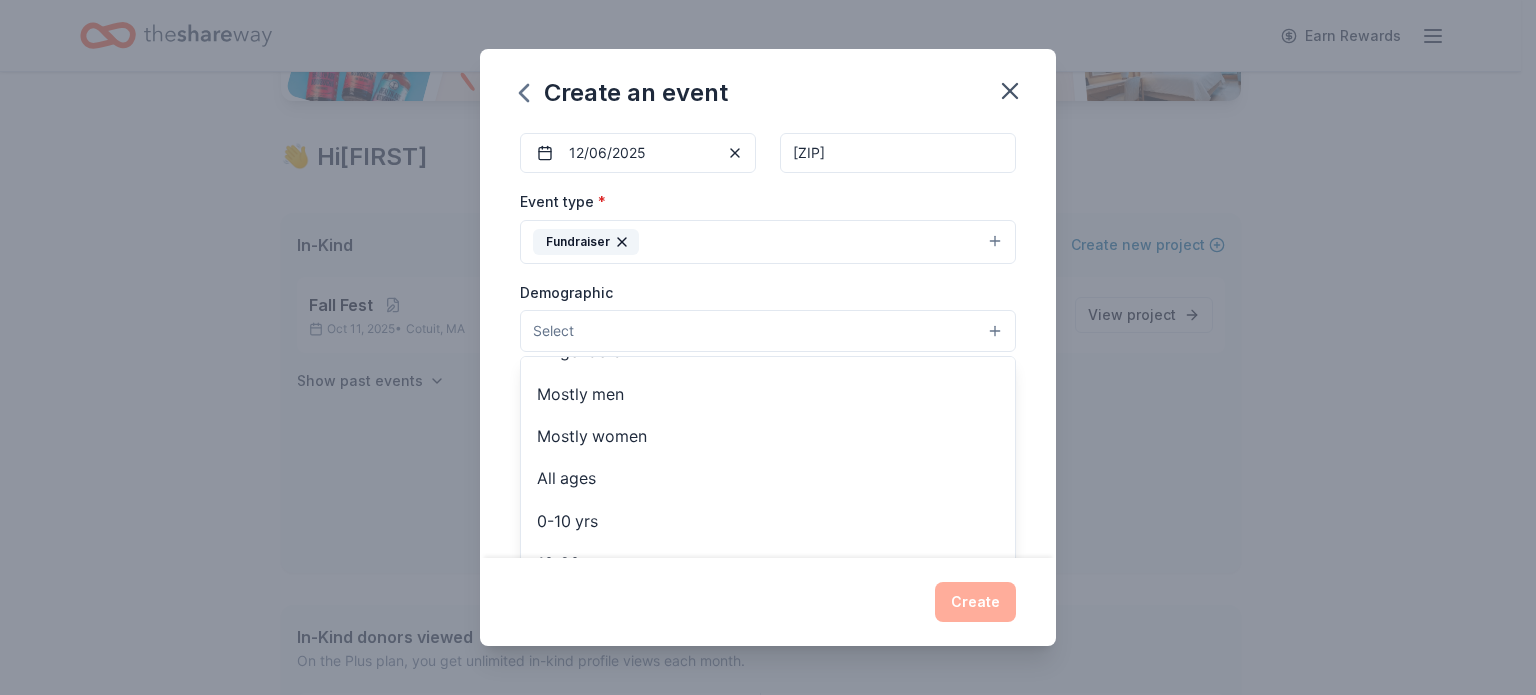scroll, scrollTop: 36, scrollLeft: 0, axis: vertical 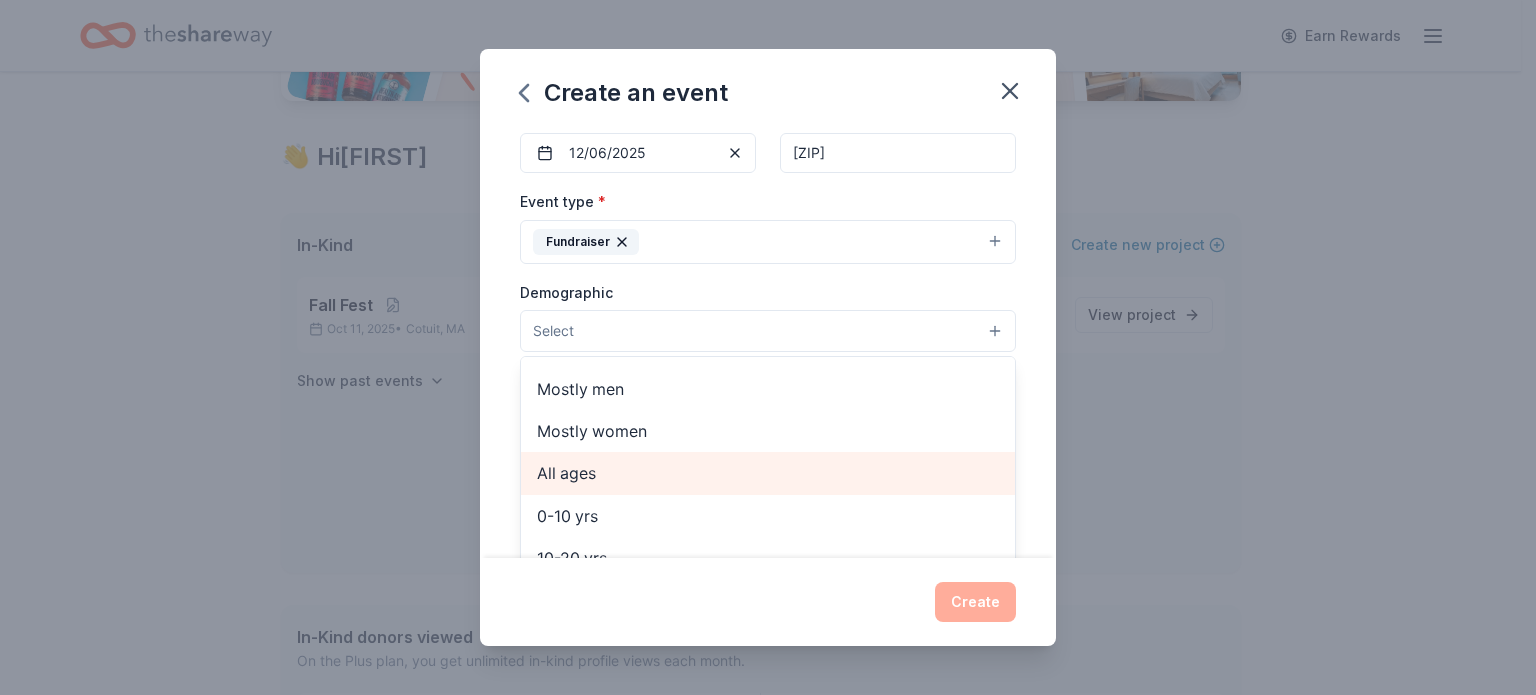 click on "All ages" at bounding box center [768, 473] 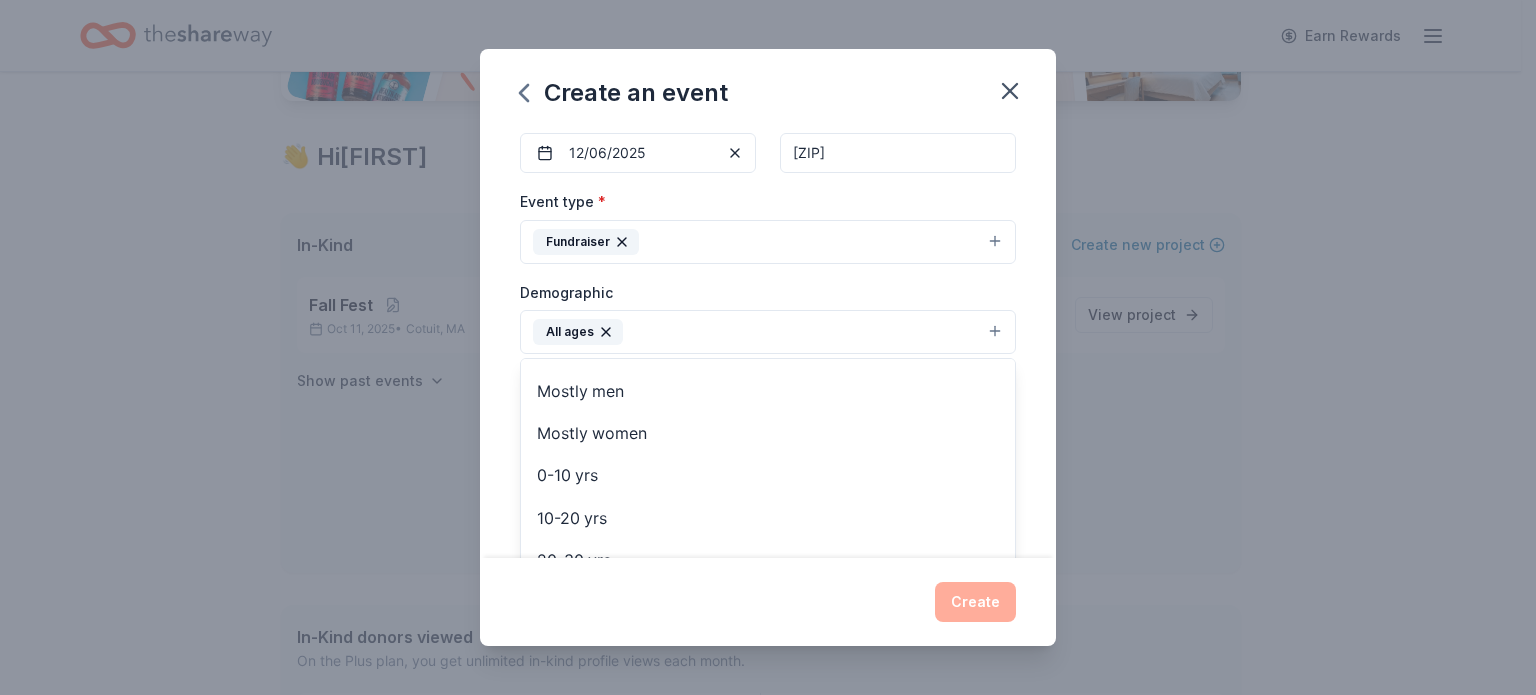 click on "Event name * Christmas in [CITY] 19 /100 Event website Attendance * 100 Date * 12/06/2025 ZIP code * [ZIP] Event type * Fundraiser Demographic All ages All genders Mostly men Mostly women 0-10 yrs 10-20 yrs 20-30 yrs 30-40 yrs 40-50 yrs 50-60 yrs 60-70 yrs 70-80 yrs 80+ yrs We use this information to help brands find events with their target demographic to sponsor their products. Mailing address Apt/unit Description What are you looking for? * Auction & raffle Meals Snacks Desserts Alcohol Beverages Send me reminders Email me reminders of donor application deadlines Recurring event" at bounding box center (768, 343) 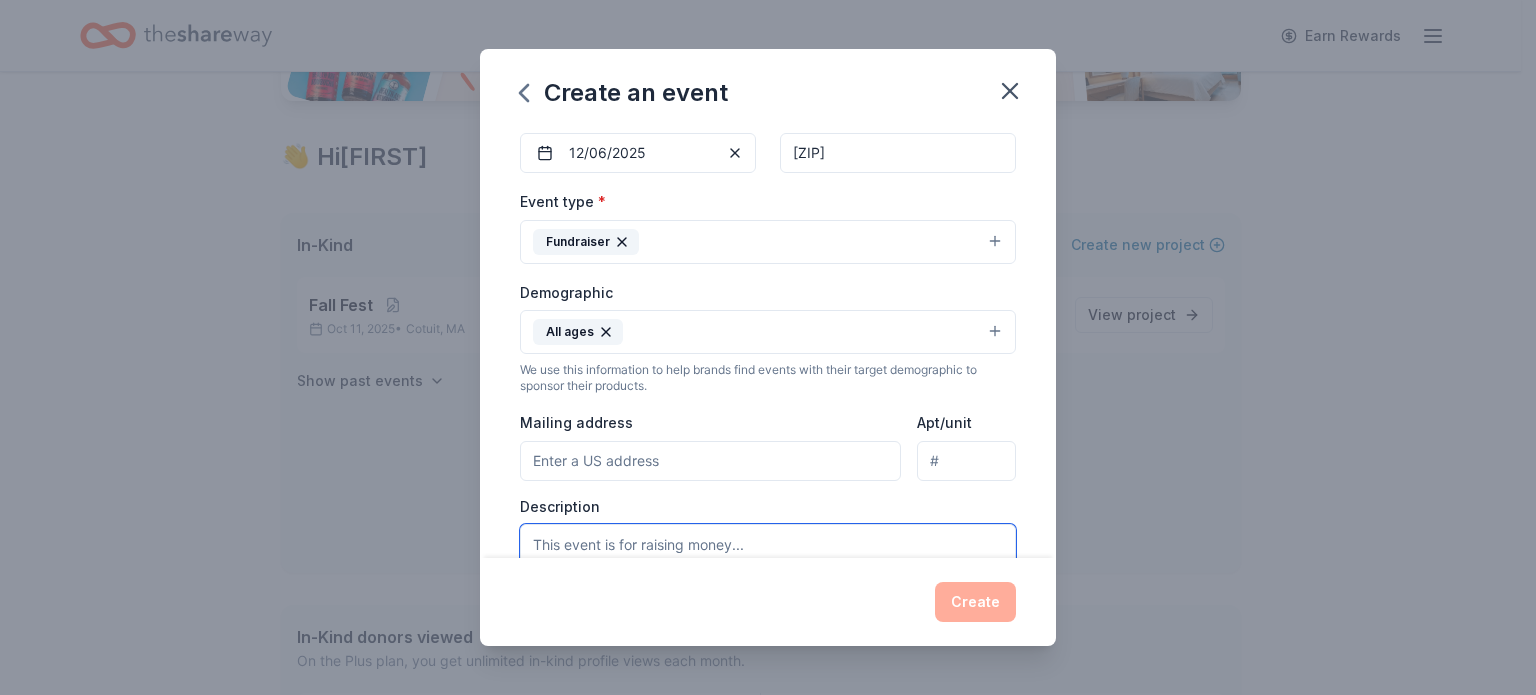 click at bounding box center (768, 569) 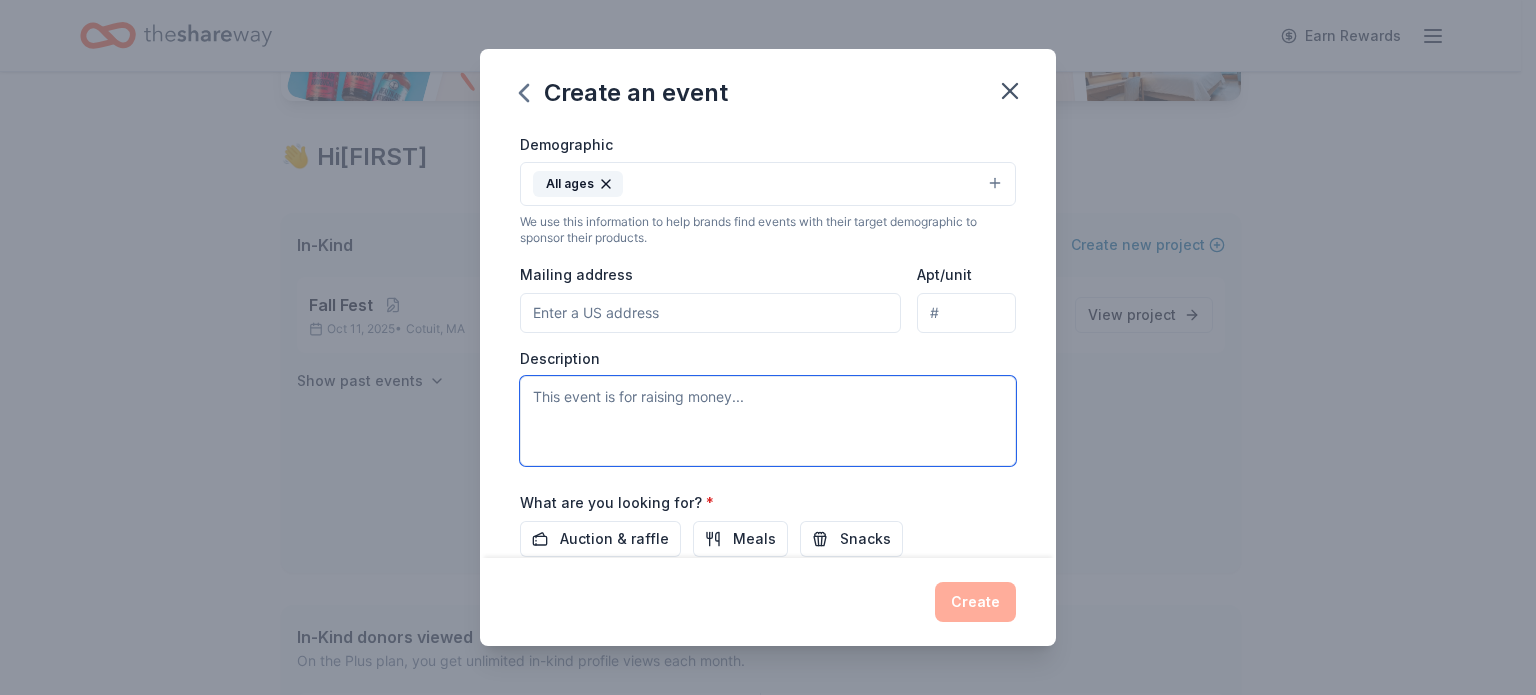 scroll, scrollTop: 529, scrollLeft: 0, axis: vertical 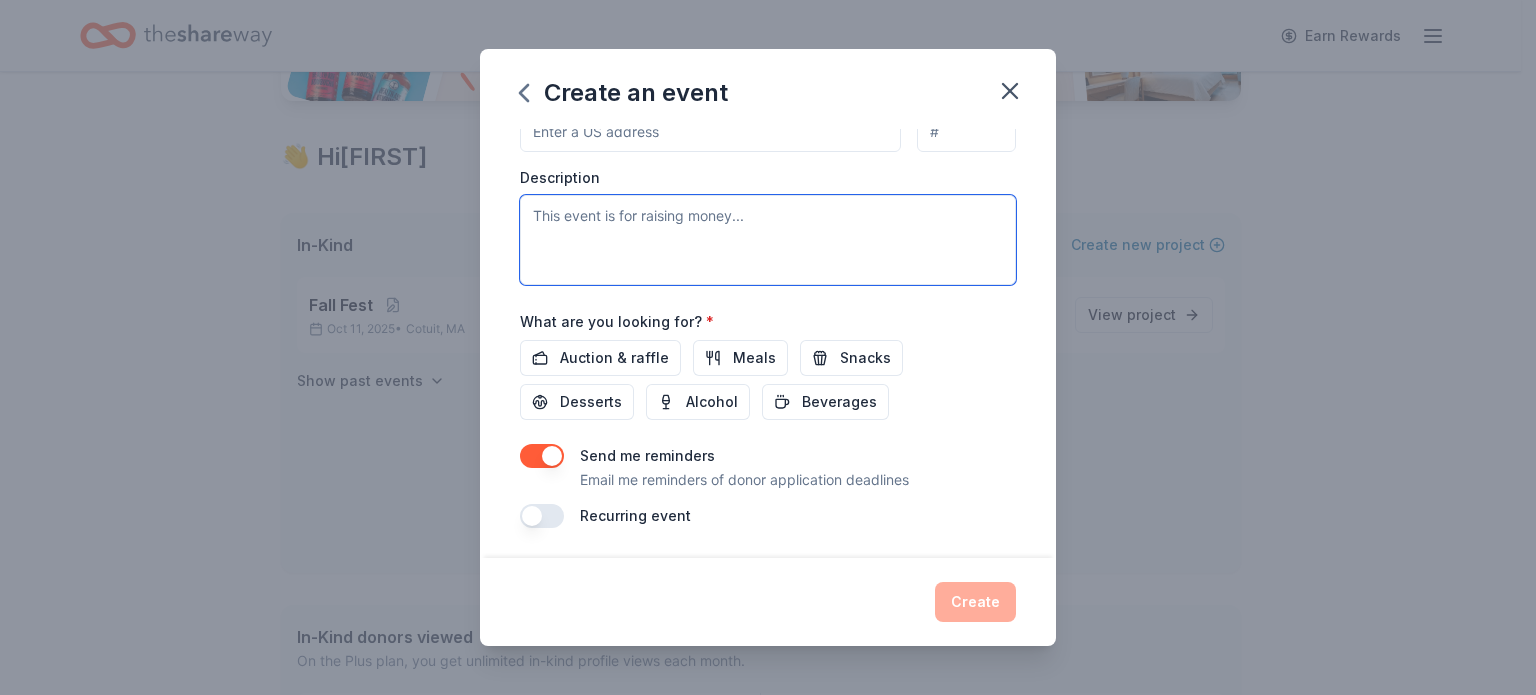 click at bounding box center [768, 240] 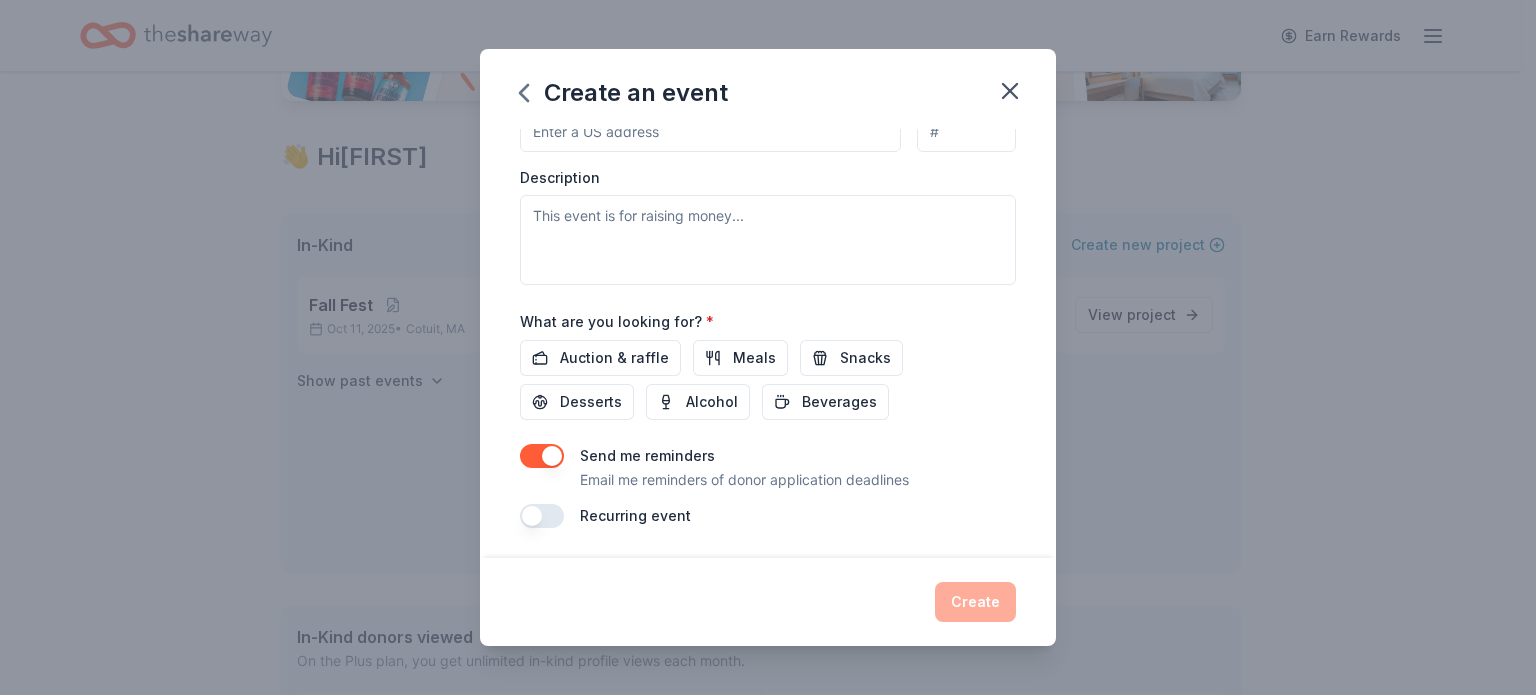 click on "Create" at bounding box center [768, 602] 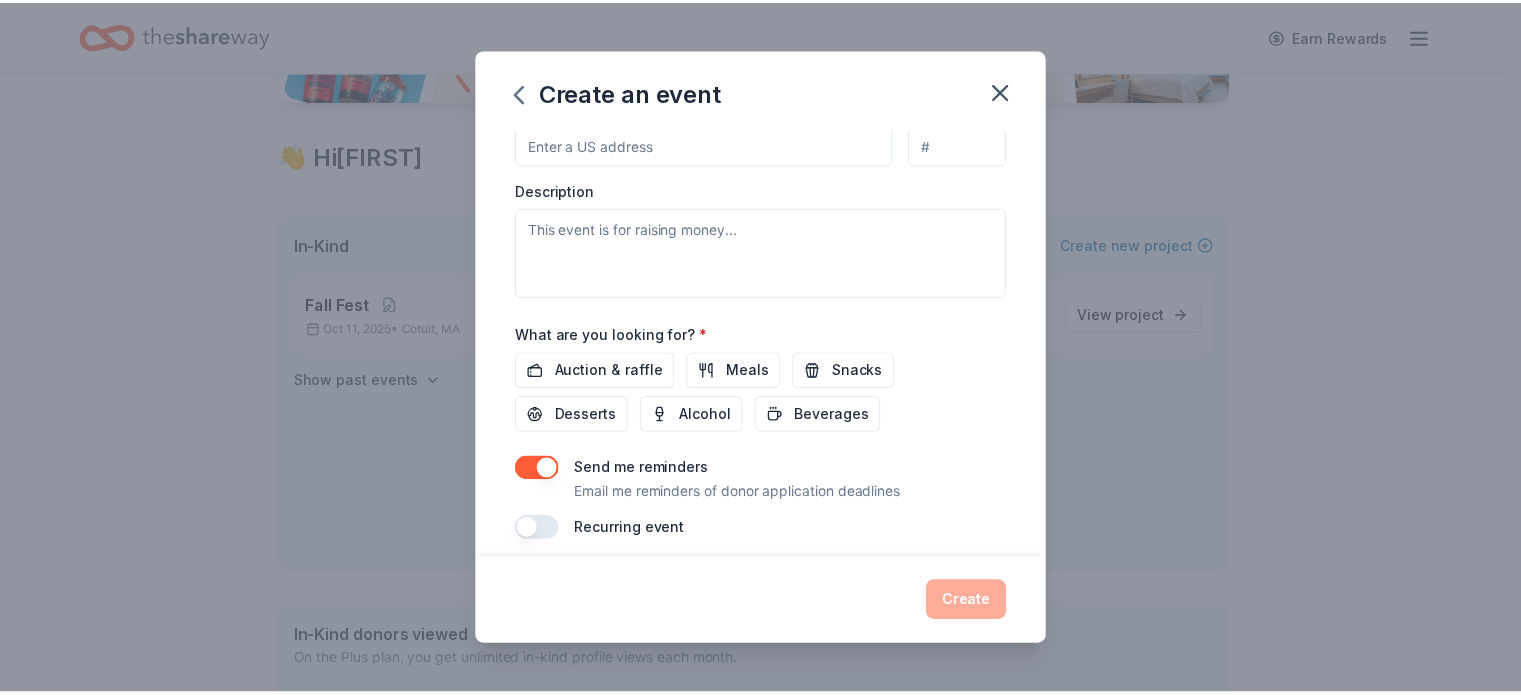 scroll, scrollTop: 529, scrollLeft: 0, axis: vertical 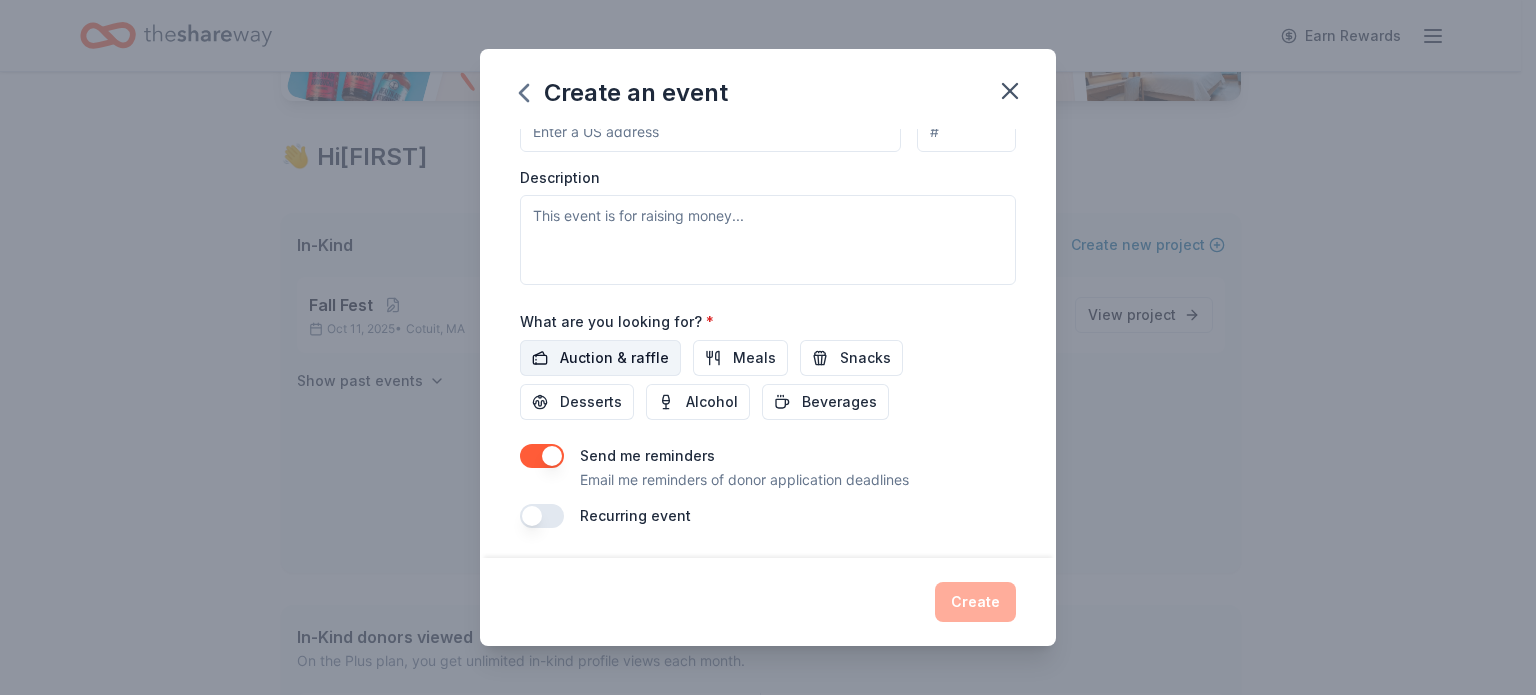 click on "Auction & raffle" at bounding box center (614, 358) 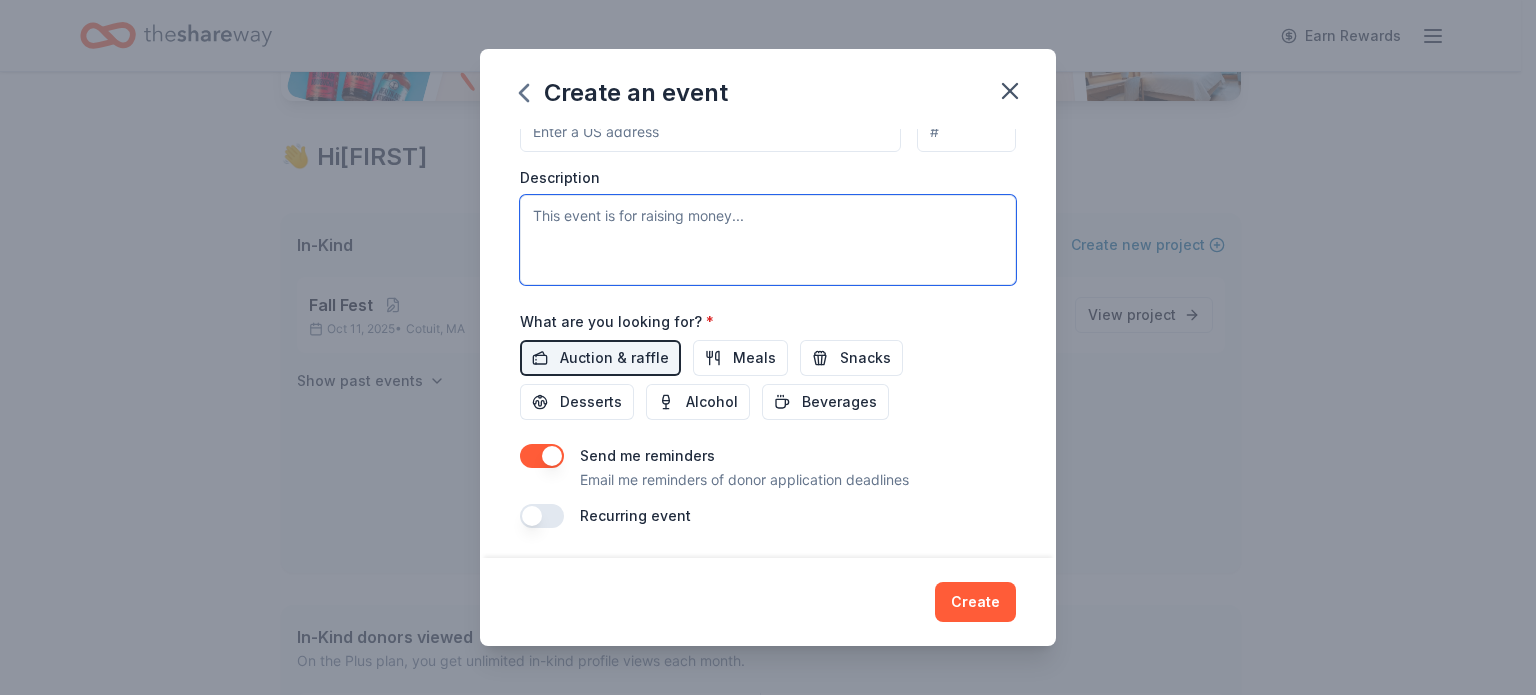 click at bounding box center [768, 240] 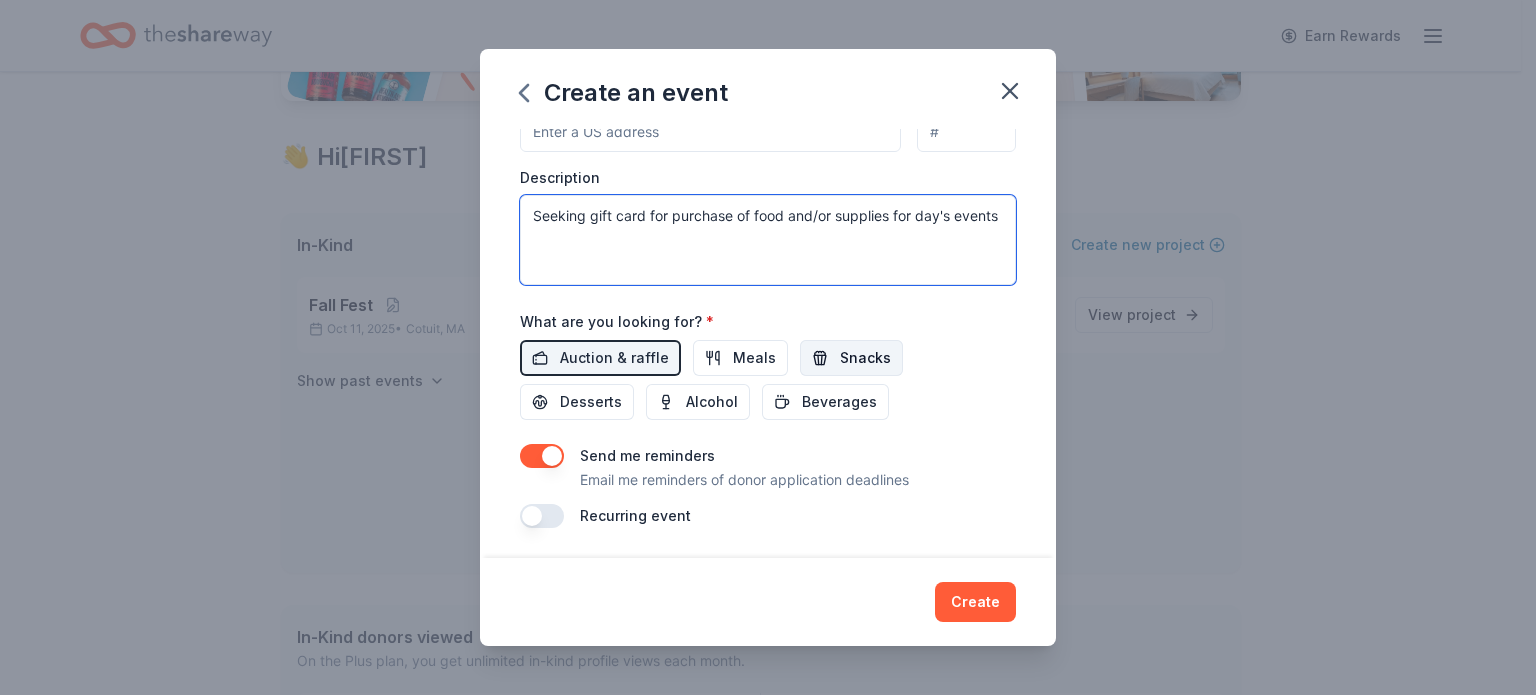 type on "Seeking gift card for purchase of food and/or supplies for day's events" 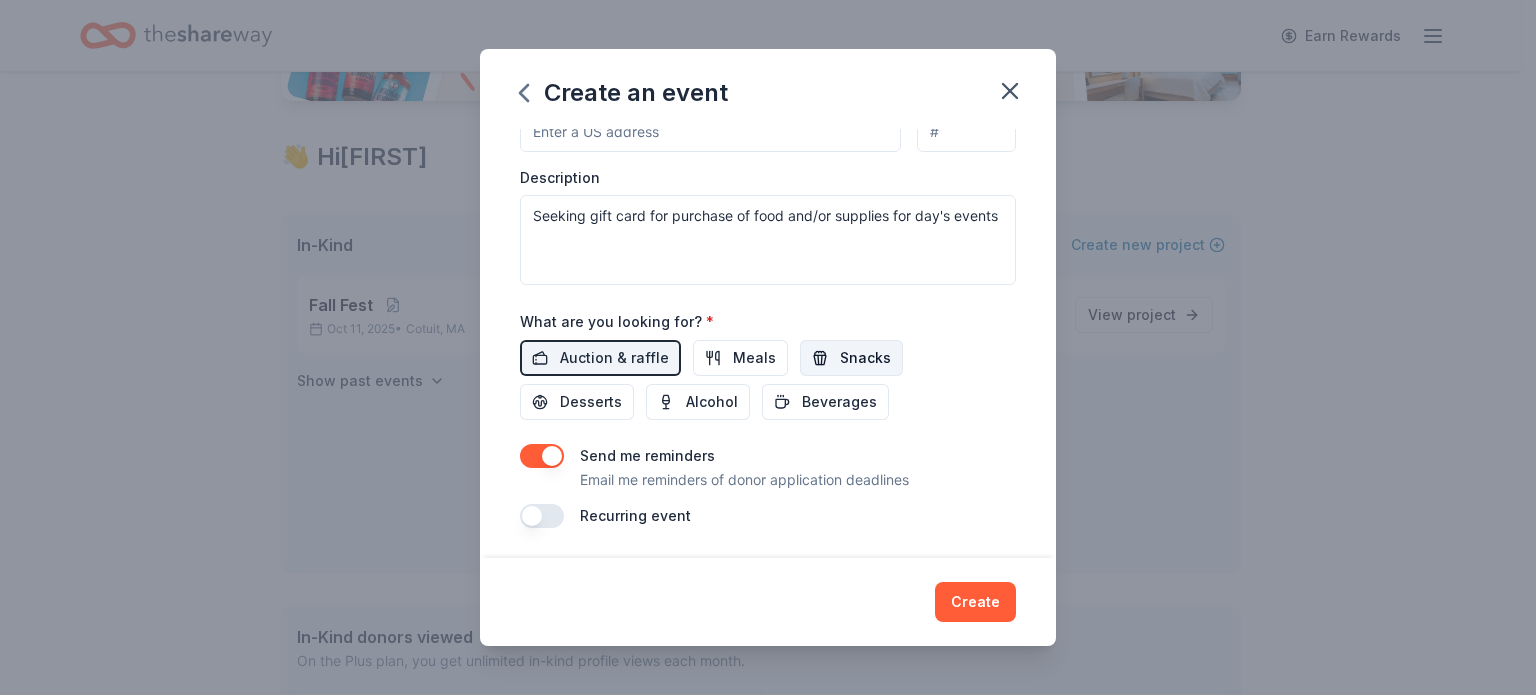 click on "Snacks" at bounding box center (865, 358) 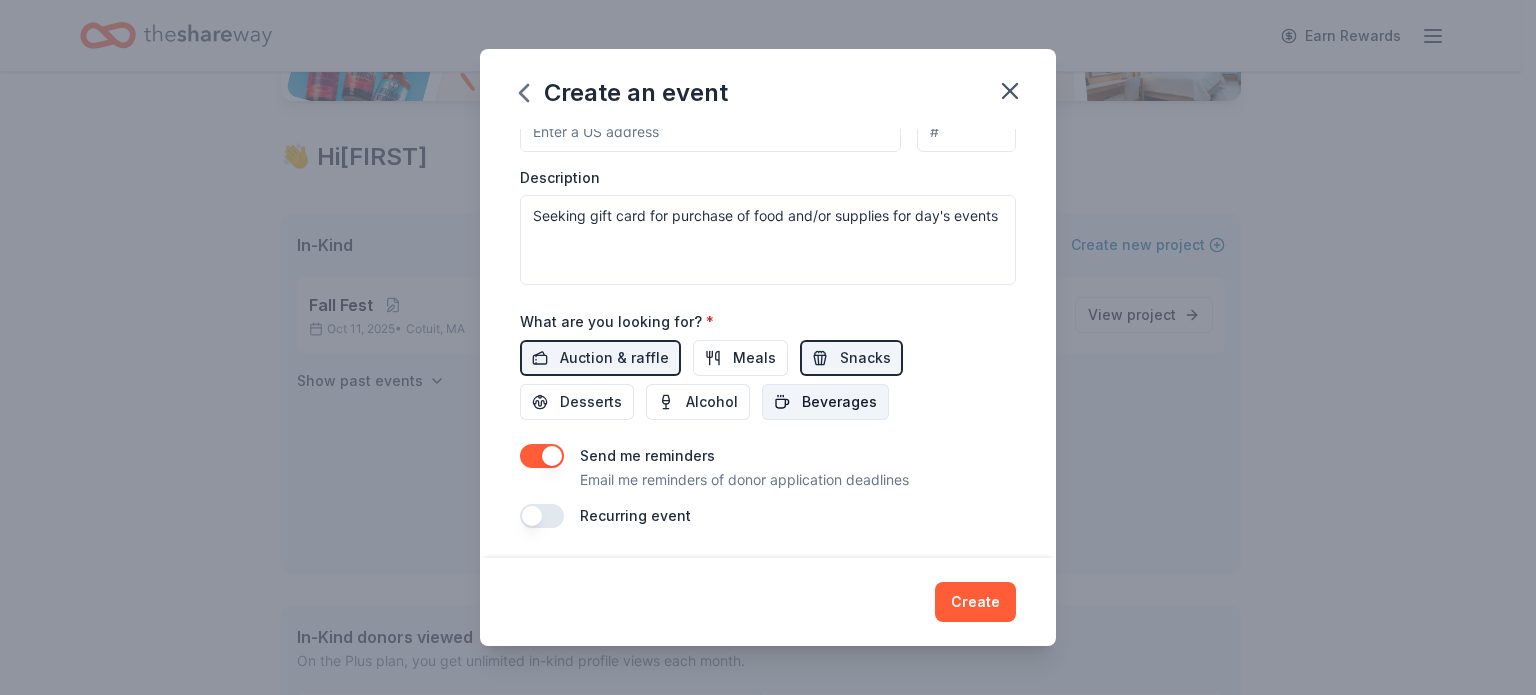 drag, startPoint x: 824, startPoint y: 407, endPoint x: 832, endPoint y: 396, distance: 13.601471 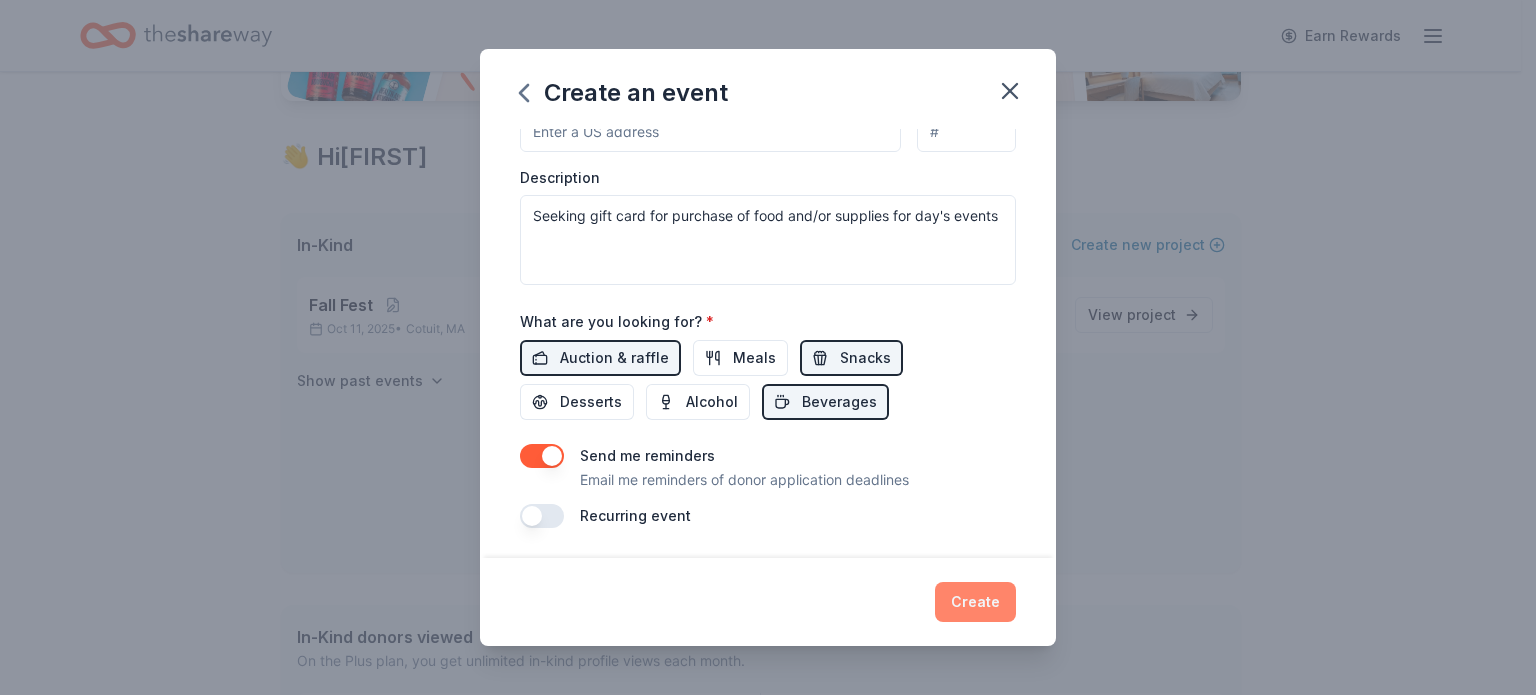 click on "Create" at bounding box center [975, 602] 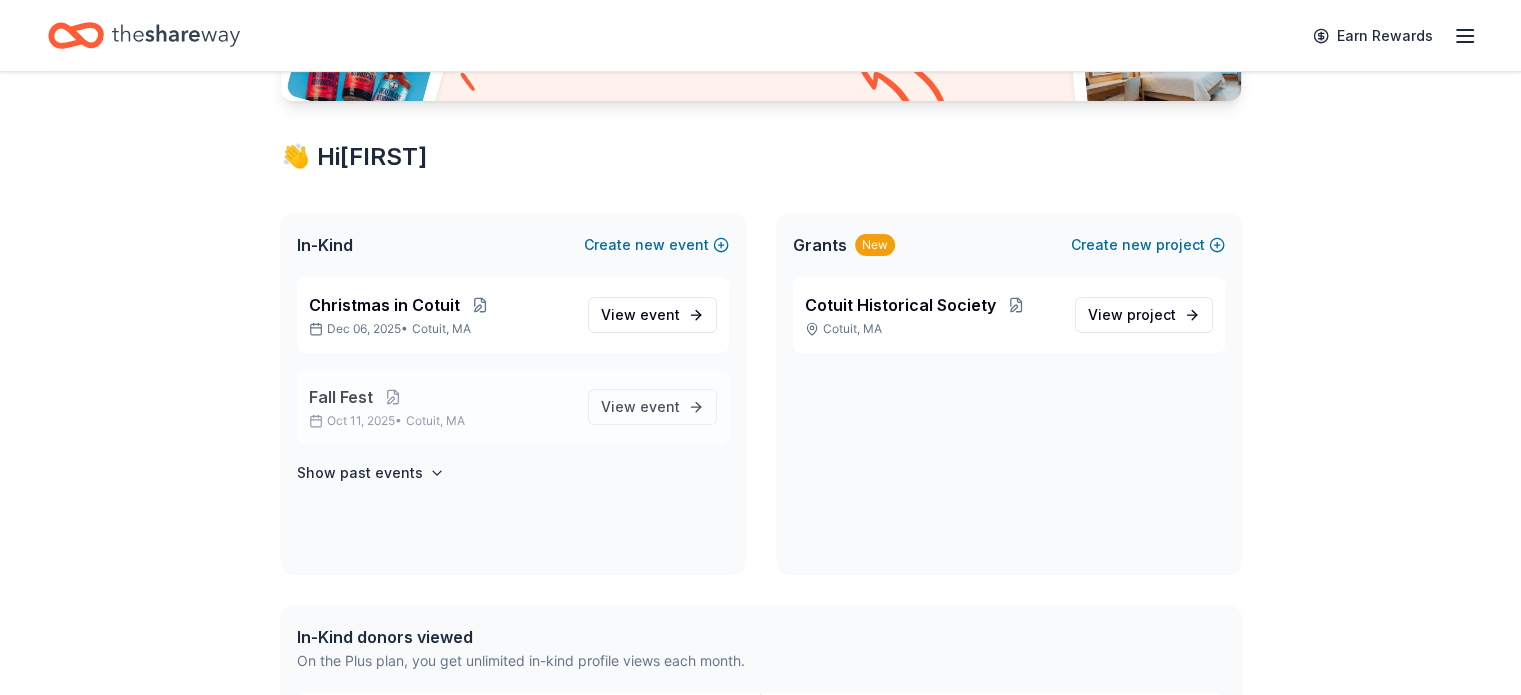 scroll, scrollTop: 0, scrollLeft: 0, axis: both 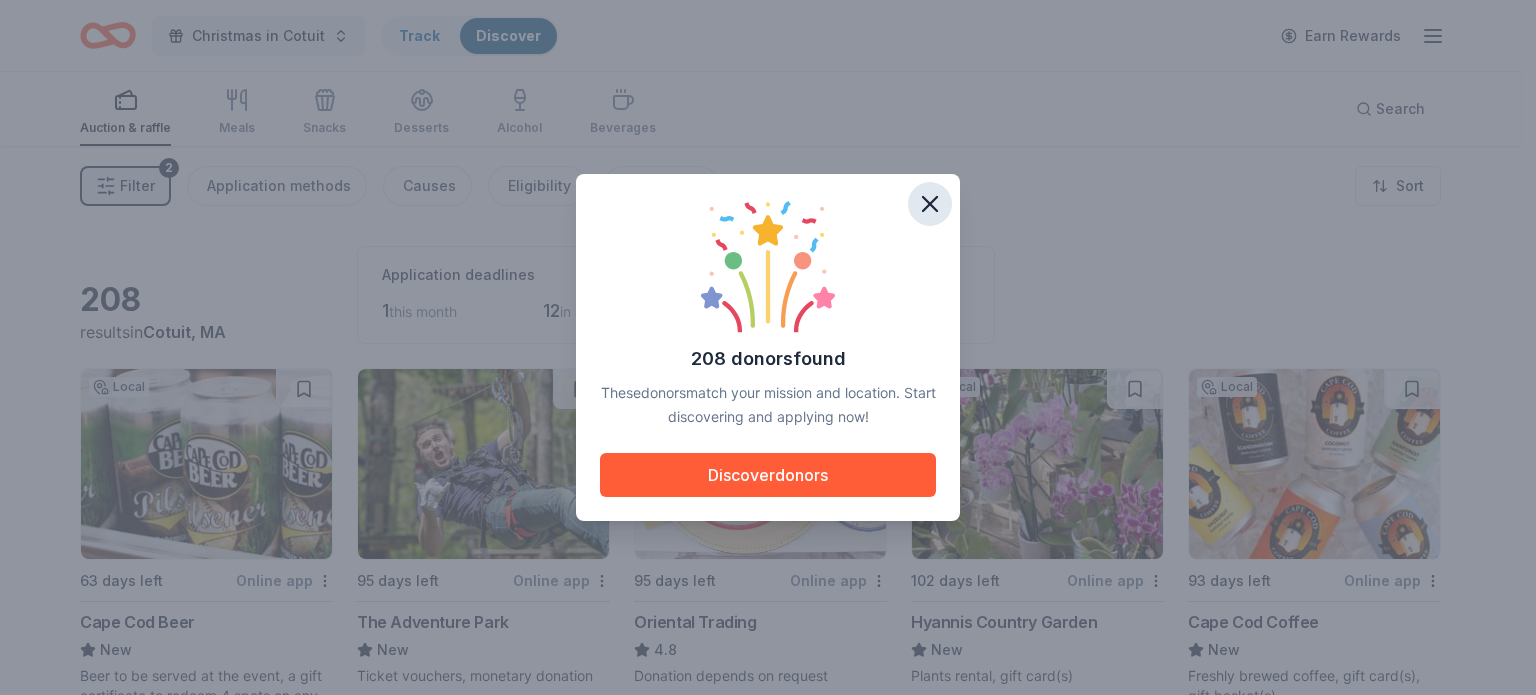 click 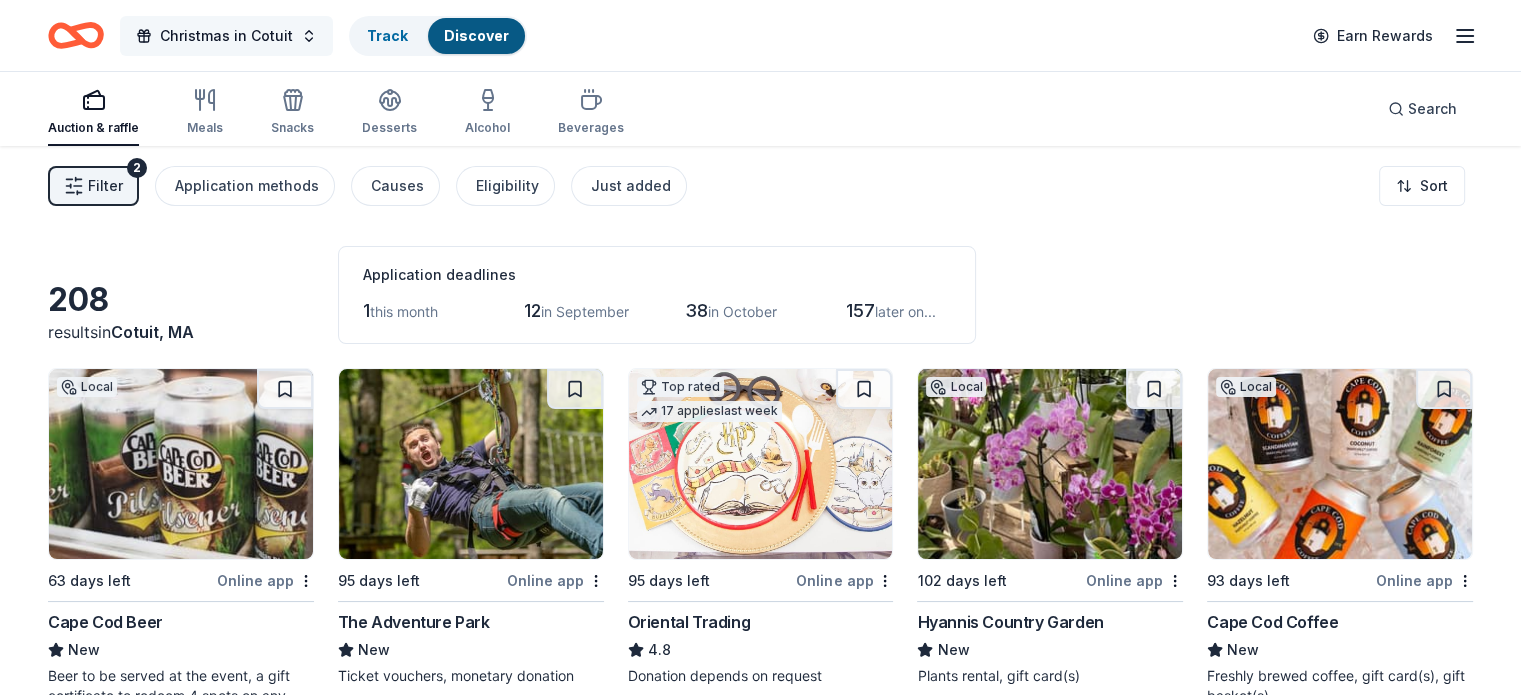 click on "Christmas in Cotuit" at bounding box center (226, 36) 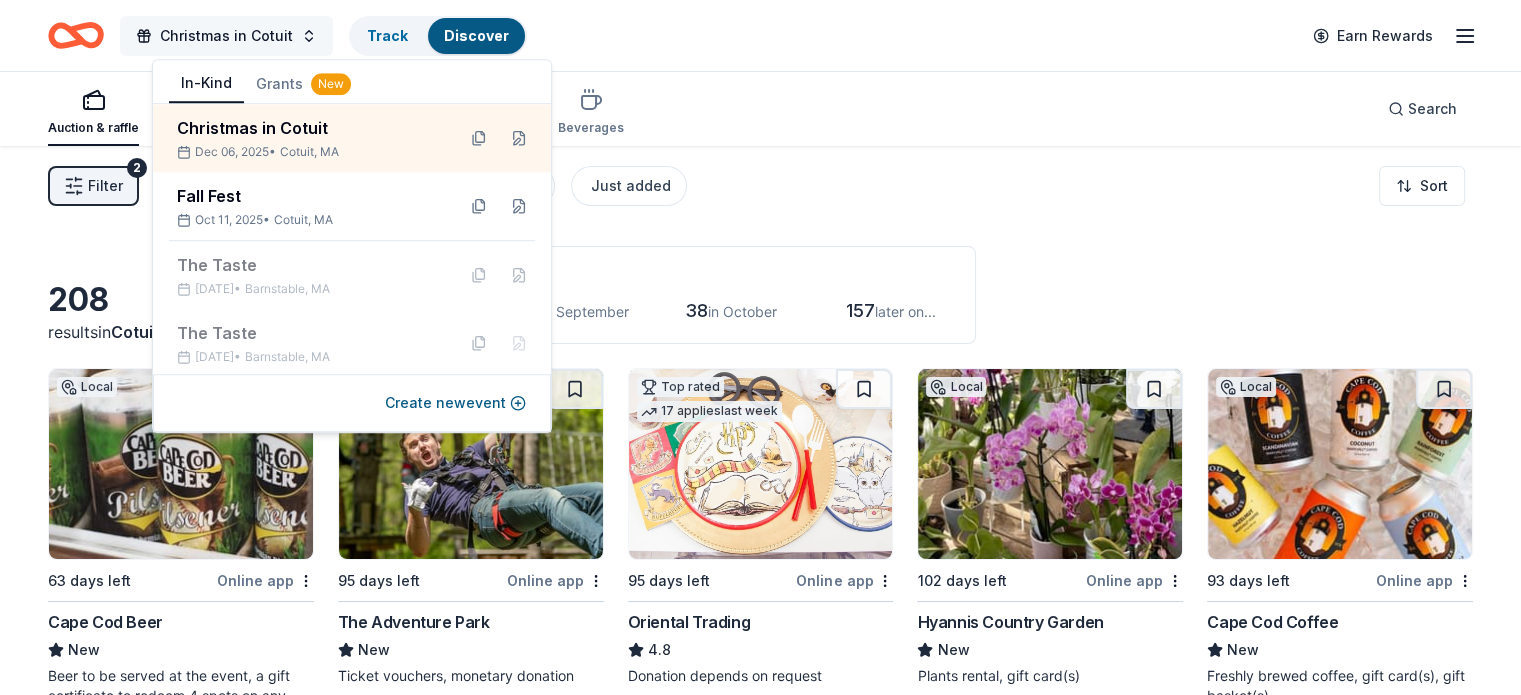 click on "Christmas in Cotuit" at bounding box center [226, 36] 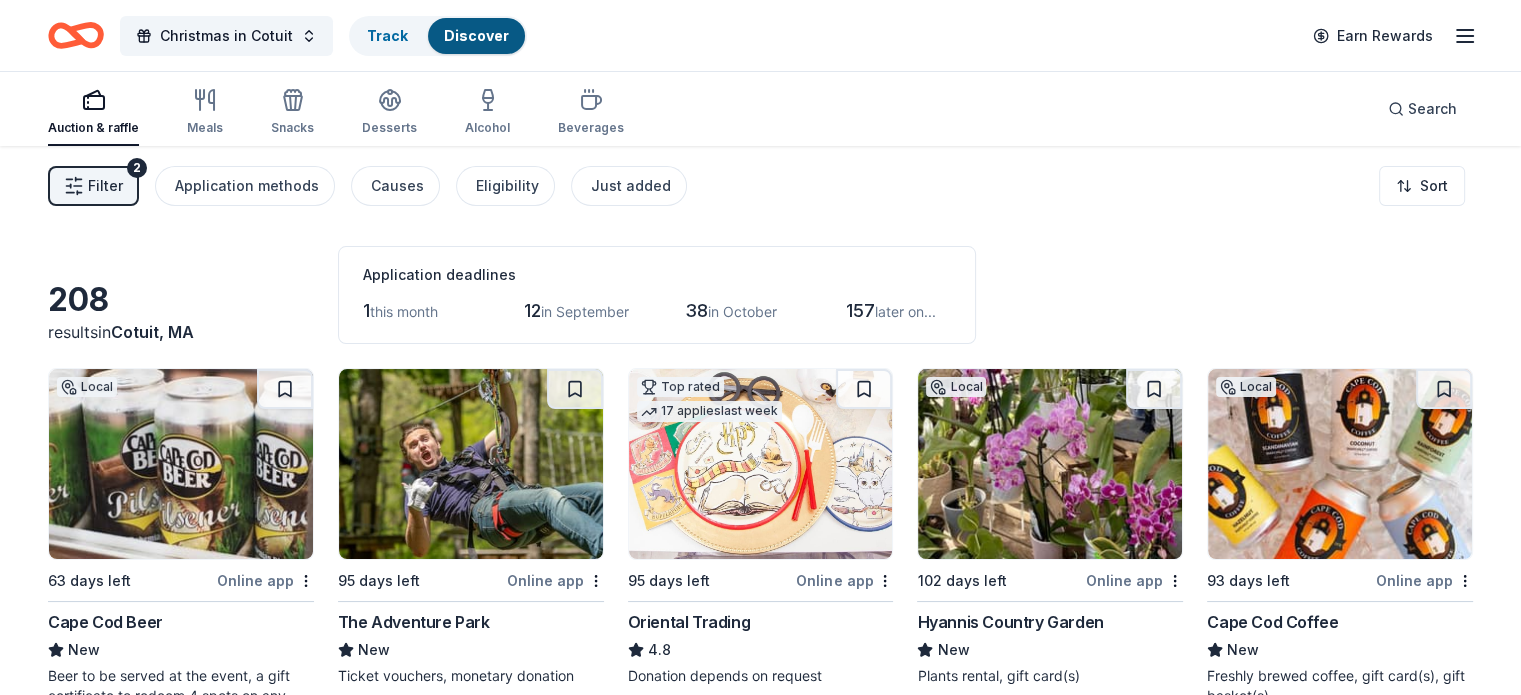 click on "Discover" at bounding box center [476, 35] 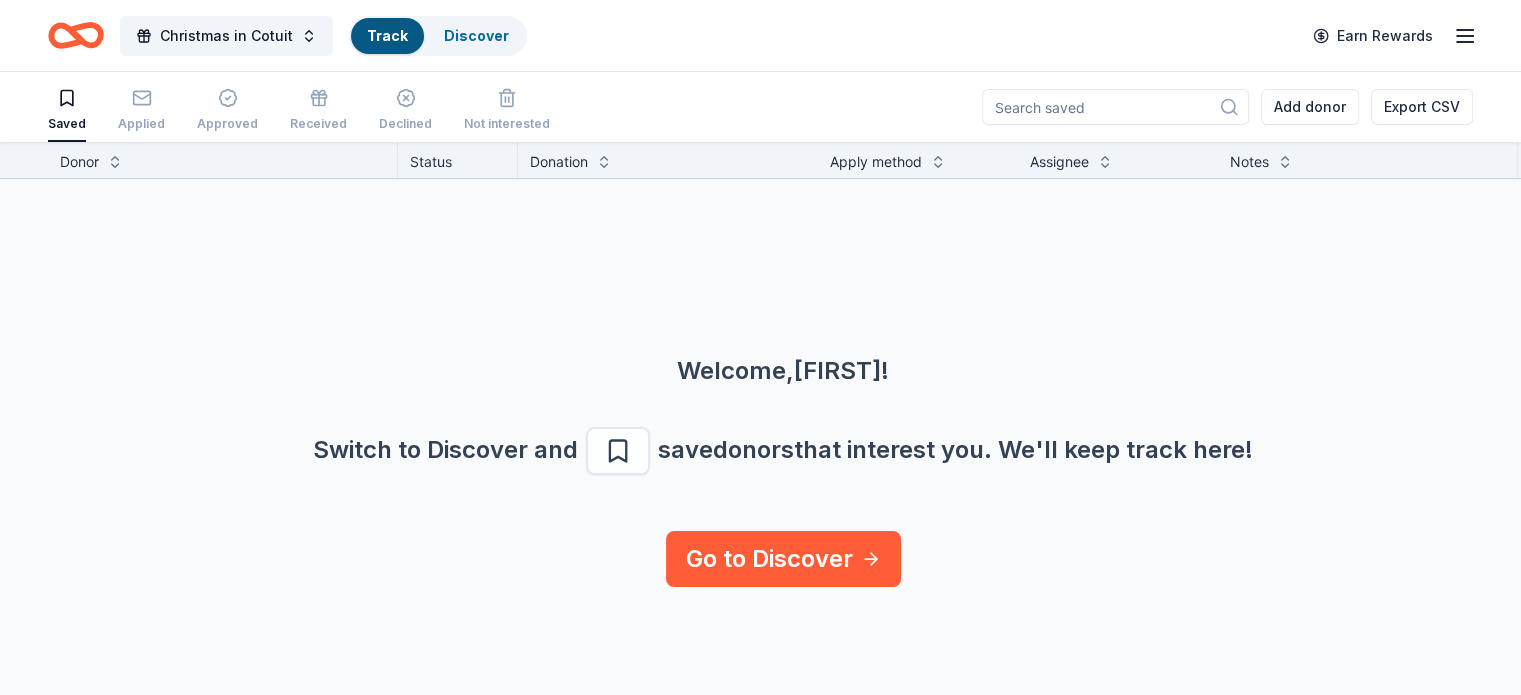 click at bounding box center [1115, 107] 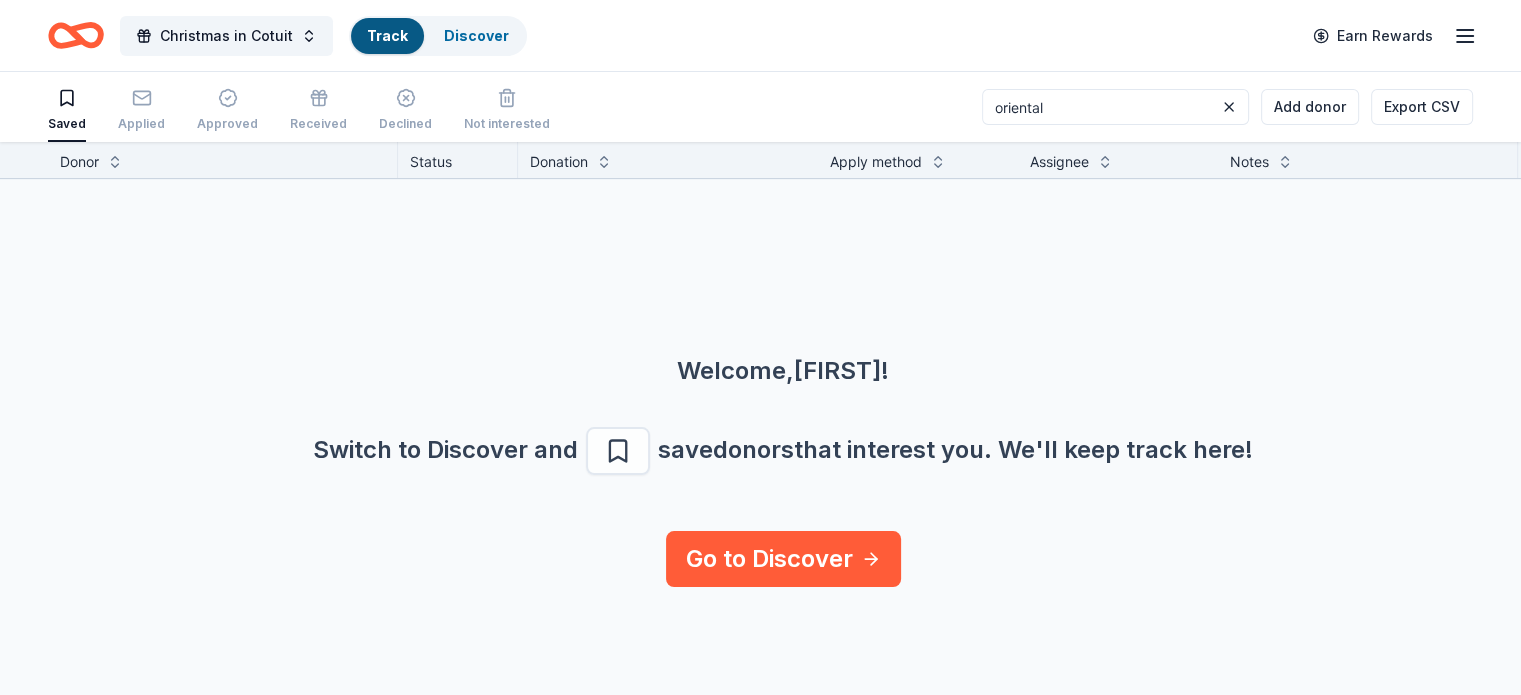click on "oriental" at bounding box center (1115, 107) 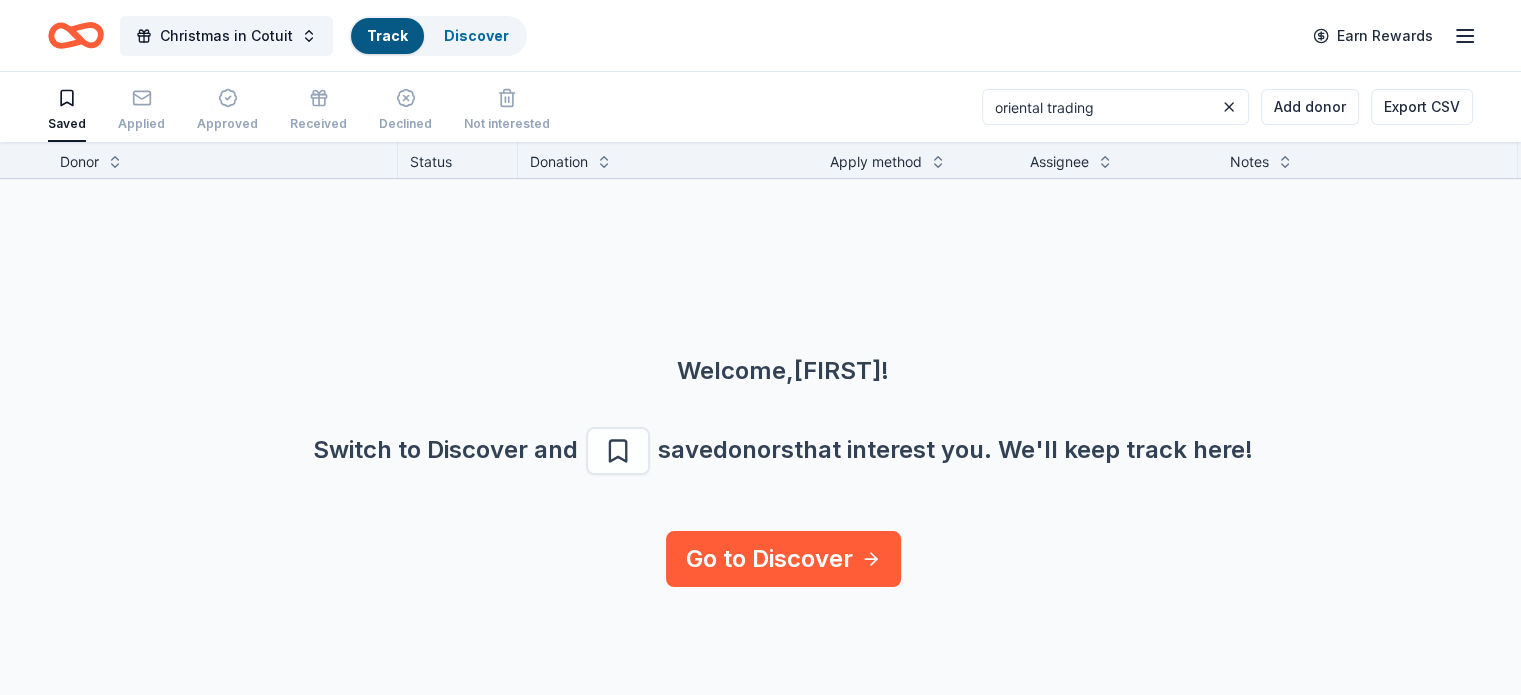 type on "oriental trading" 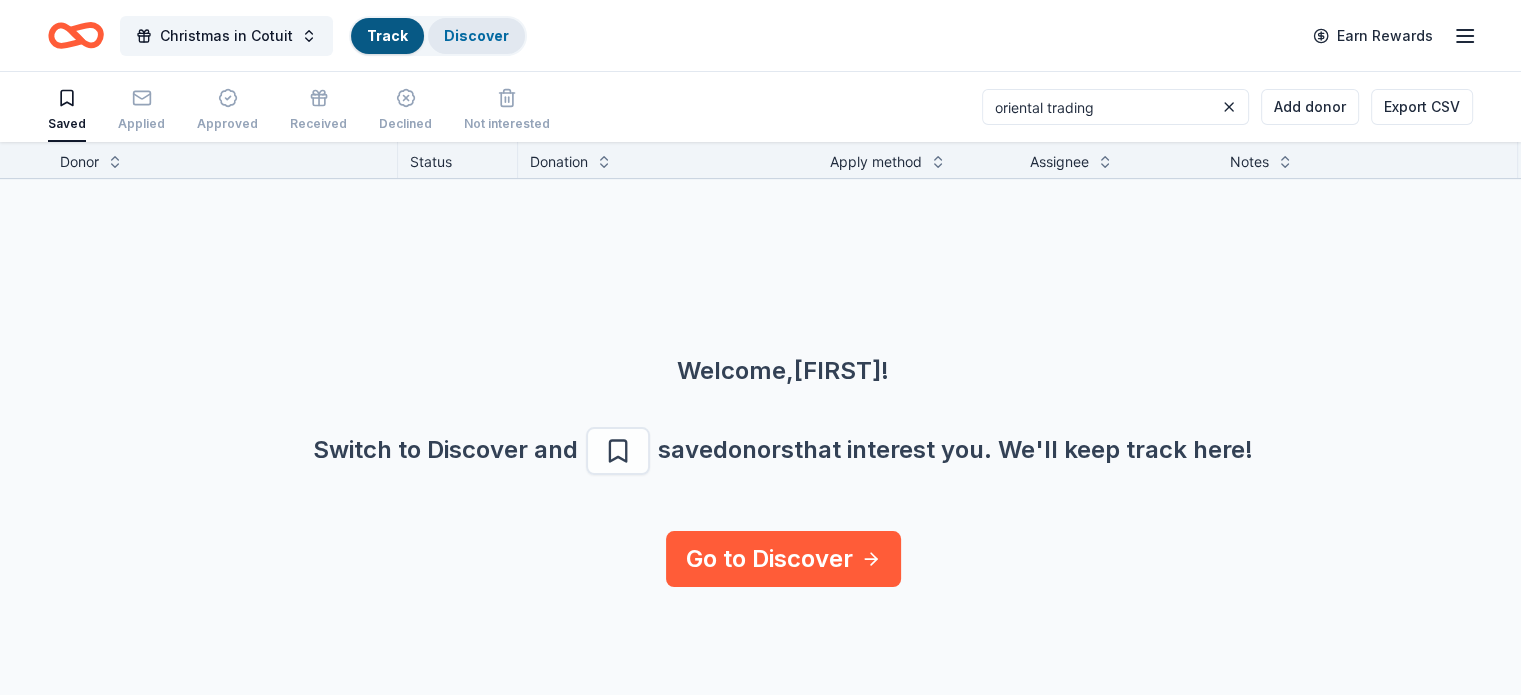 click on "Discover" at bounding box center [476, 35] 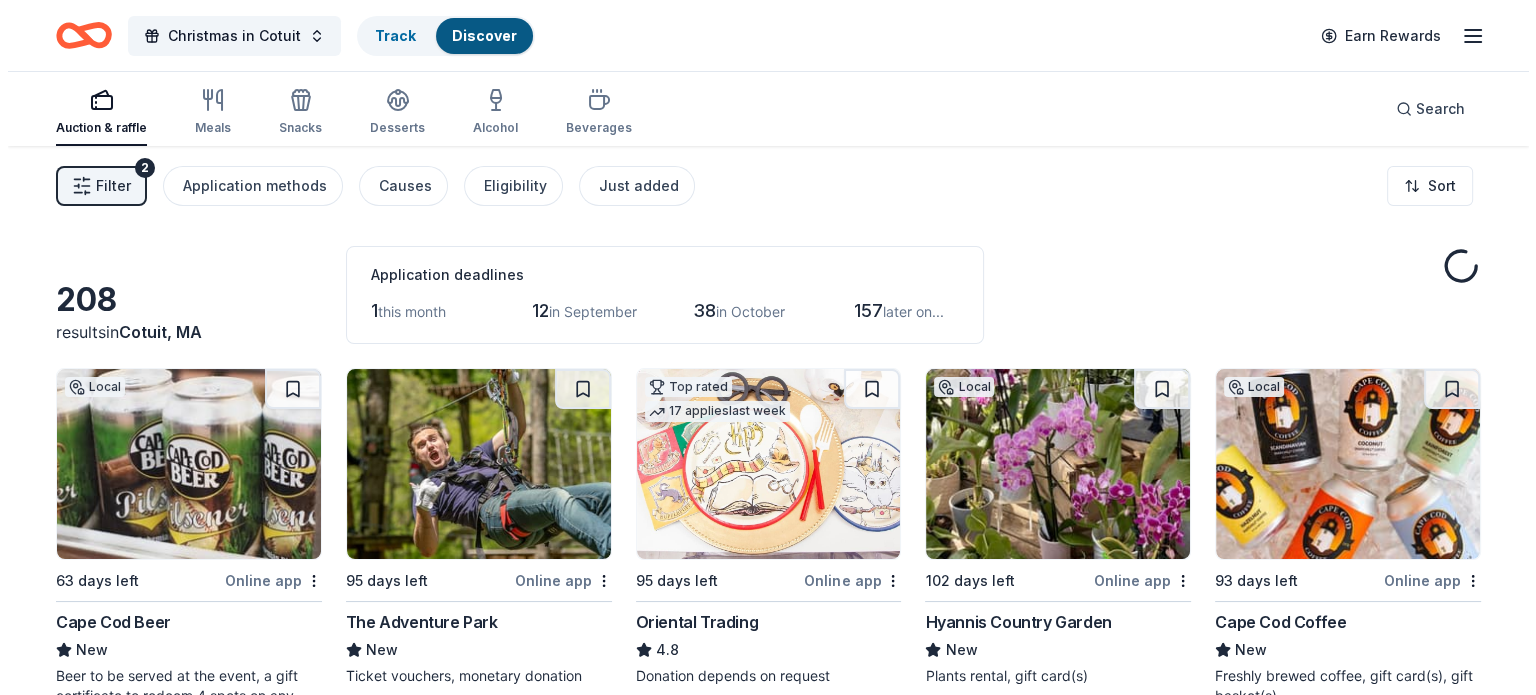 scroll, scrollTop: 0, scrollLeft: 0, axis: both 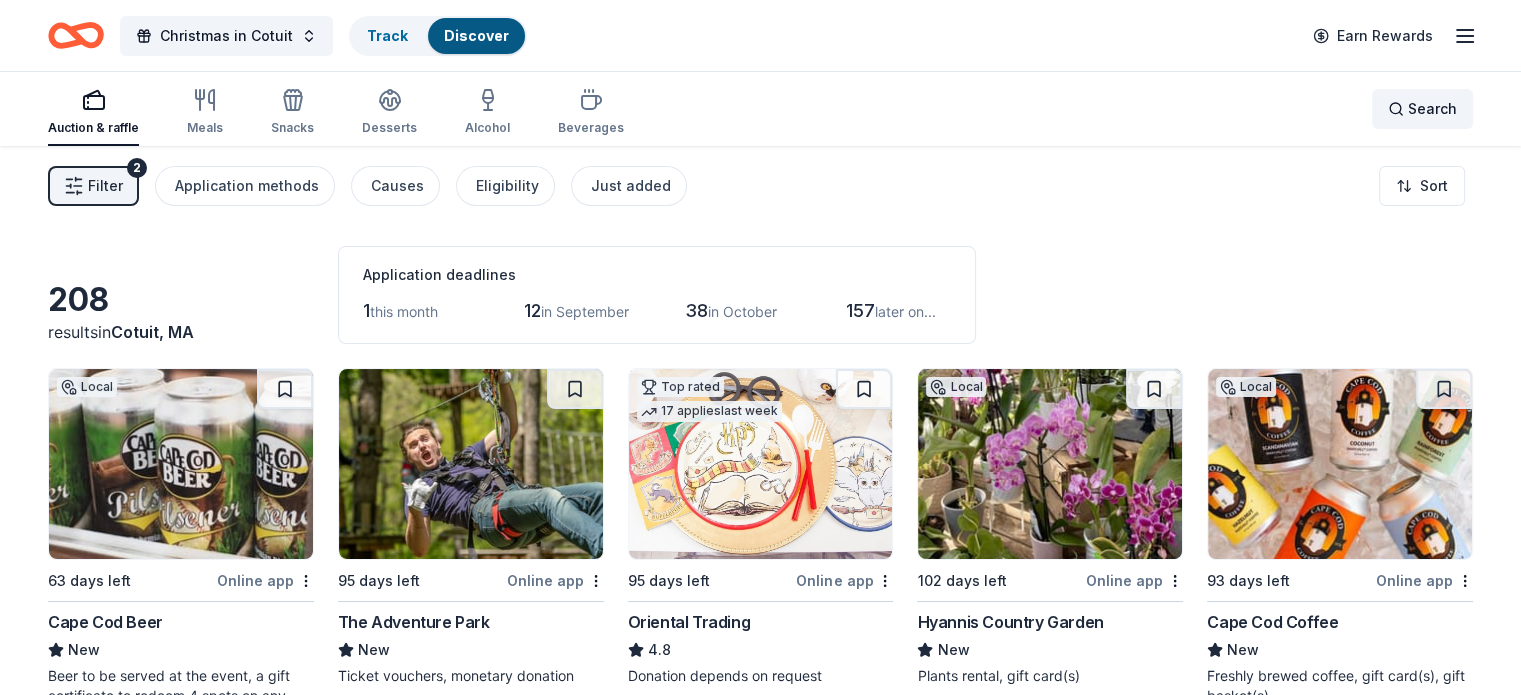 click on "Search" at bounding box center (1432, 109) 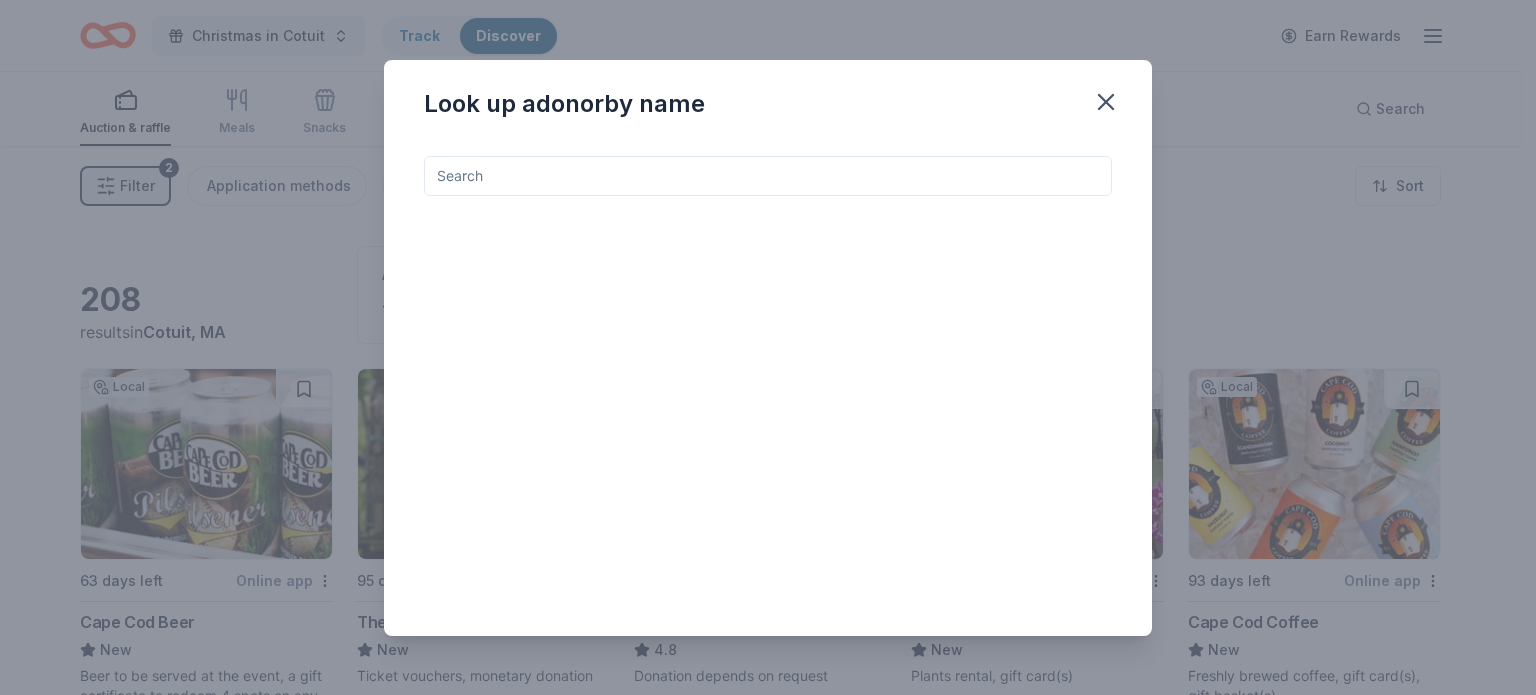 drag, startPoint x: 463, startPoint y: 171, endPoint x: 481, endPoint y: 160, distance: 21.095022 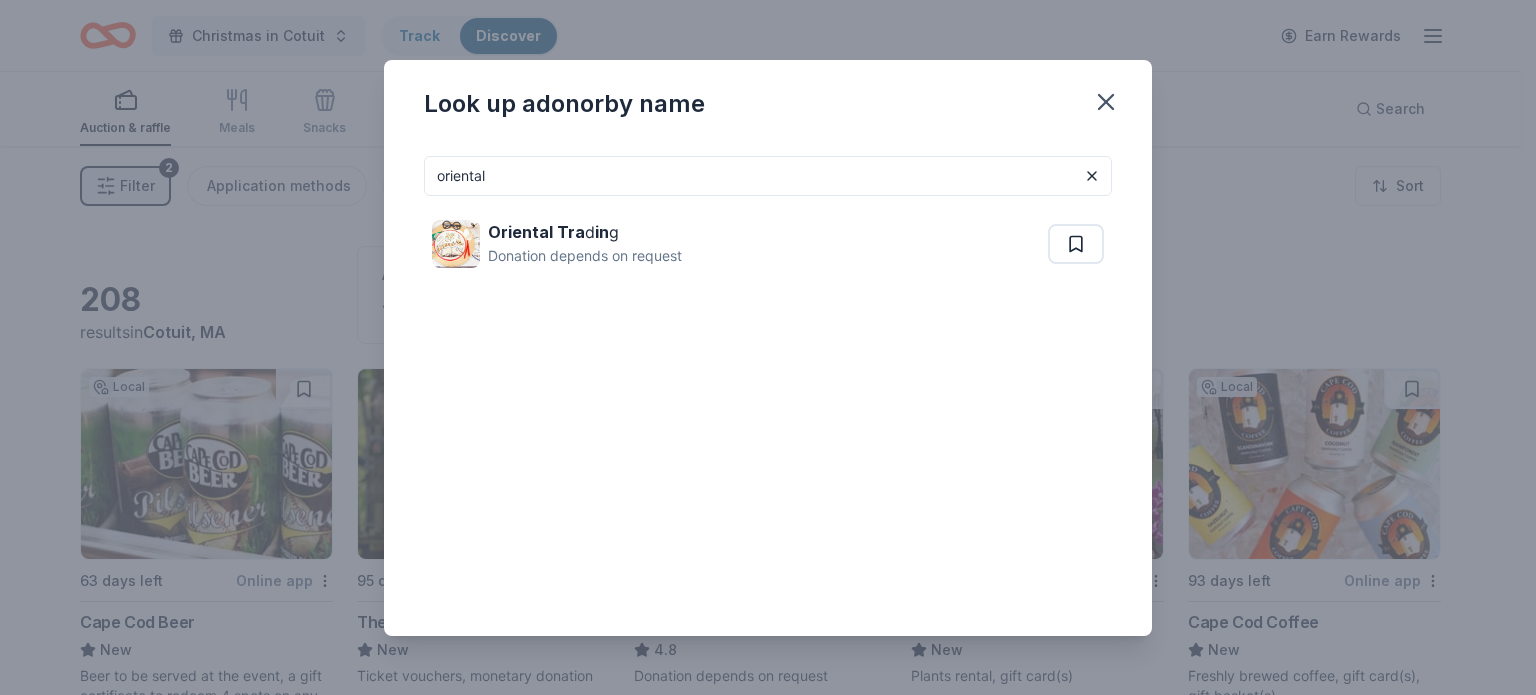type on "oriental trading" 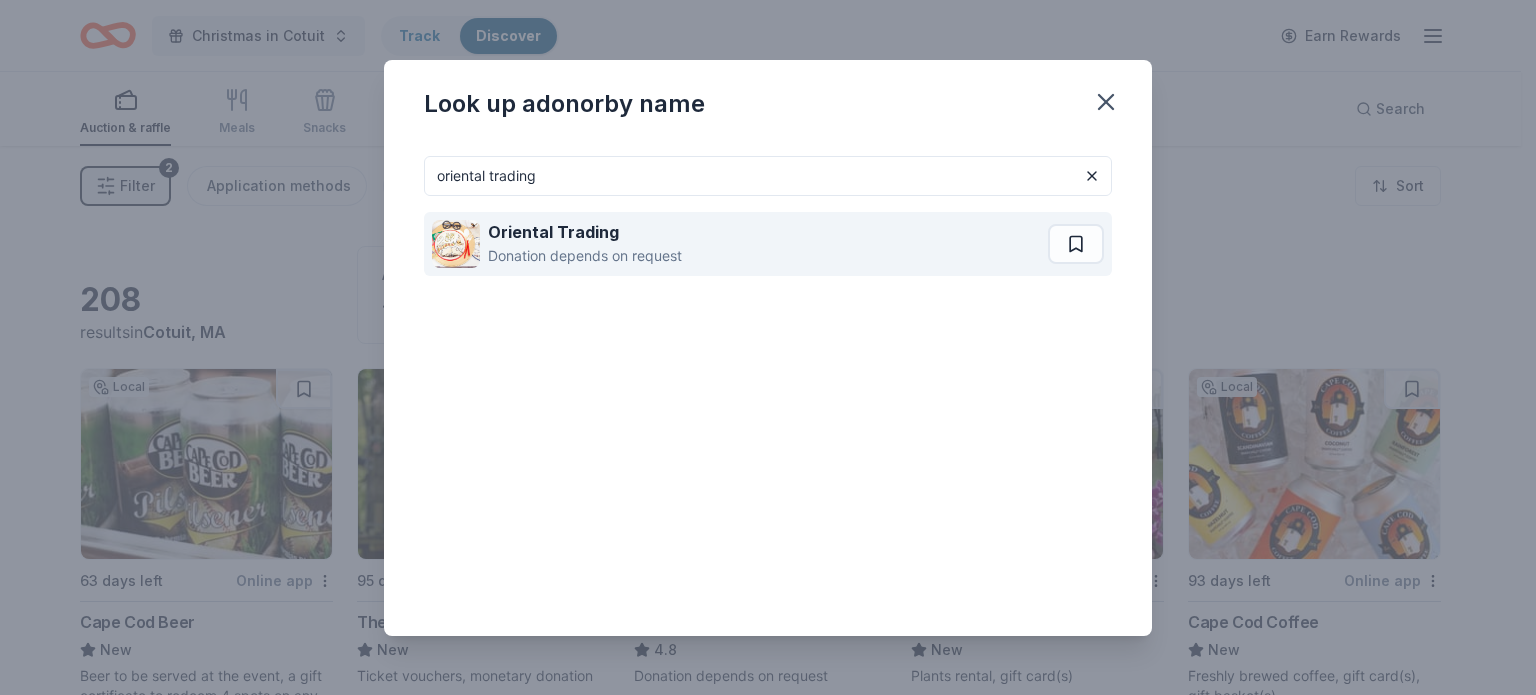 click on "Donation depends on request" at bounding box center (585, 256) 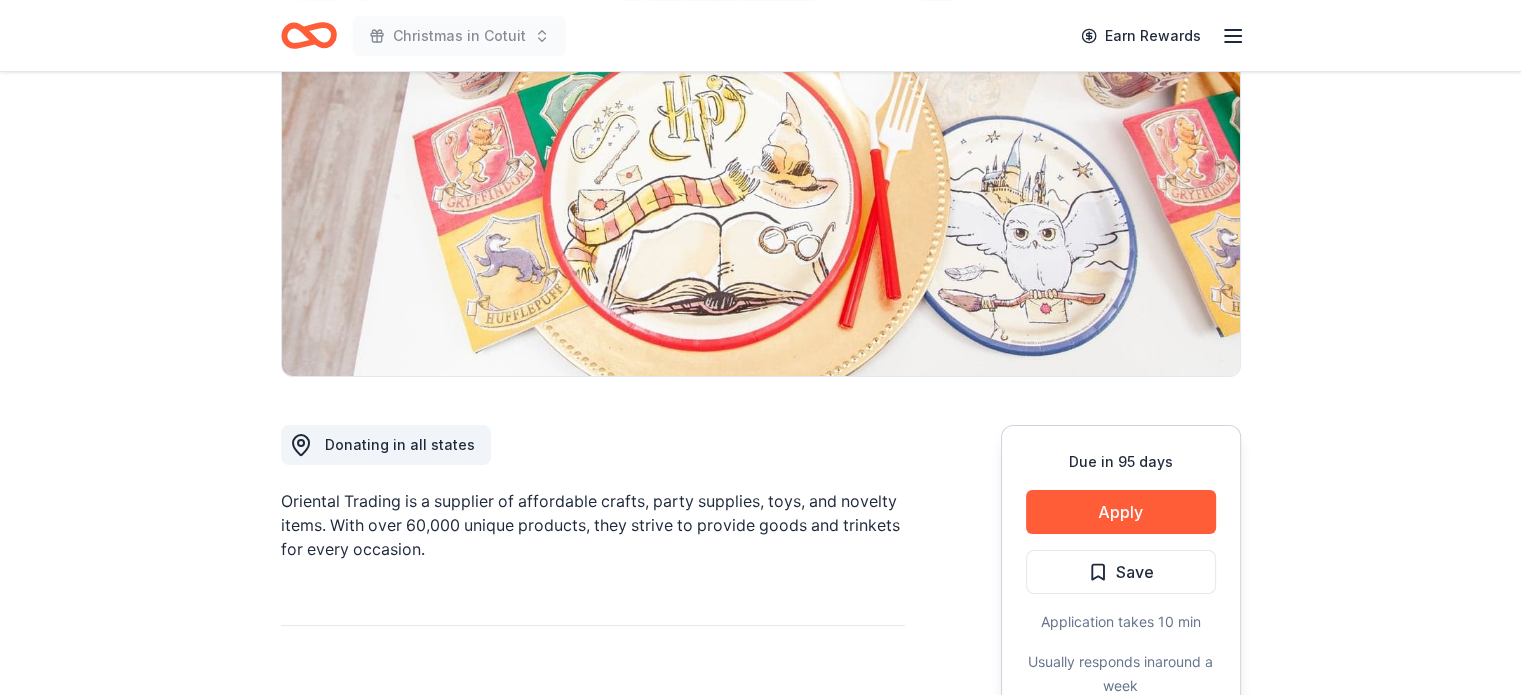 scroll, scrollTop: 400, scrollLeft: 0, axis: vertical 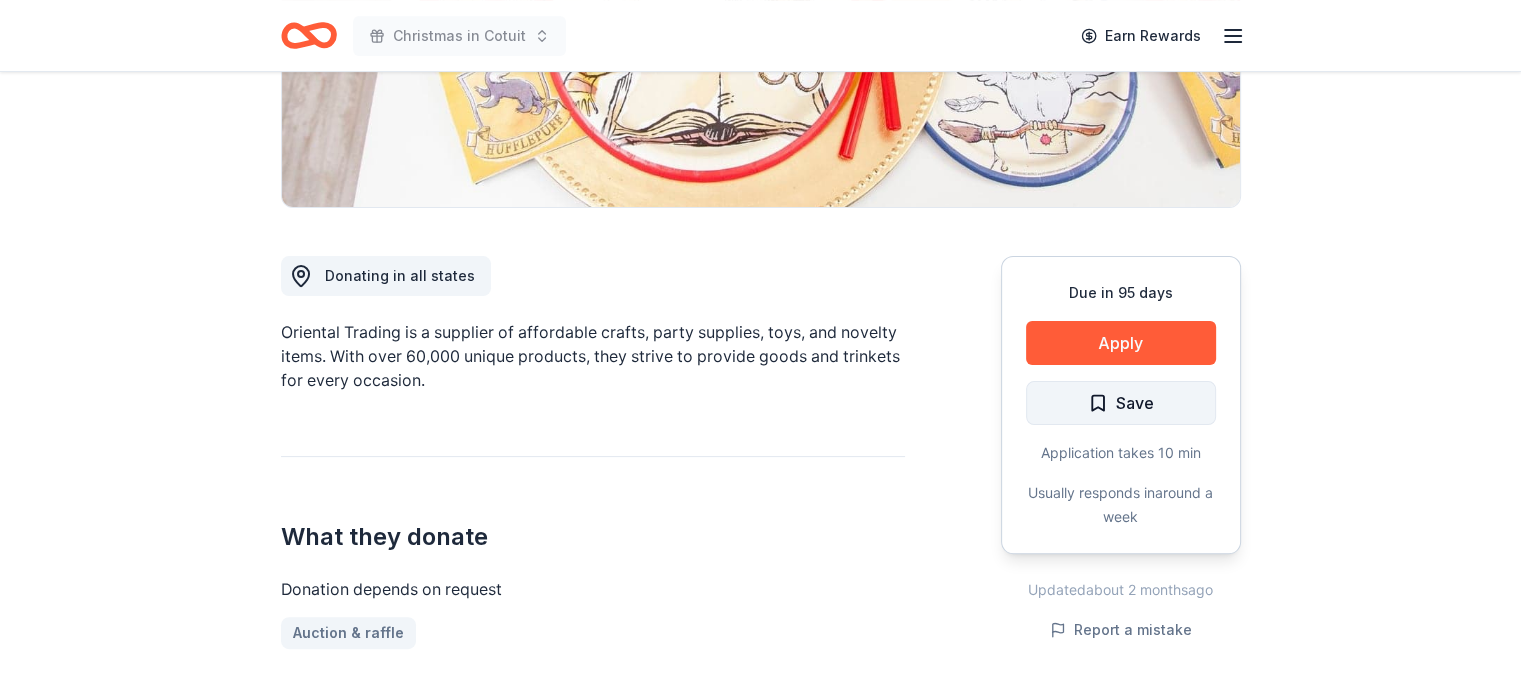 click on "Save" at bounding box center (1135, 403) 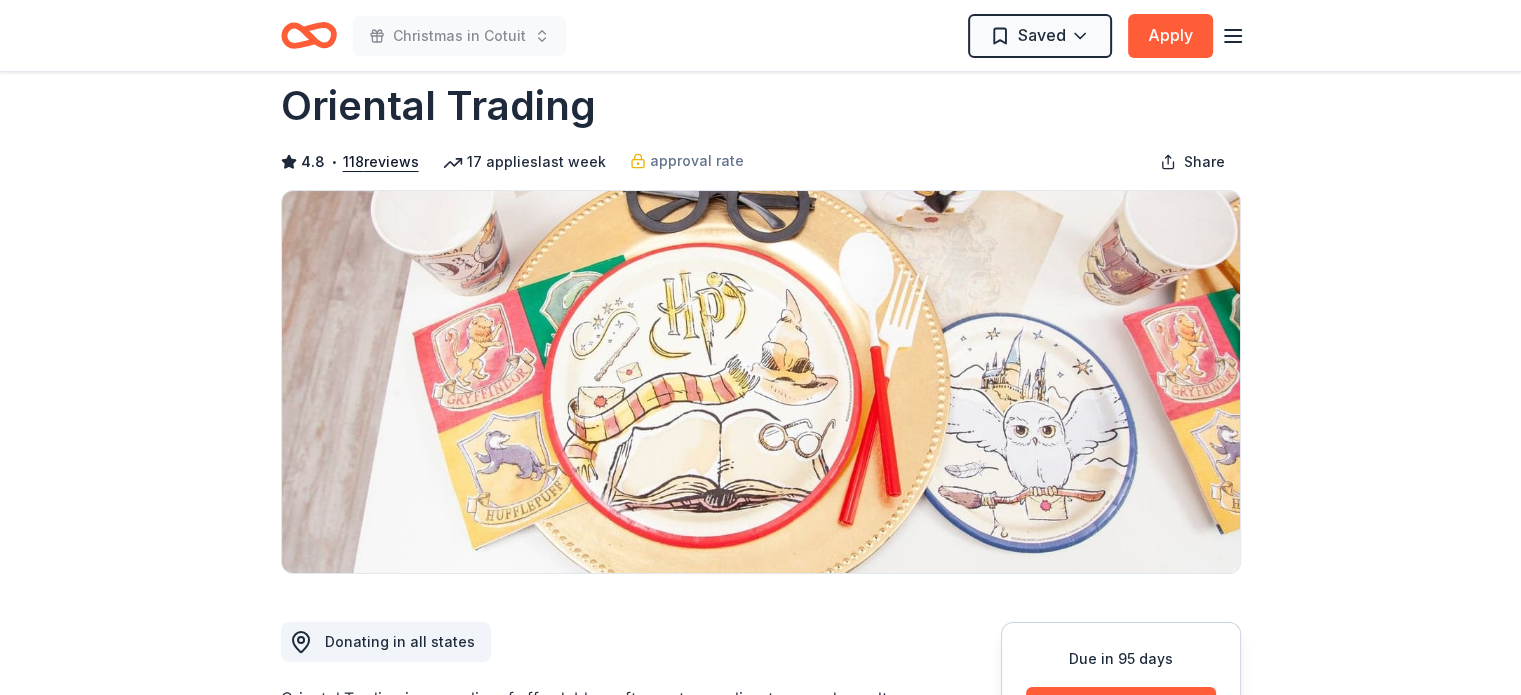 scroll, scrollTop: 0, scrollLeft: 0, axis: both 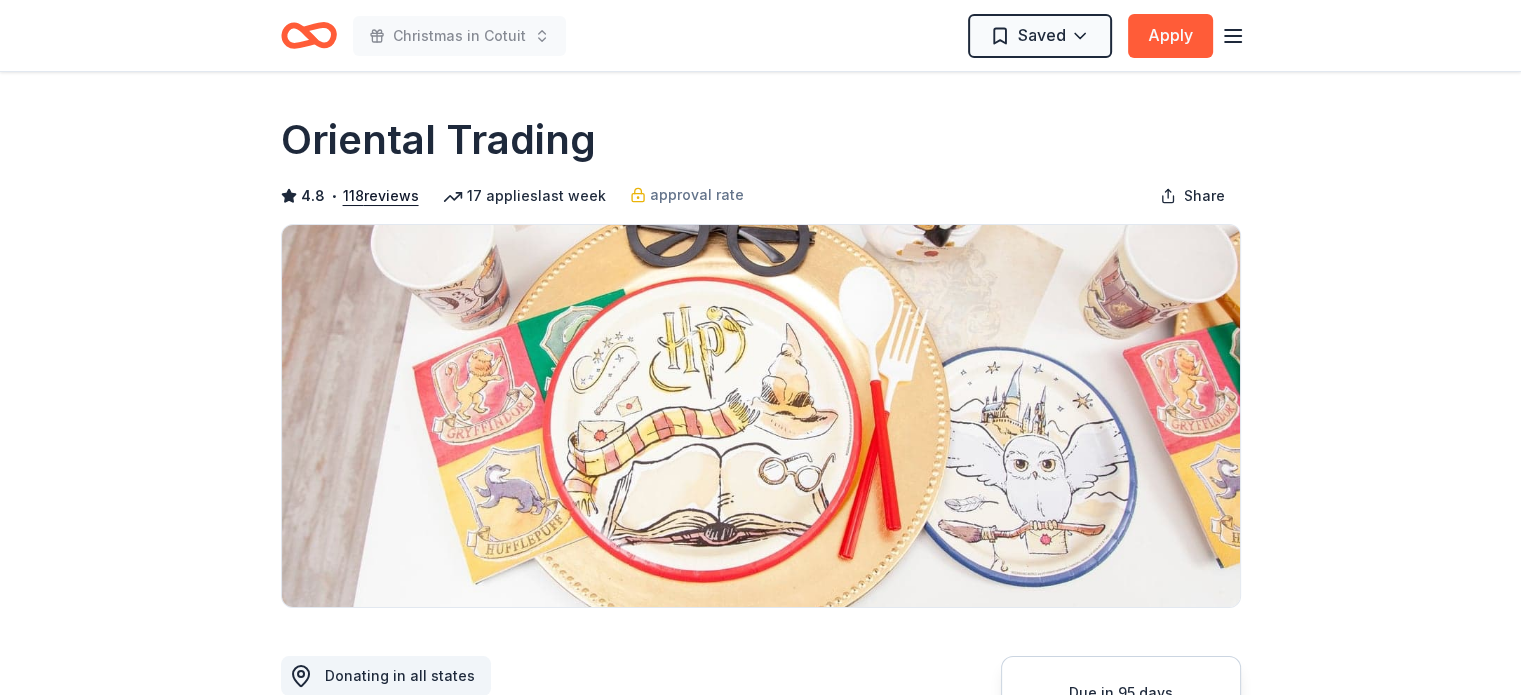 click 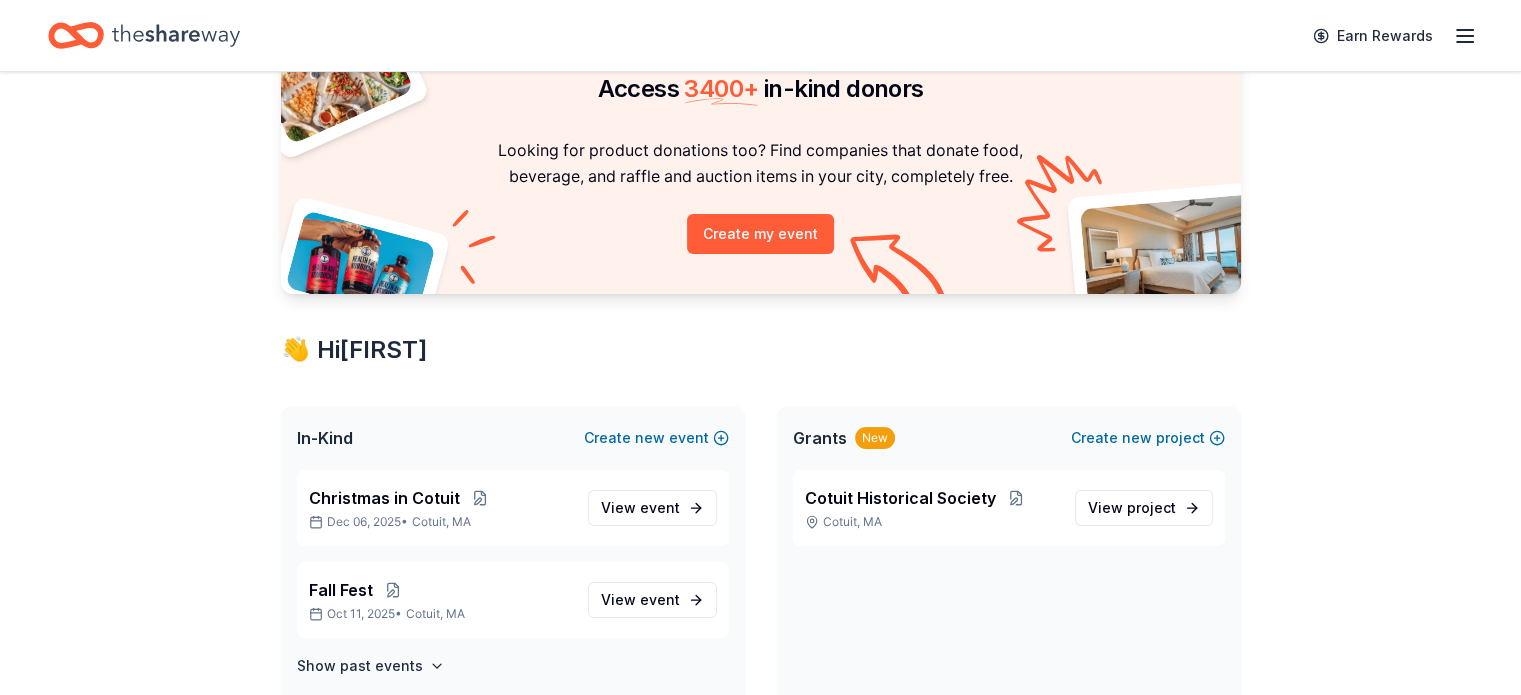 scroll, scrollTop: 300, scrollLeft: 0, axis: vertical 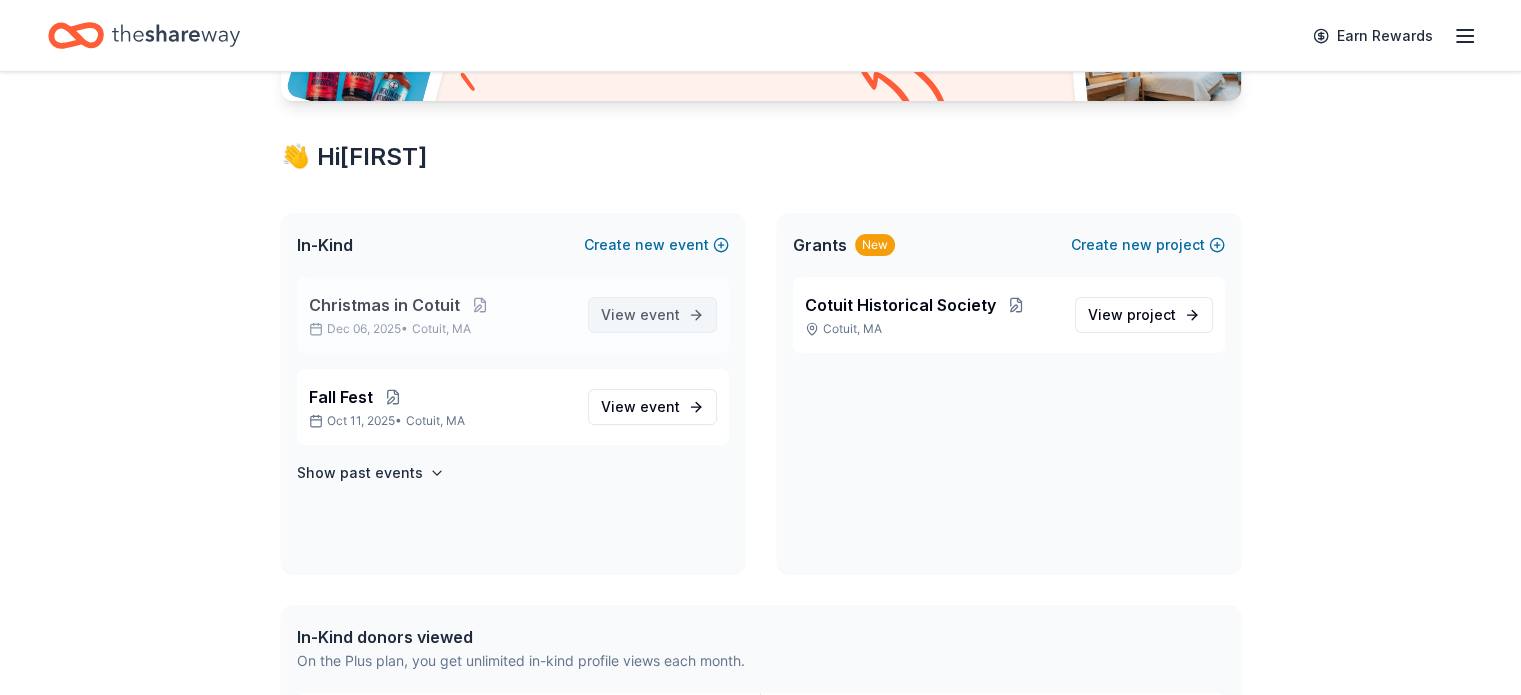 click on "View   event" at bounding box center [640, 315] 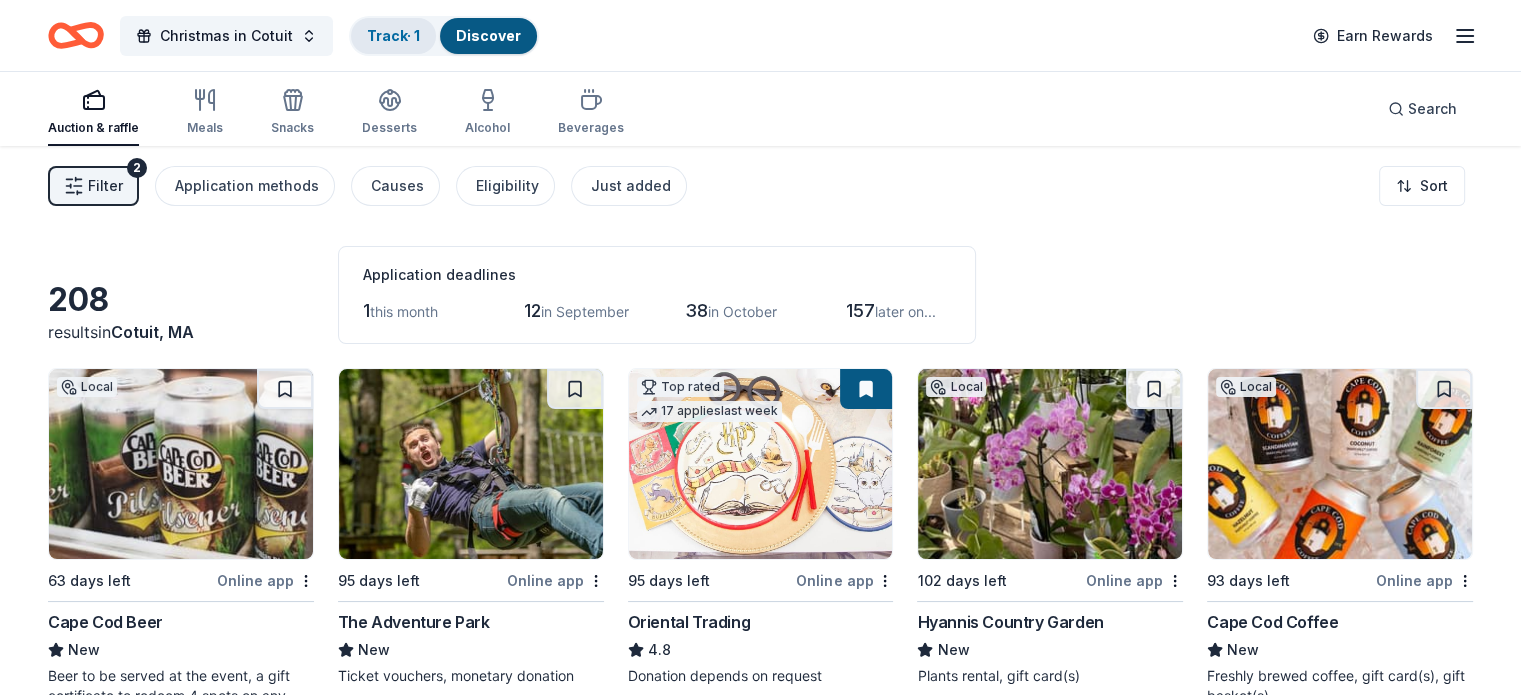 click on "Track  · 1" at bounding box center [393, 35] 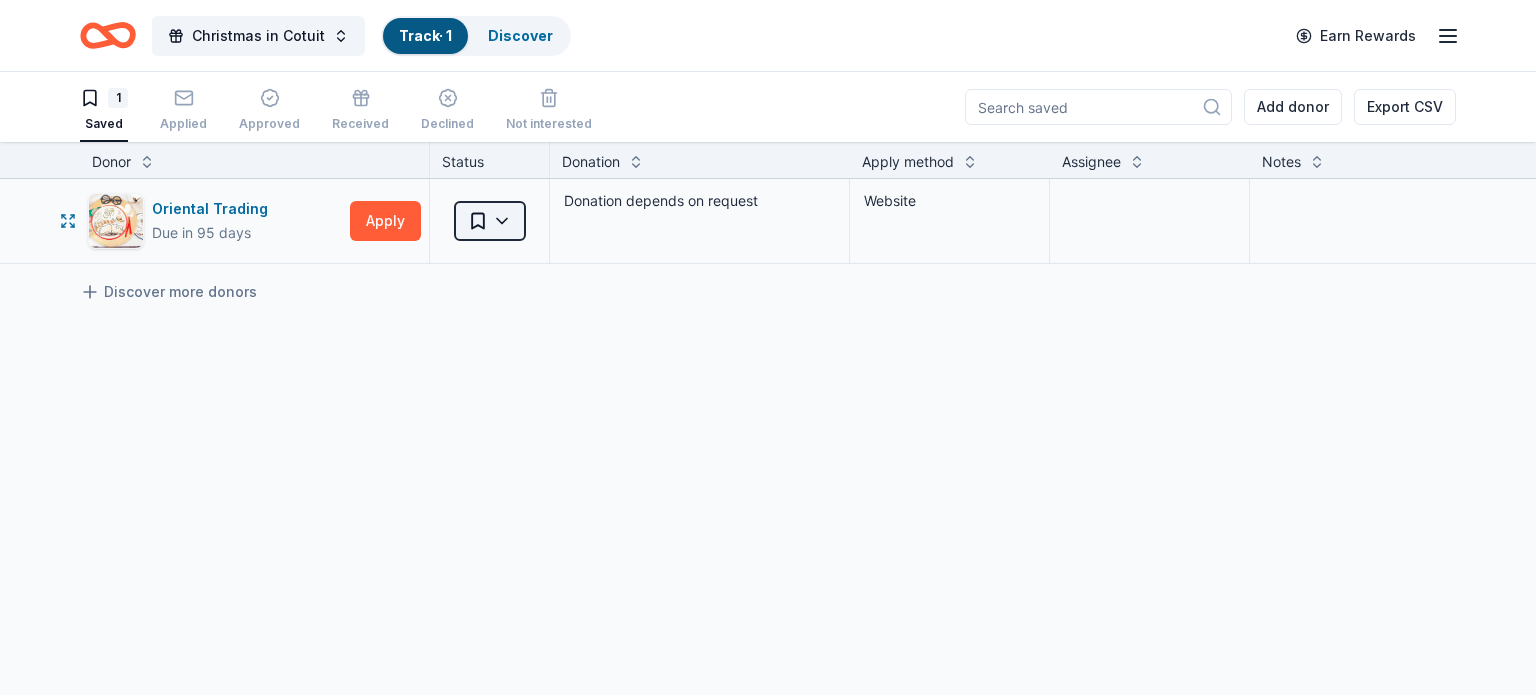 click on "Christmas in Cotuit Track  · 1 Discover Earn Rewards 1 Saved Applied Approved Received Declined Not interested Add donor Export CSV Donor Status Donation Apply method Assignee Notes Oriental Trading Due in 95 days Apply Saved Donation depends on request Website   Discover more donors Saved" at bounding box center (768, 347) 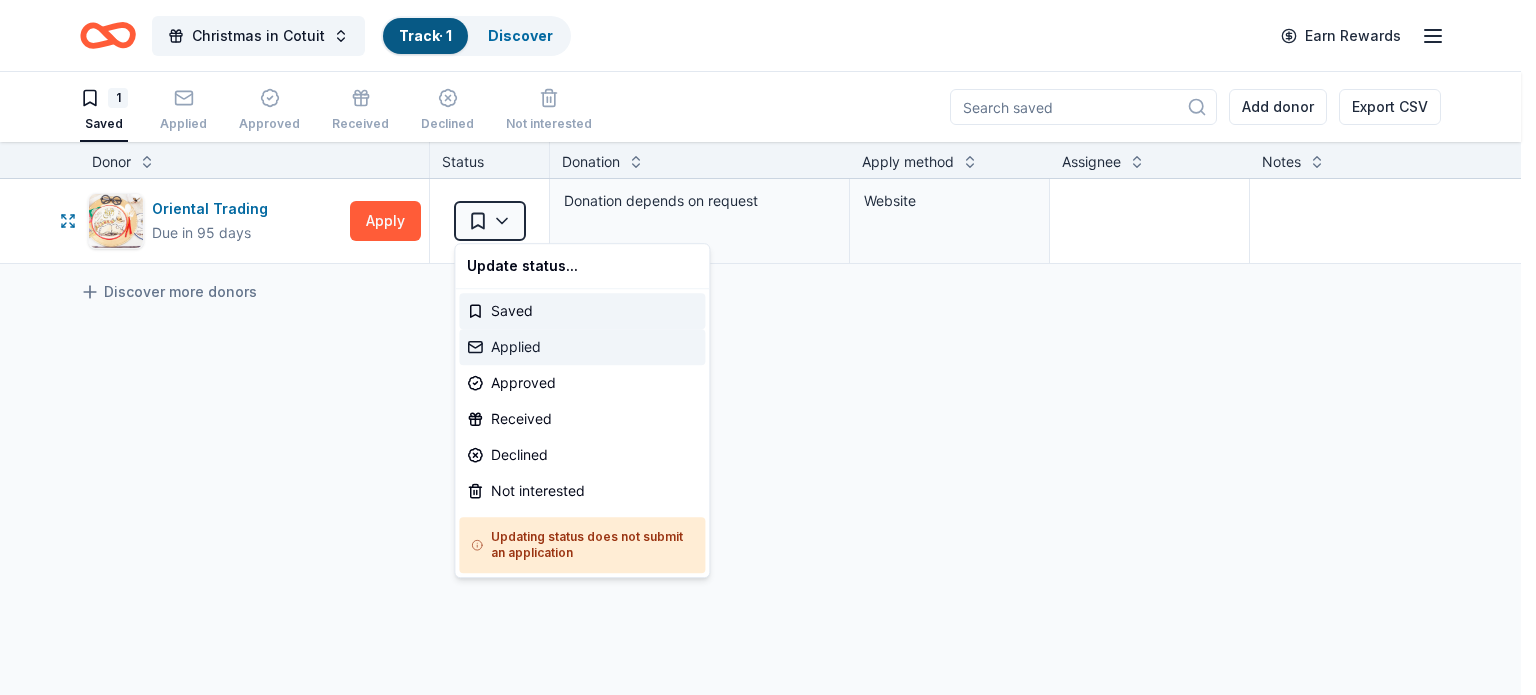 click on "Applied" at bounding box center (582, 347) 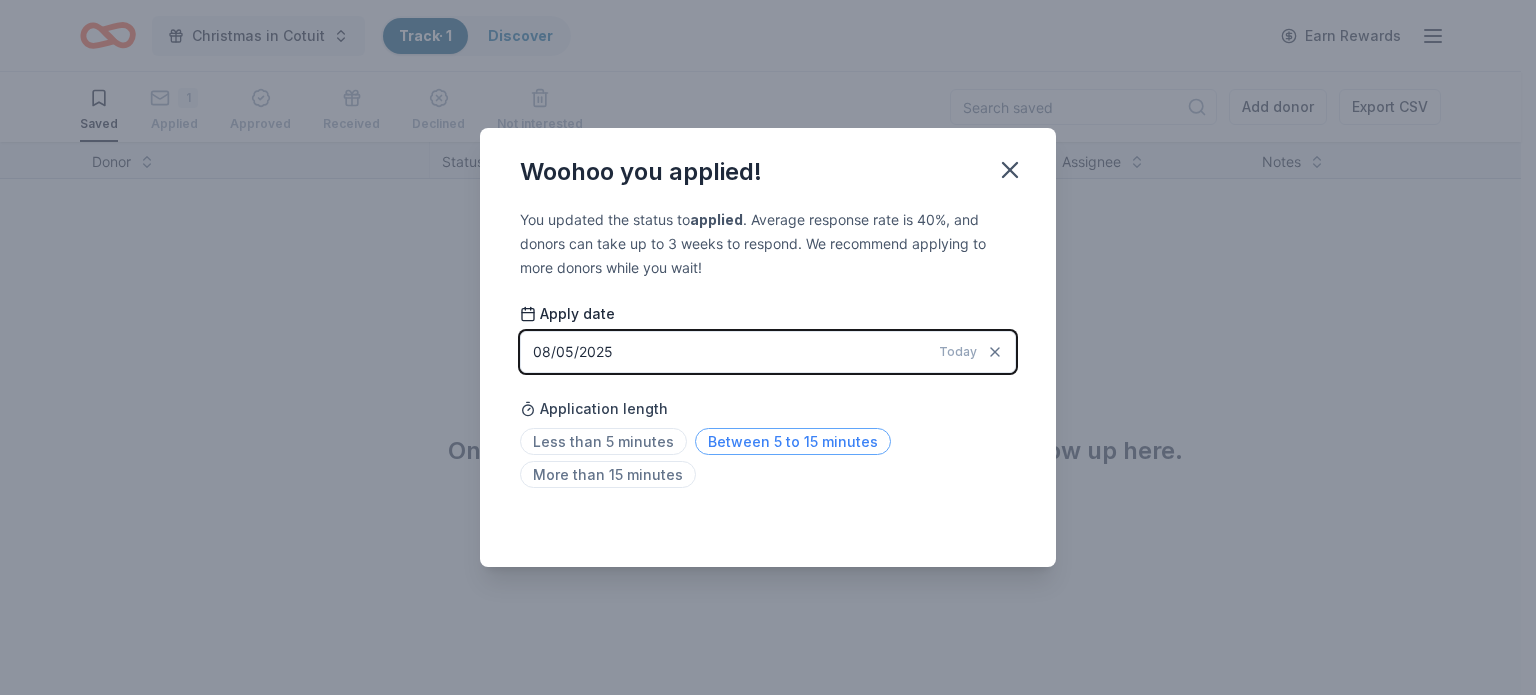 click on "Between 5 to 15 minutes" at bounding box center (793, 441) 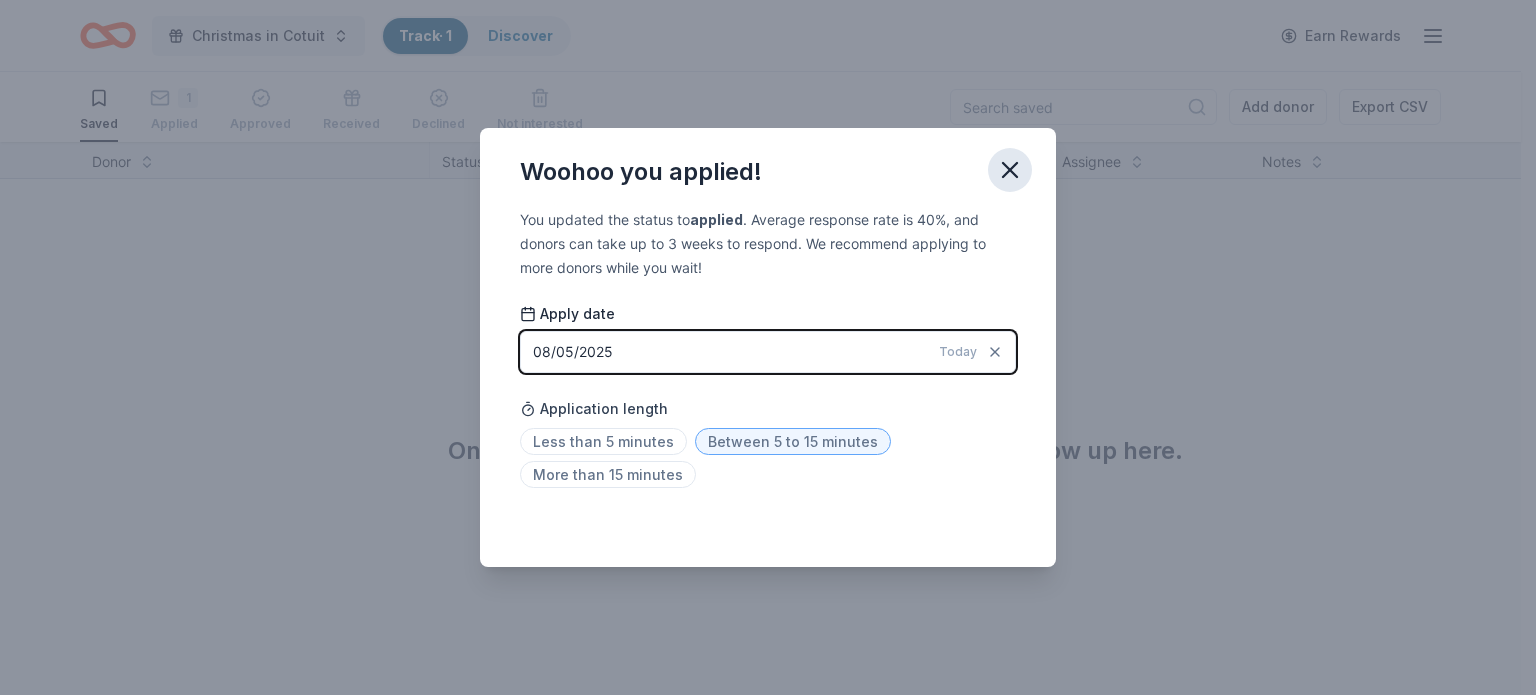 click 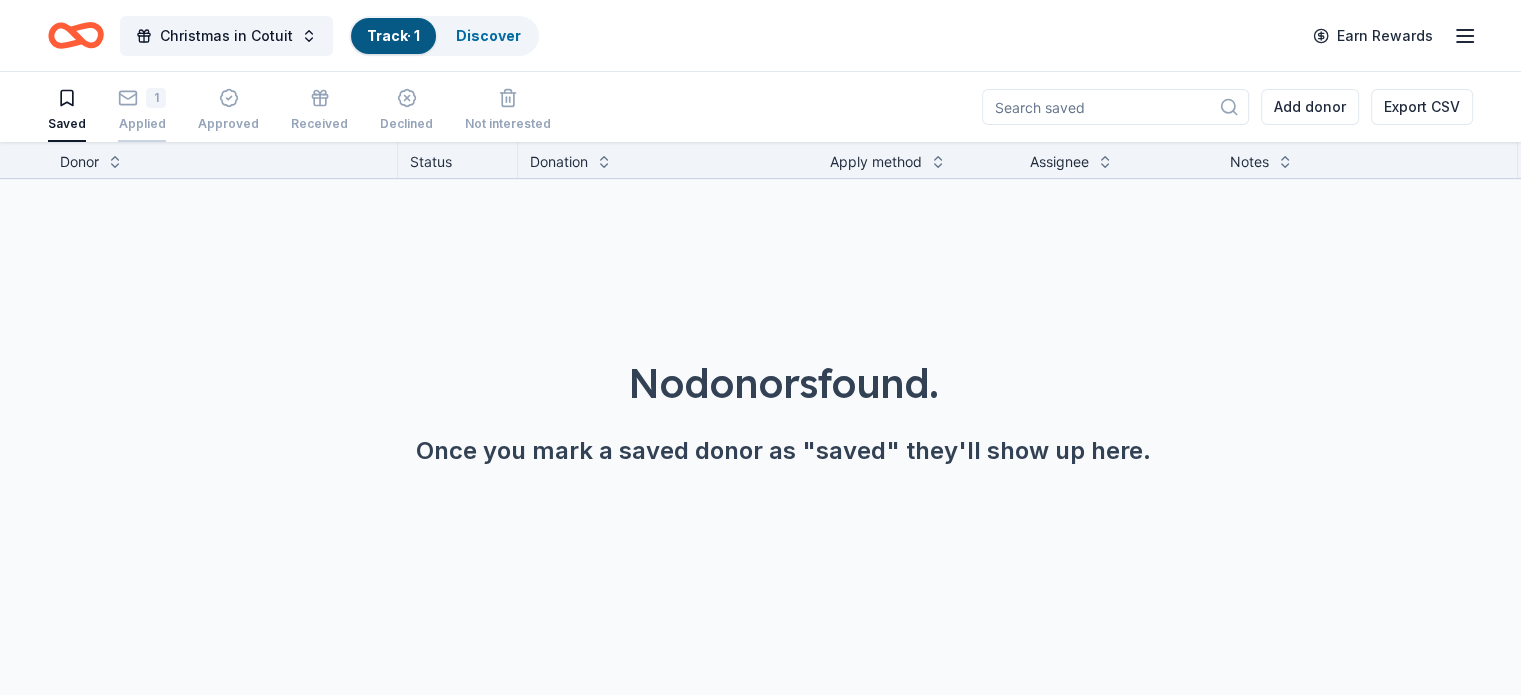 click on "1" at bounding box center [156, 87] 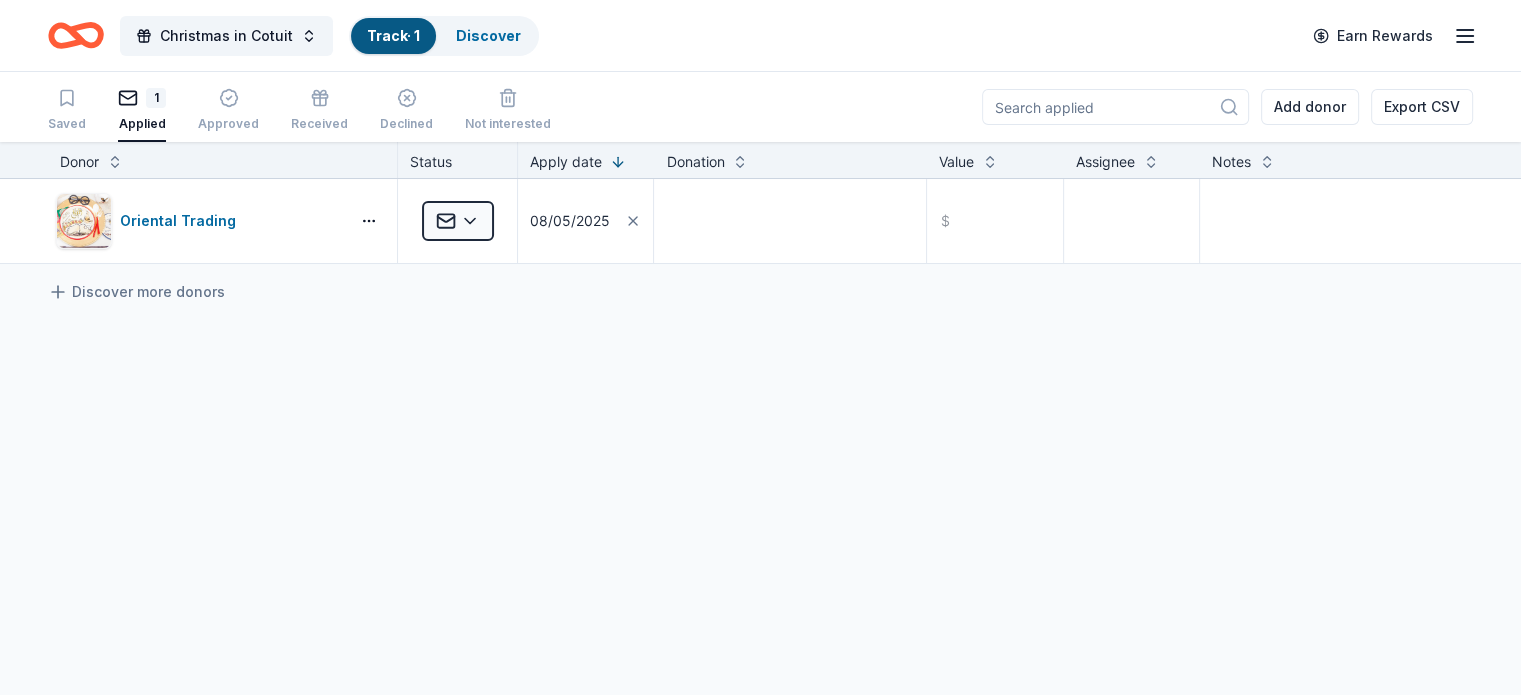 scroll, scrollTop: 0, scrollLeft: 0, axis: both 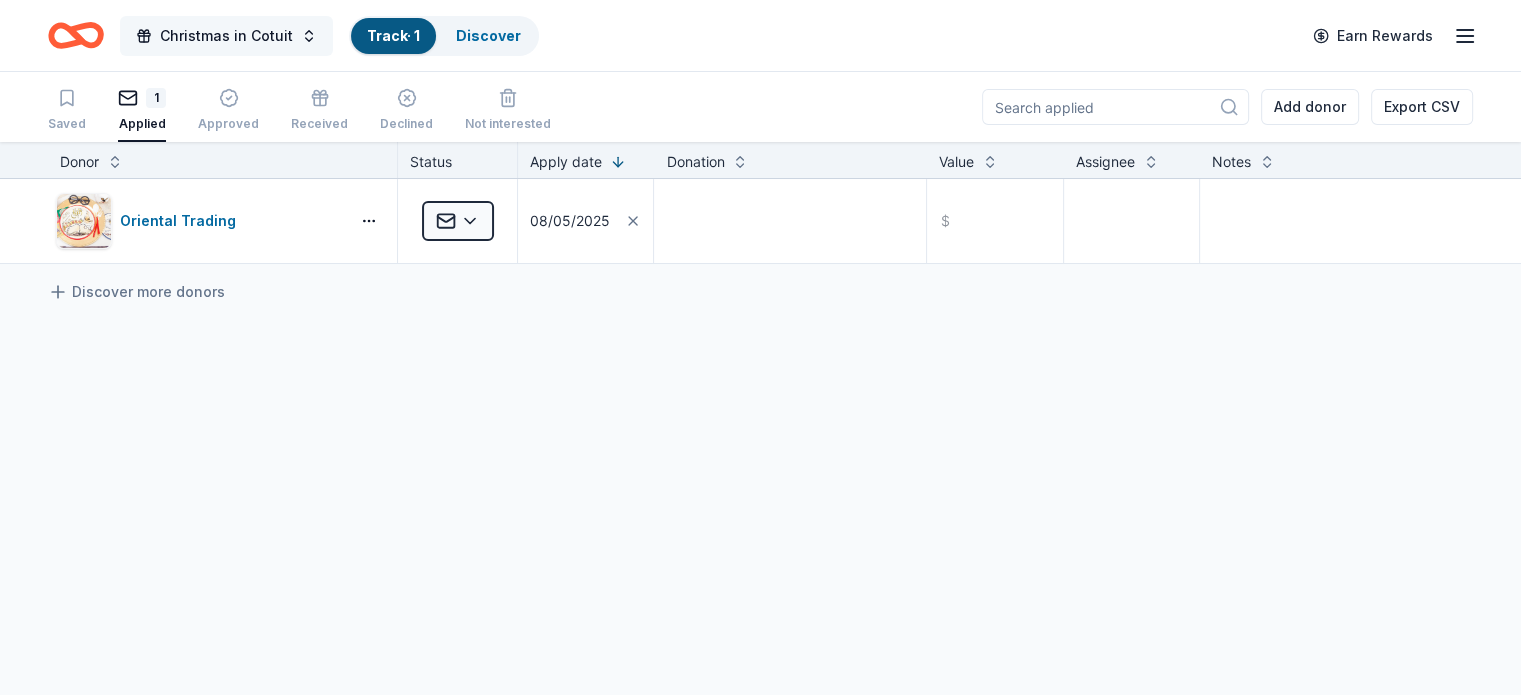 click on "Christmas in Cotuit" at bounding box center [226, 36] 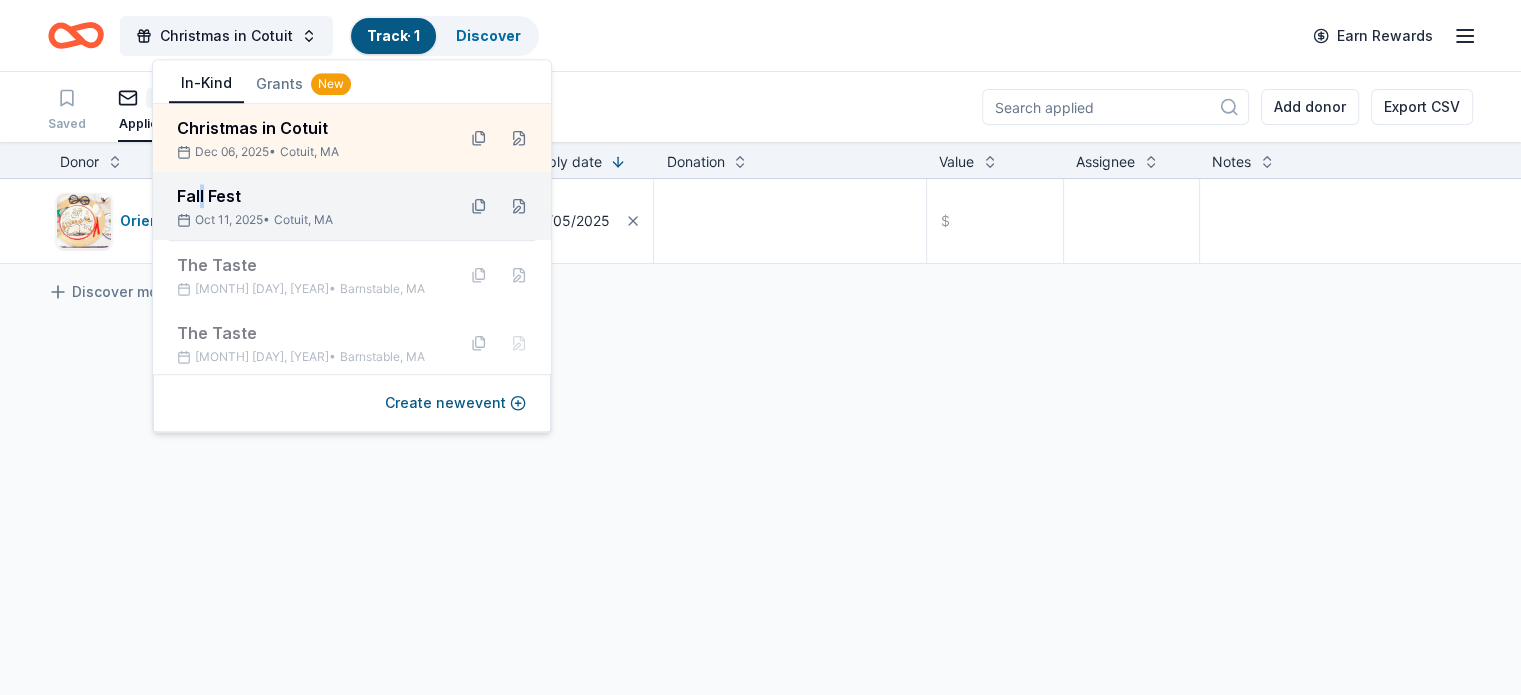 click on "Fall Fest" at bounding box center [308, 196] 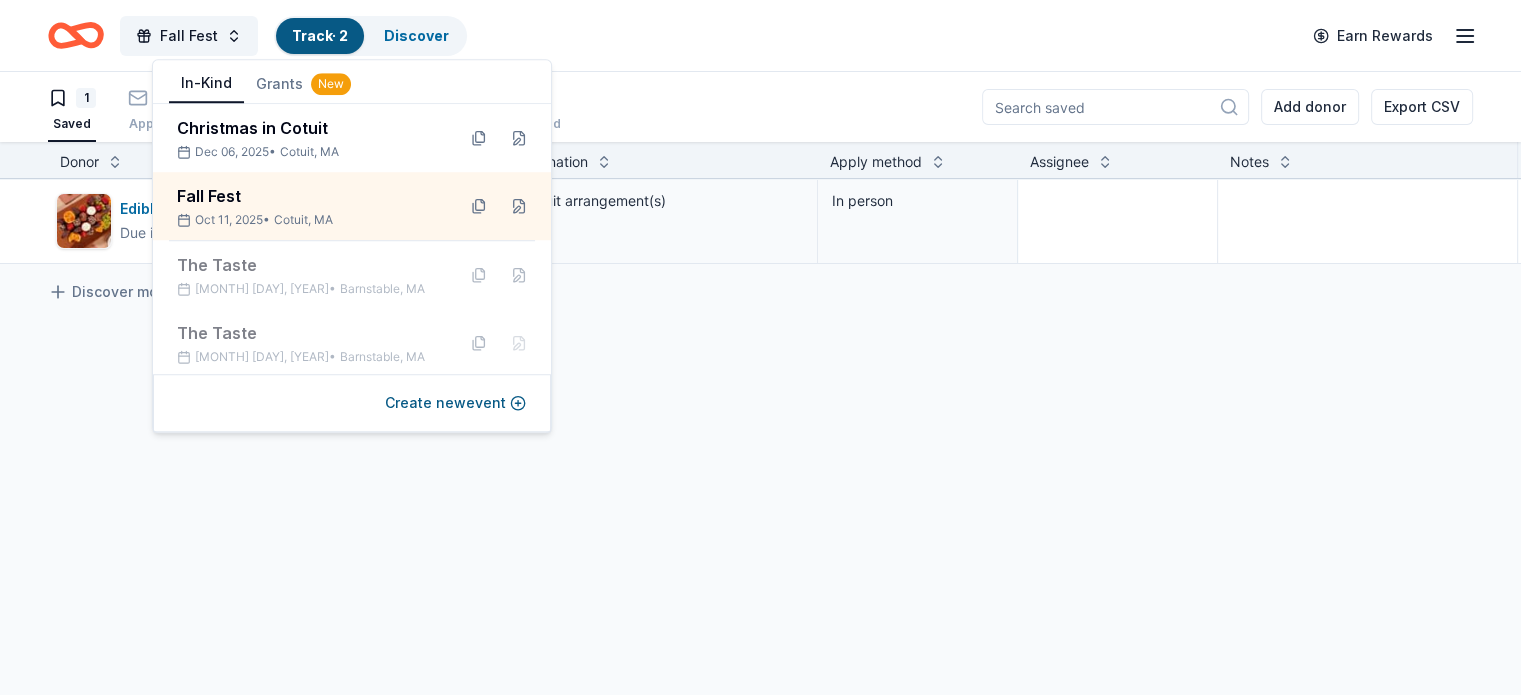 drag, startPoint x: 601, startPoint y: 378, endPoint x: 620, endPoint y: 382, distance: 19.416489 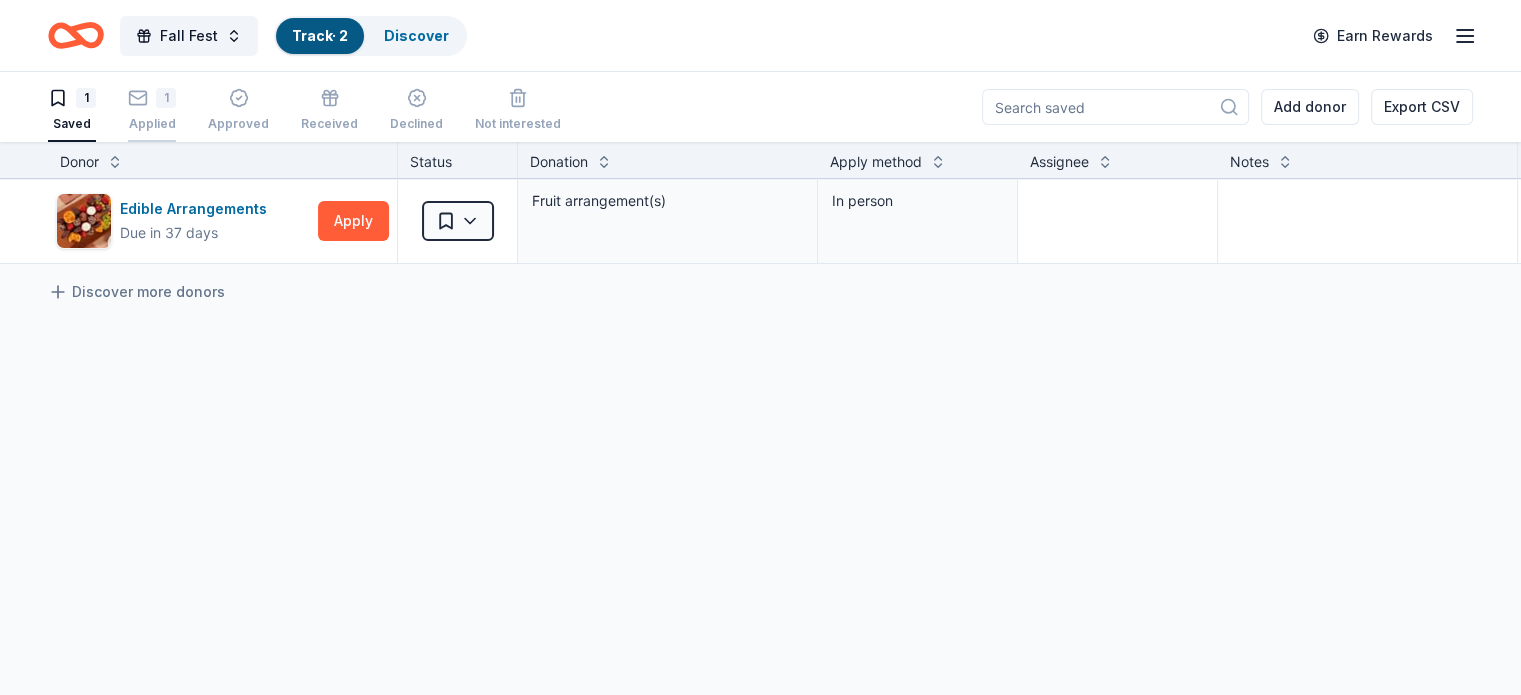 click on "1" at bounding box center [152, 87] 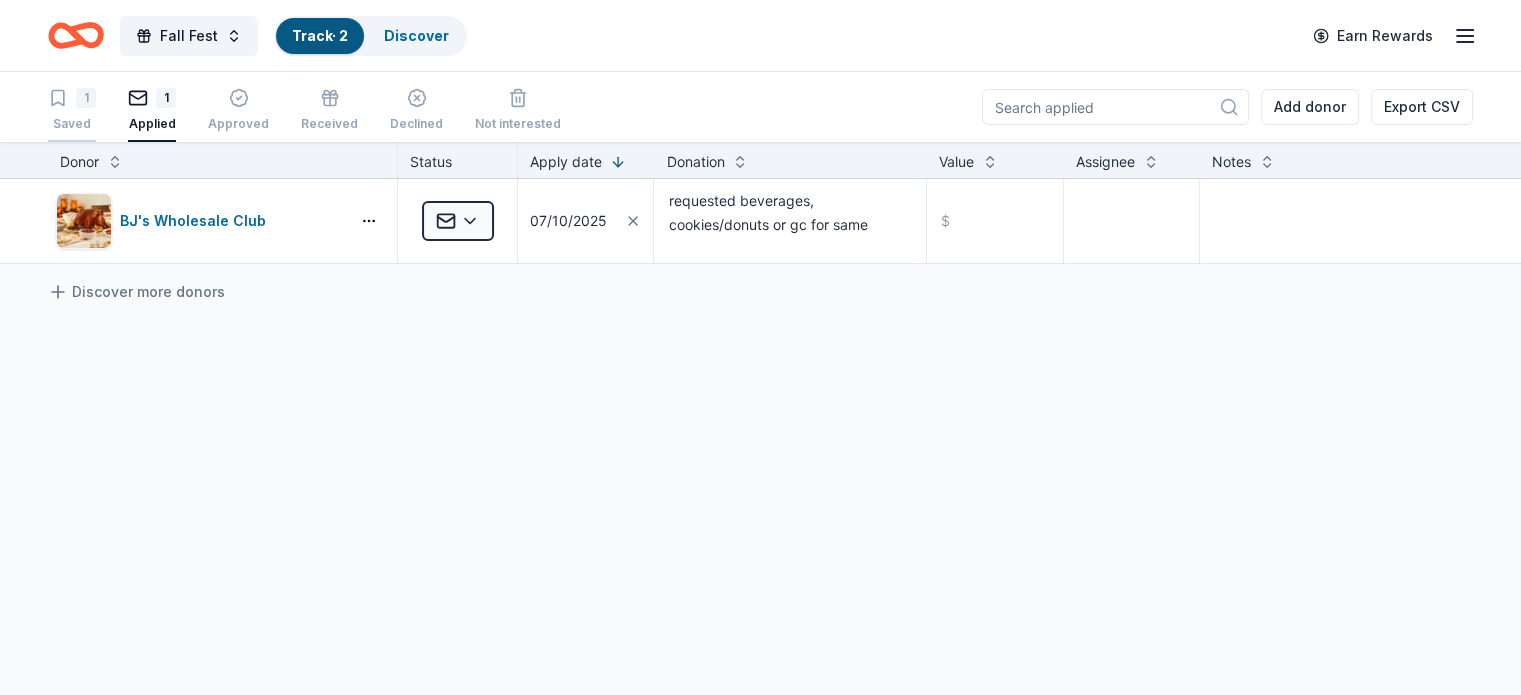 click on "1" at bounding box center [72, 98] 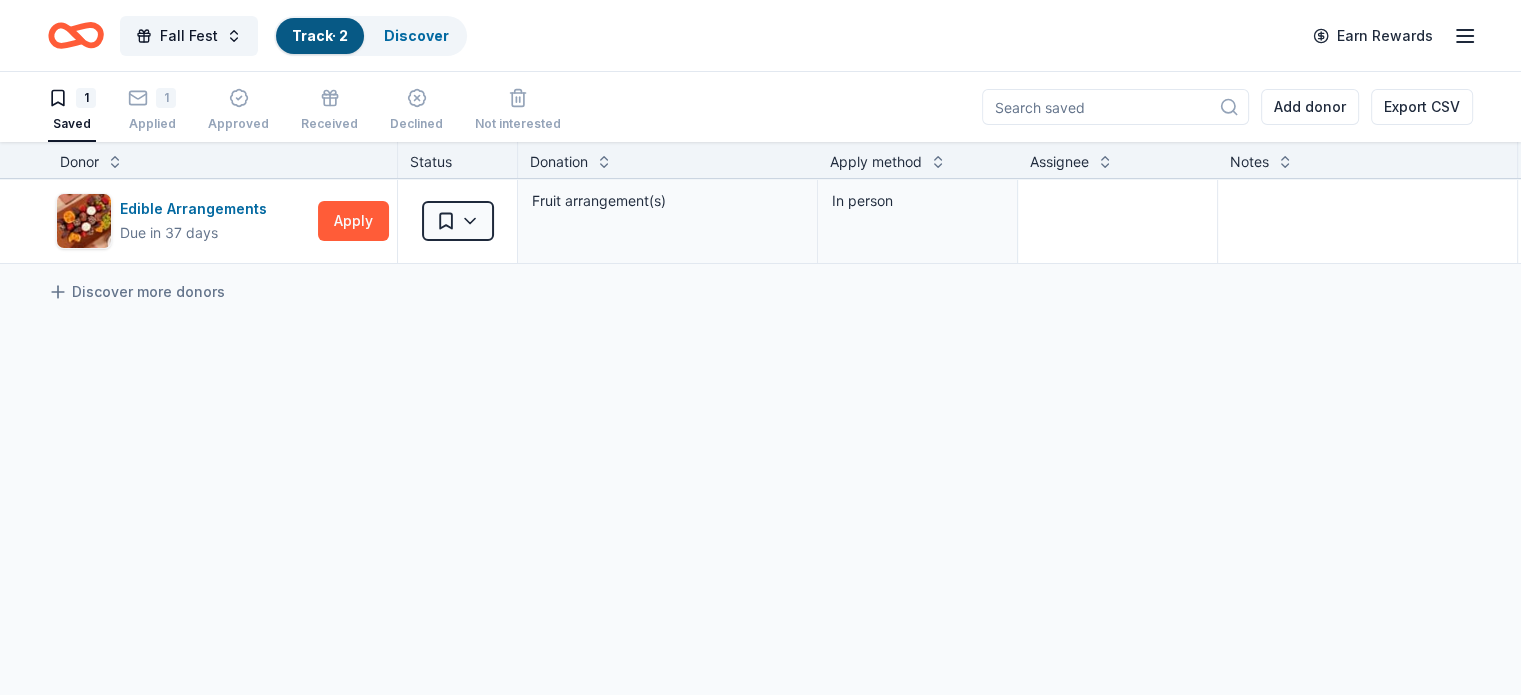 click 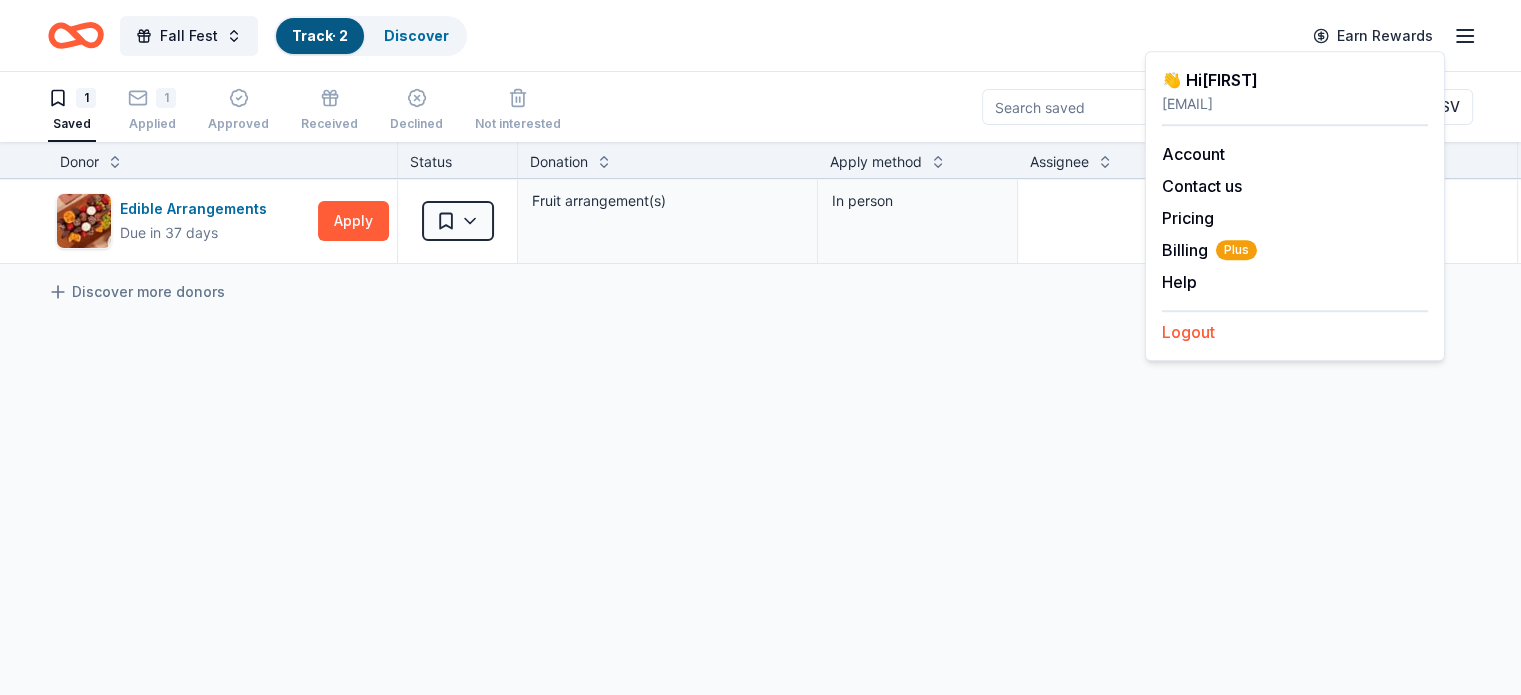 click on "Logout" at bounding box center [1188, 332] 